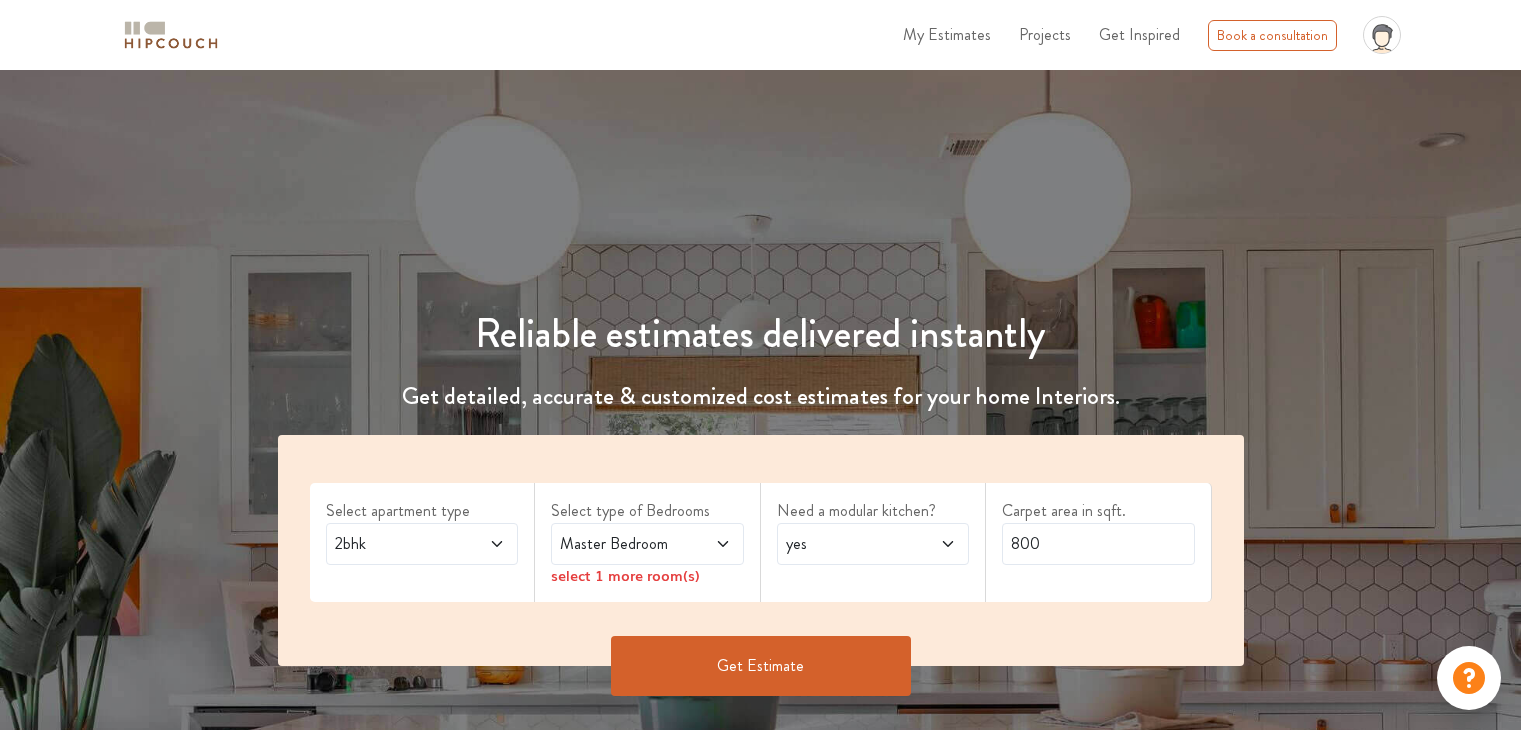 scroll, scrollTop: 0, scrollLeft: 0, axis: both 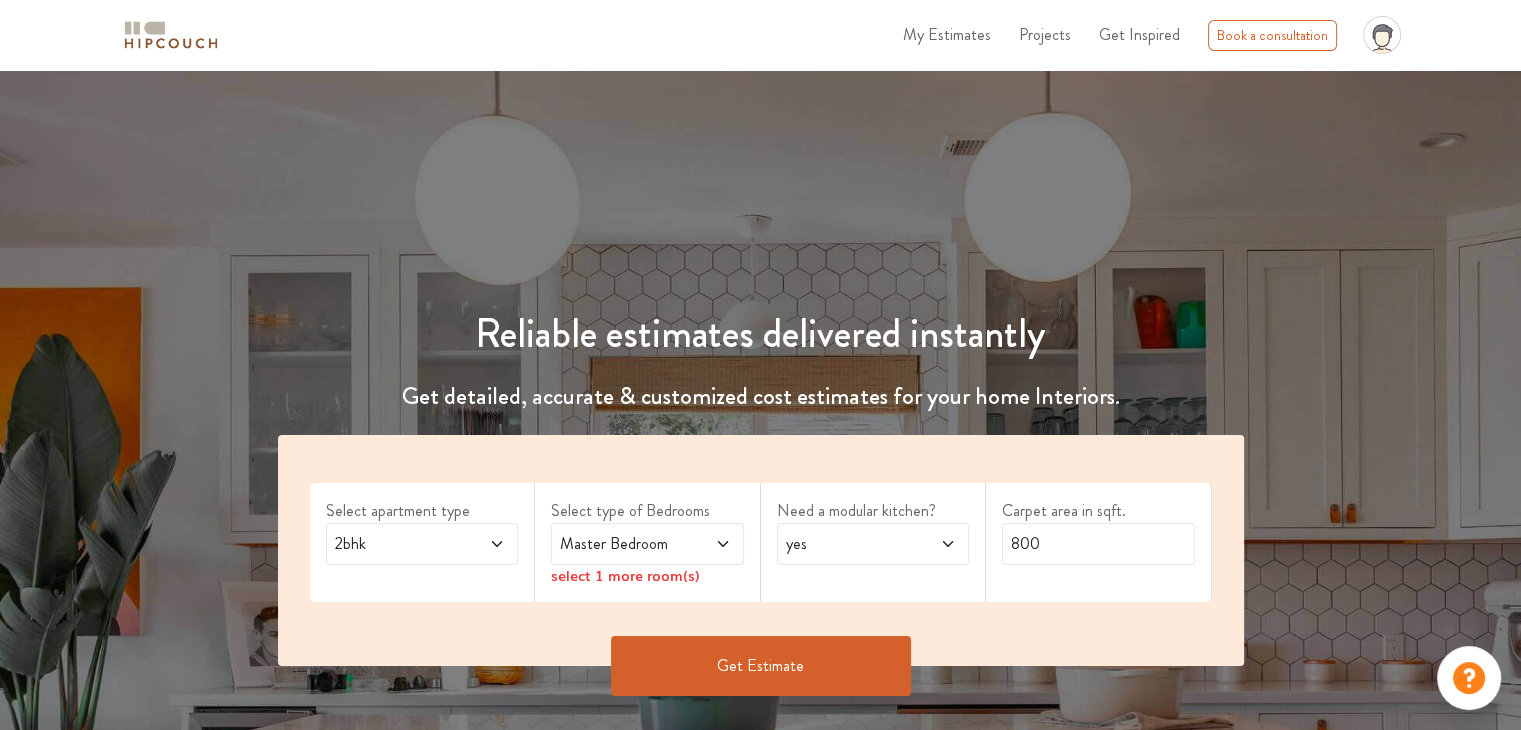 click on "Get Estimate" at bounding box center [761, 666] 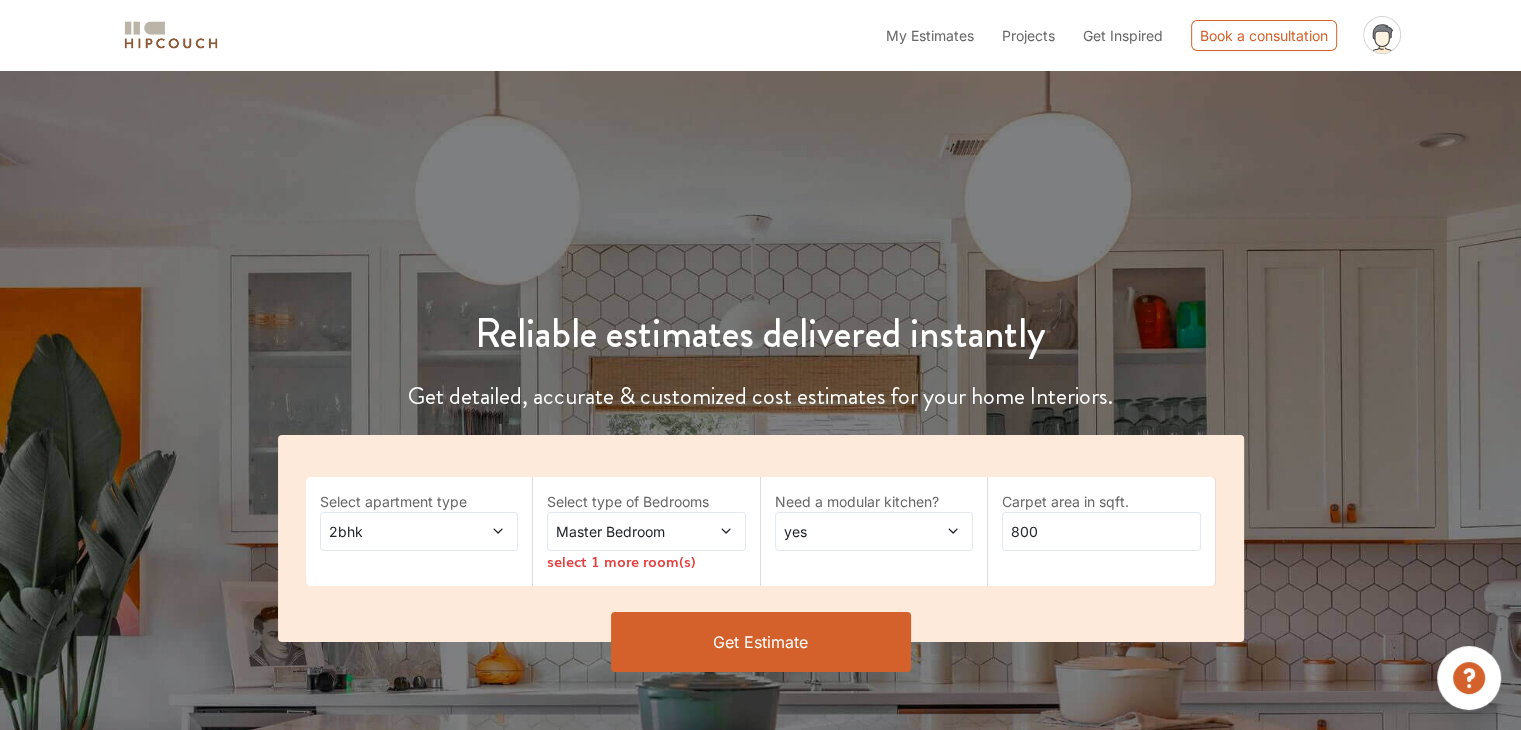 click 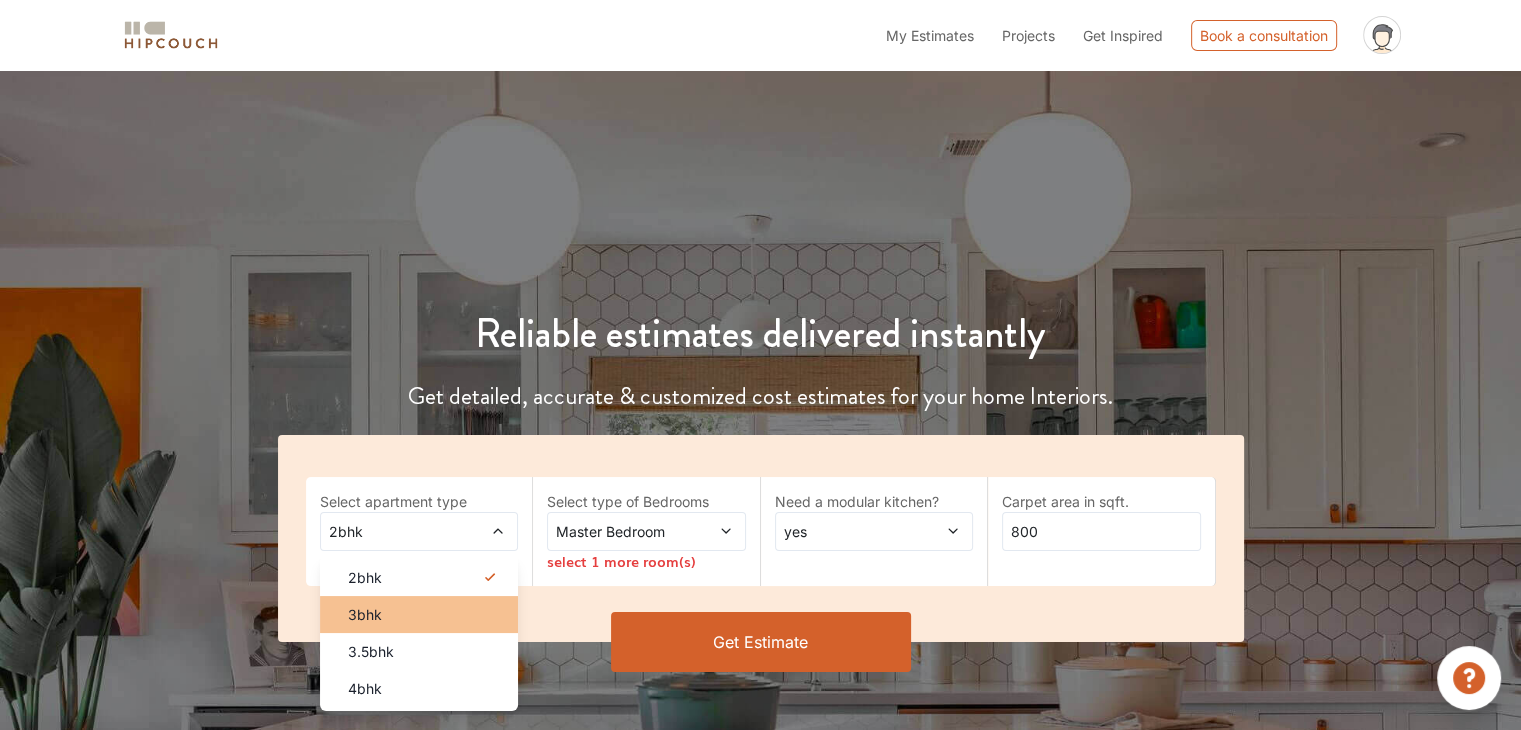 click on "3bhk" at bounding box center (425, 614) 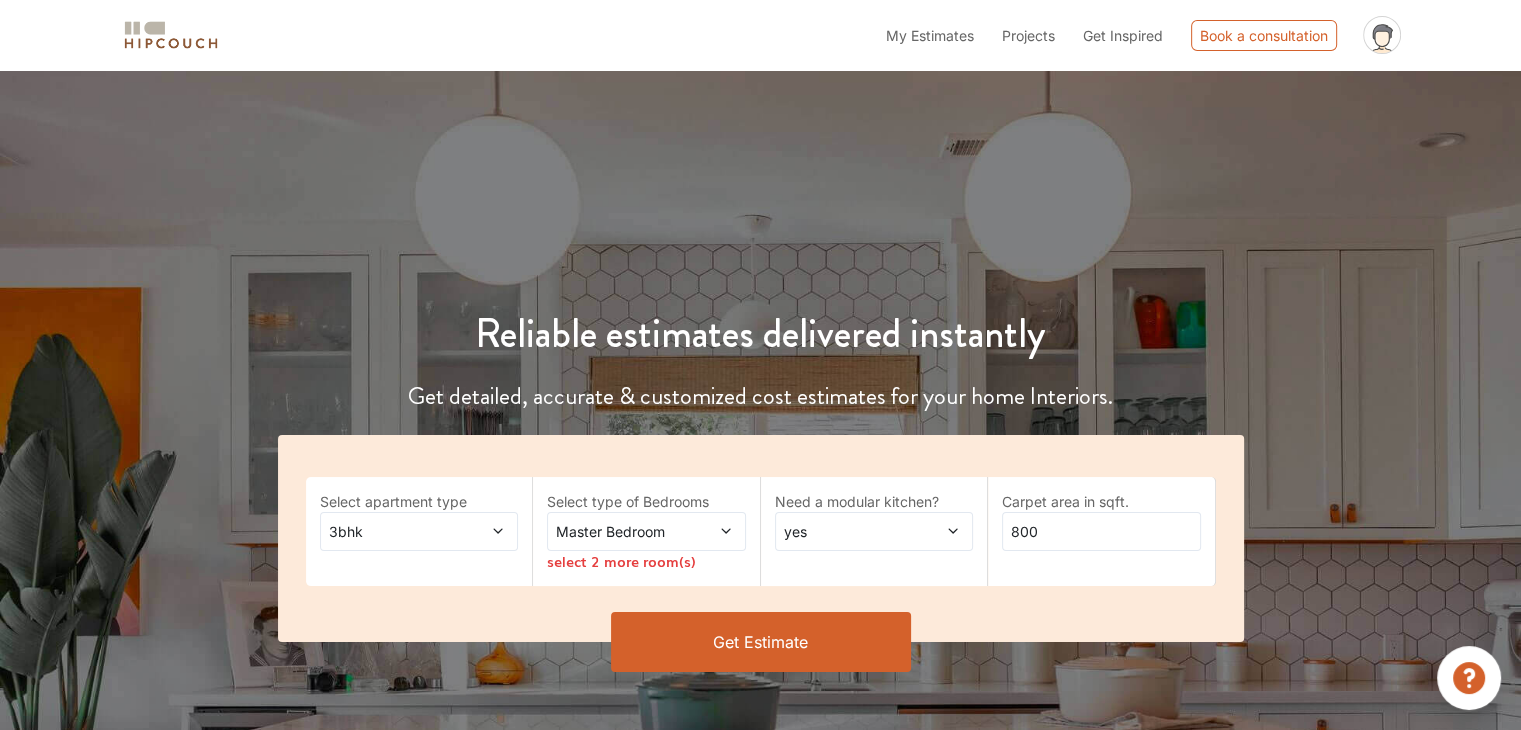 click at bounding box center (709, 531) 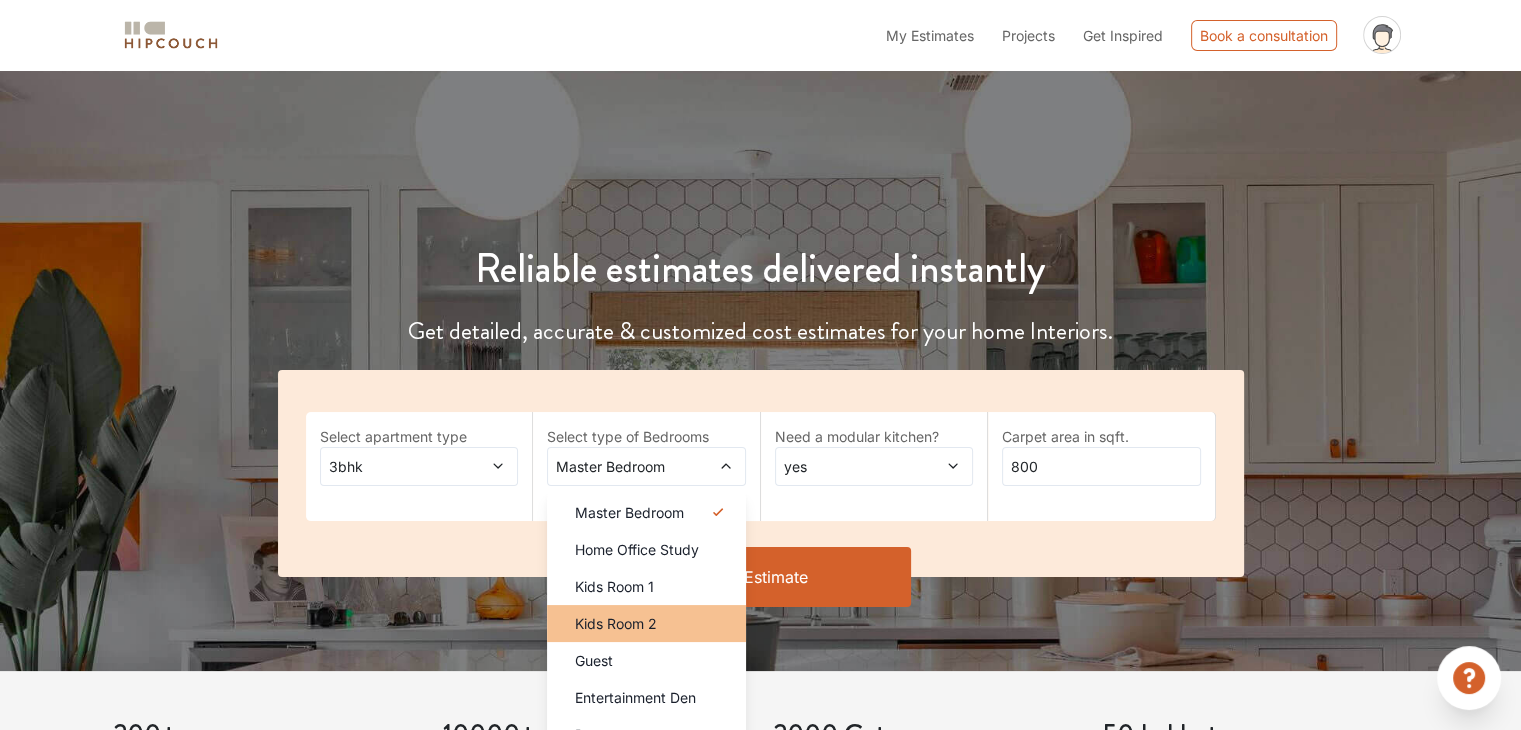 scroll, scrollTop: 100, scrollLeft: 0, axis: vertical 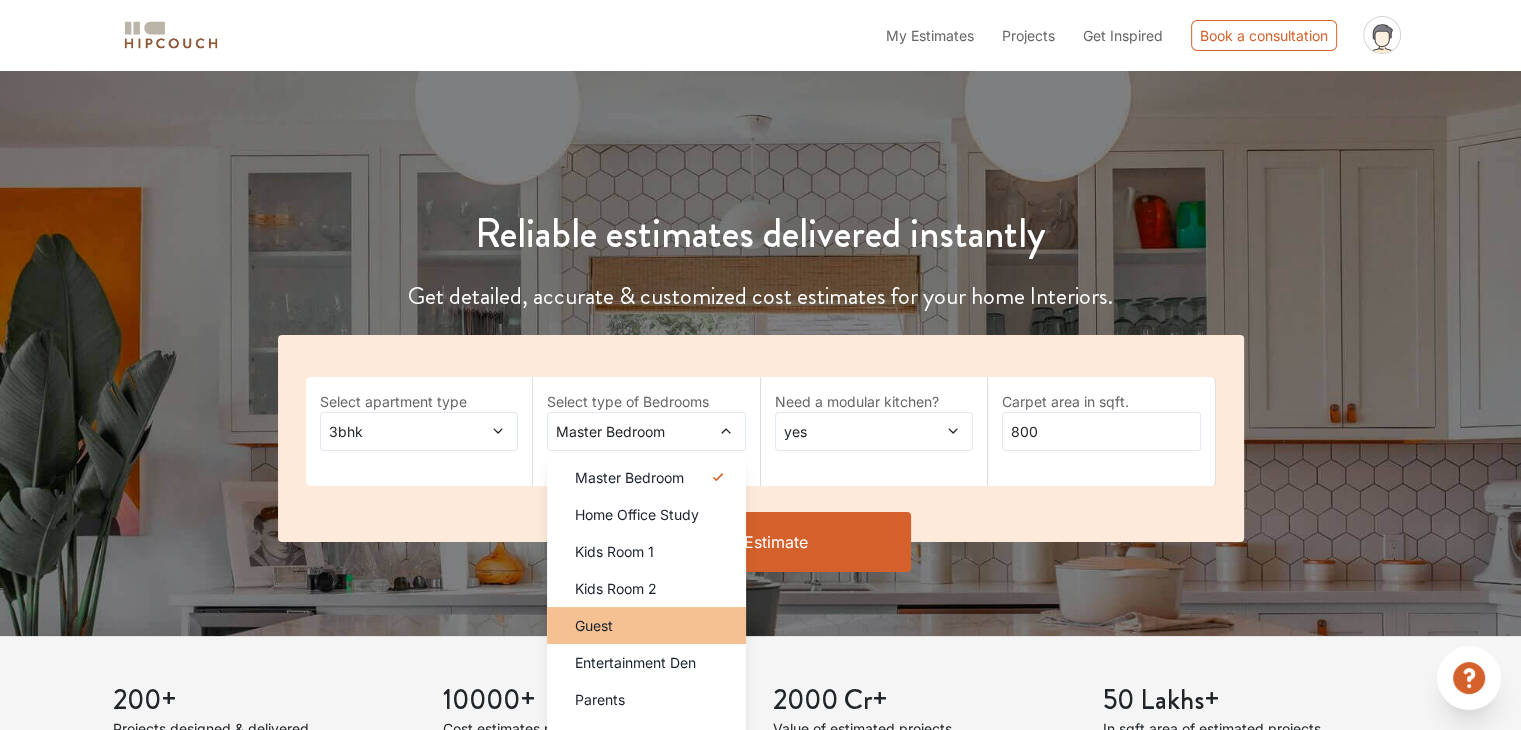 click on "Guest" at bounding box center [652, 625] 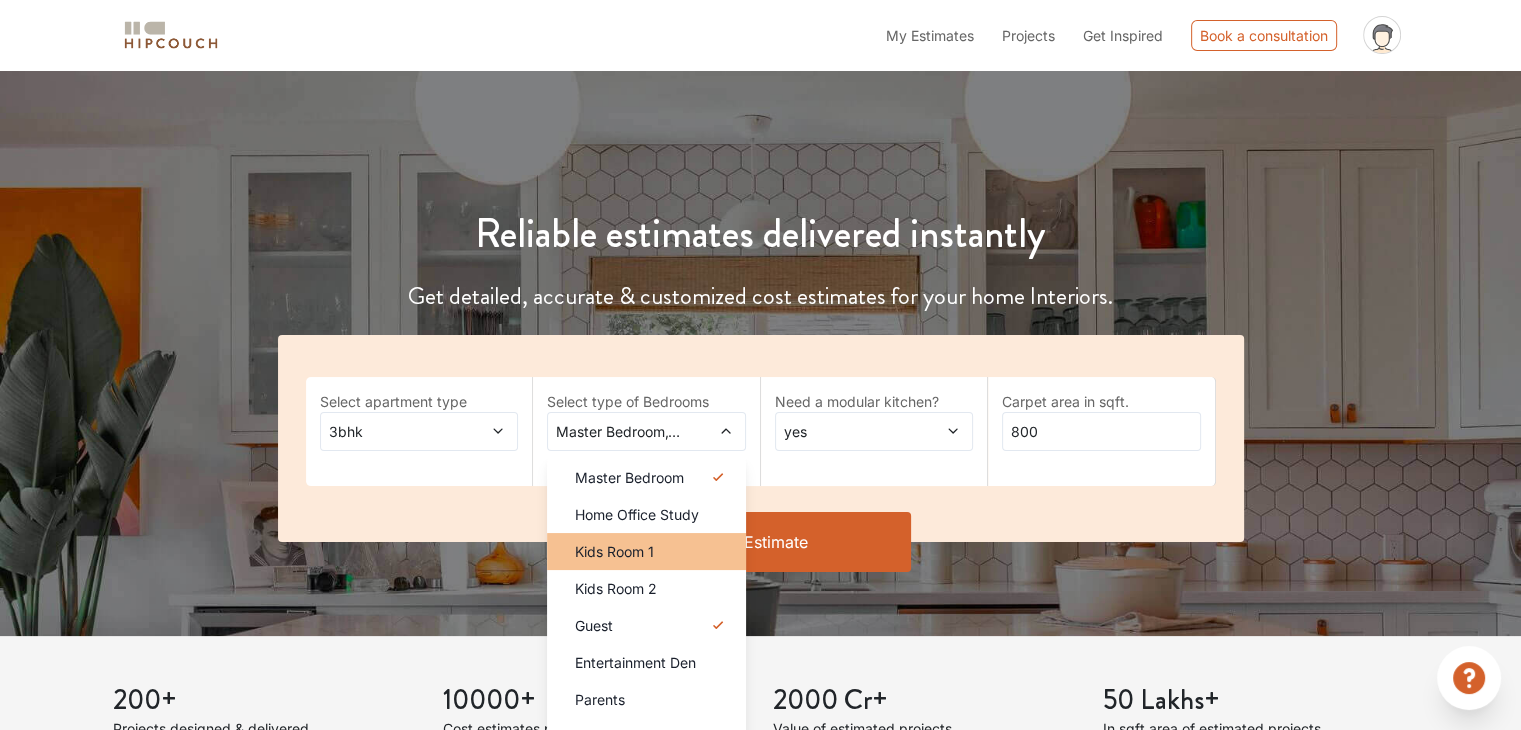 click on "Kids Room 1" at bounding box center (646, 551) 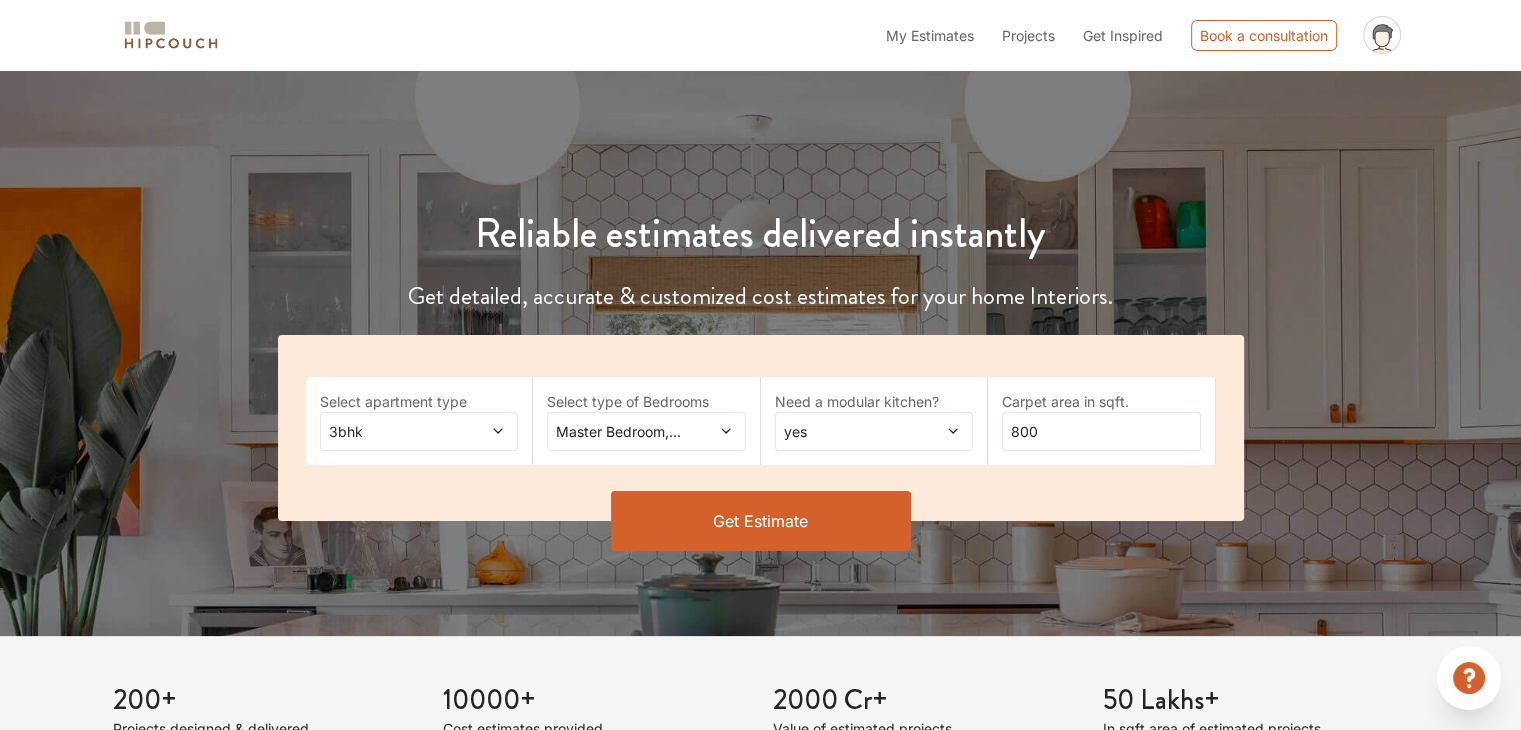 click on "yes" at bounding box center (847, 431) 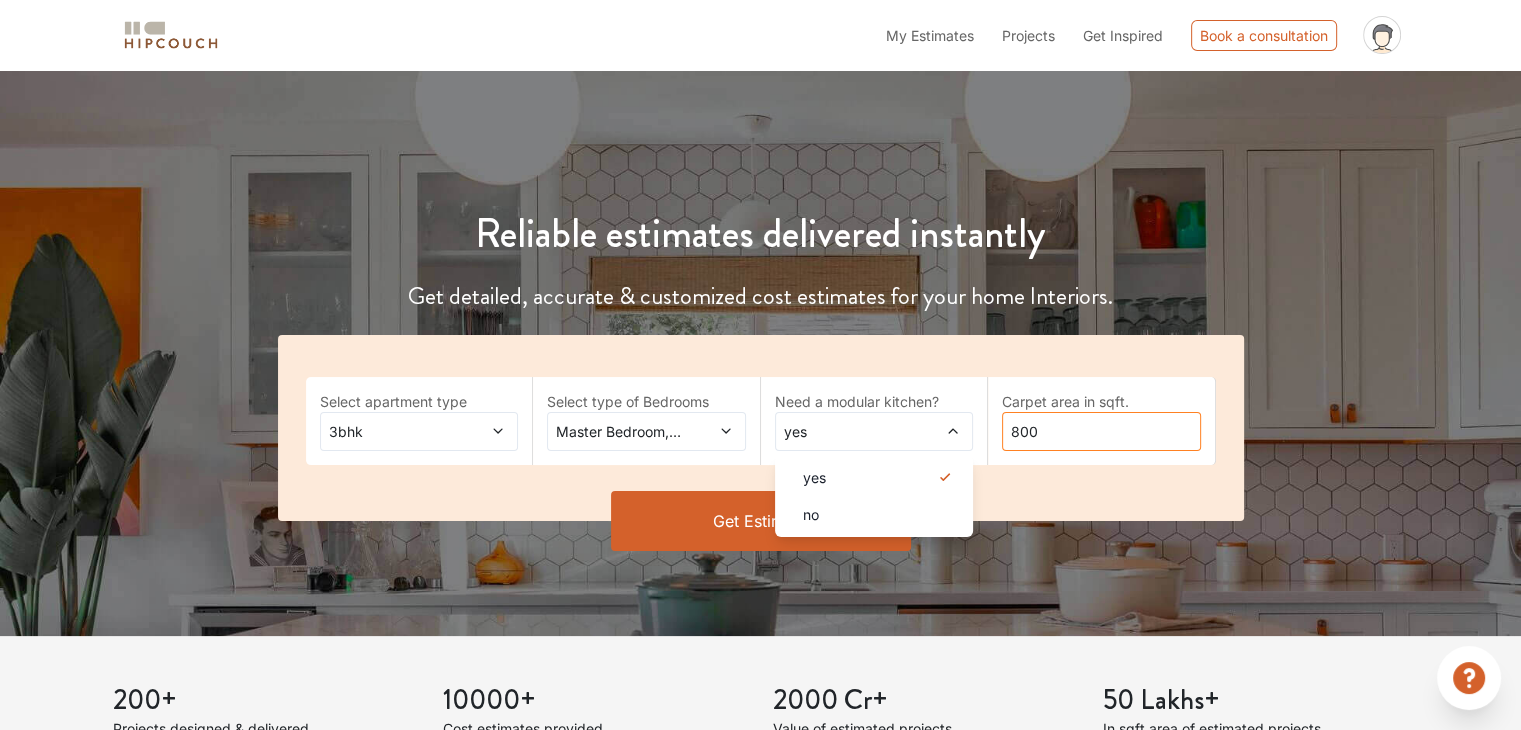 click on "800" at bounding box center [1101, 431] 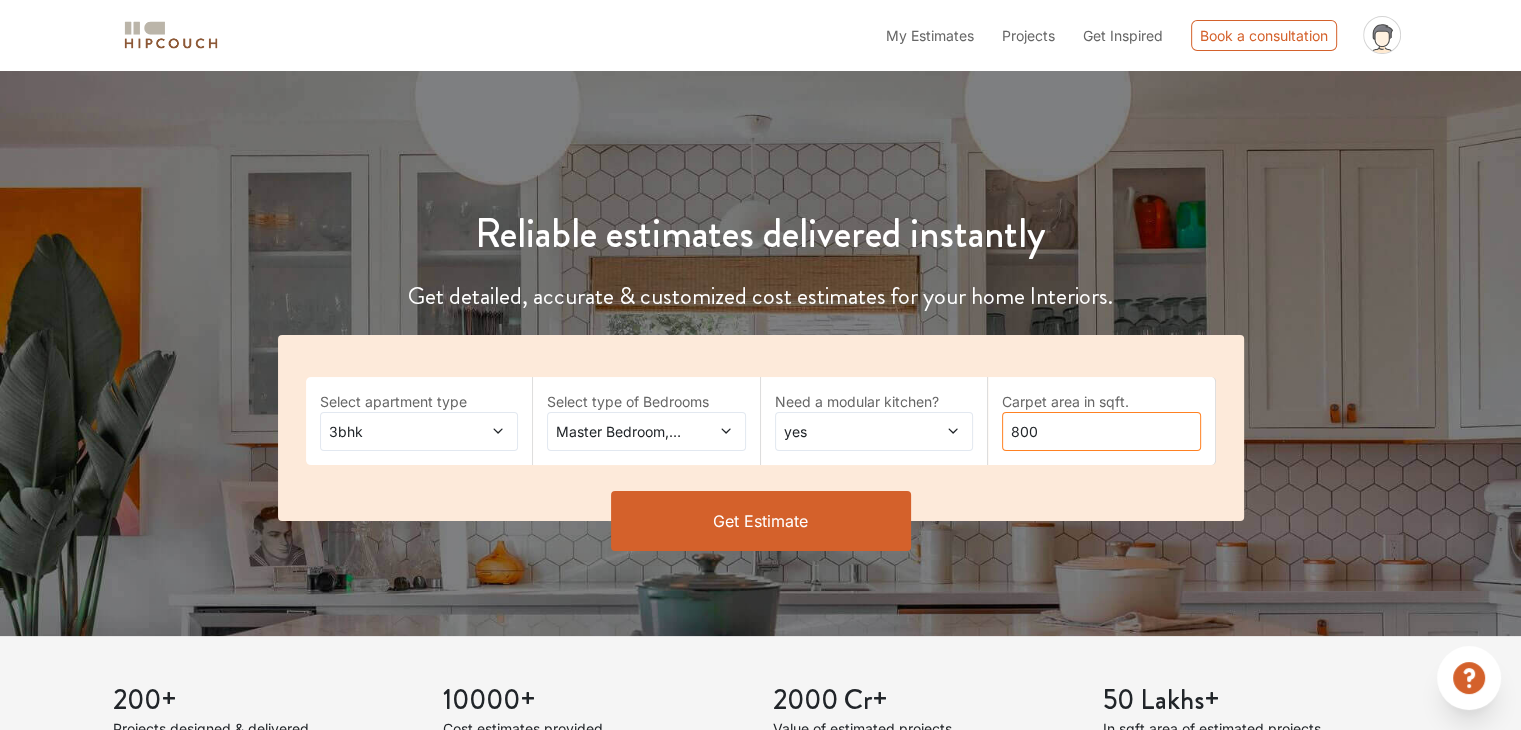 drag, startPoint x: 1081, startPoint y: 432, endPoint x: 970, endPoint y: 449, distance: 112.29426 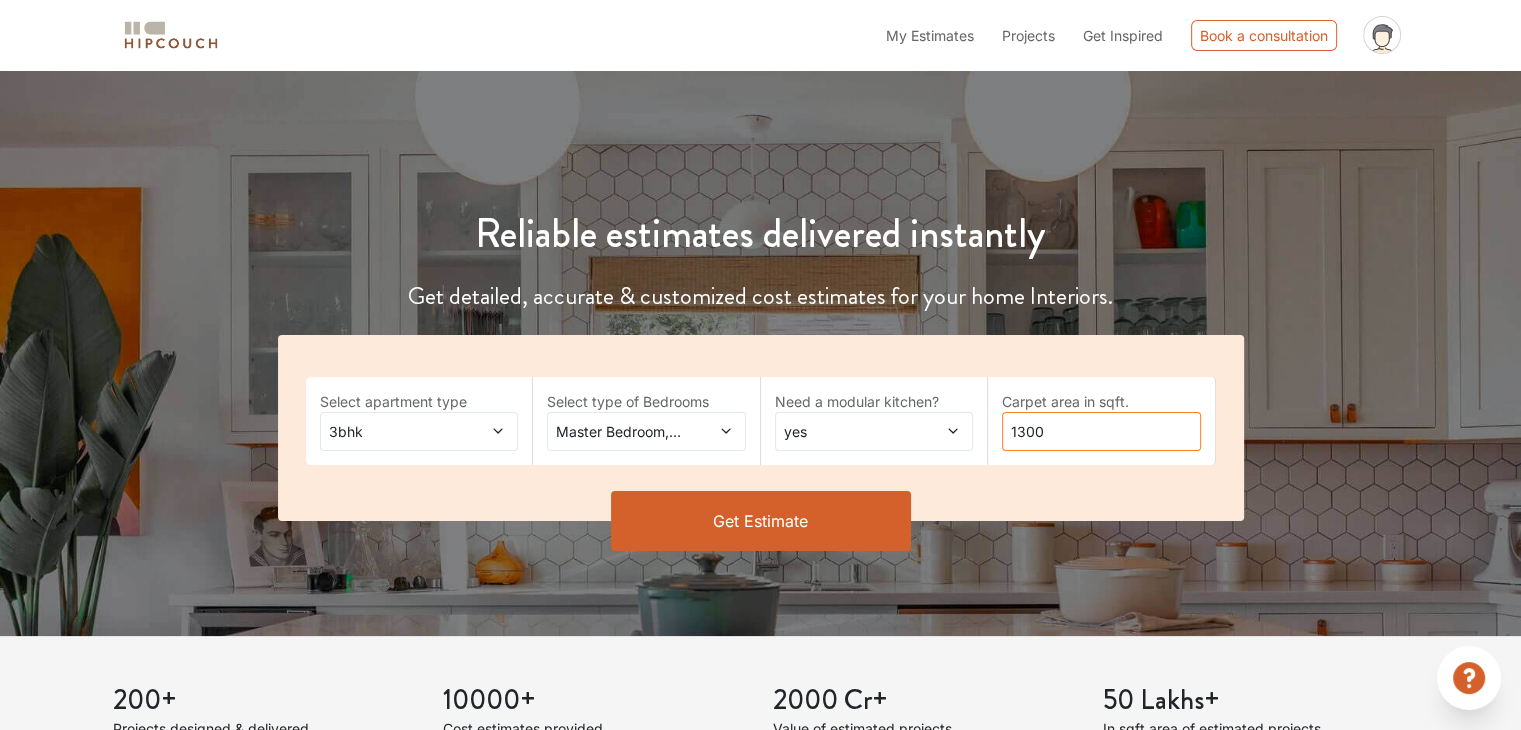 type on "1300" 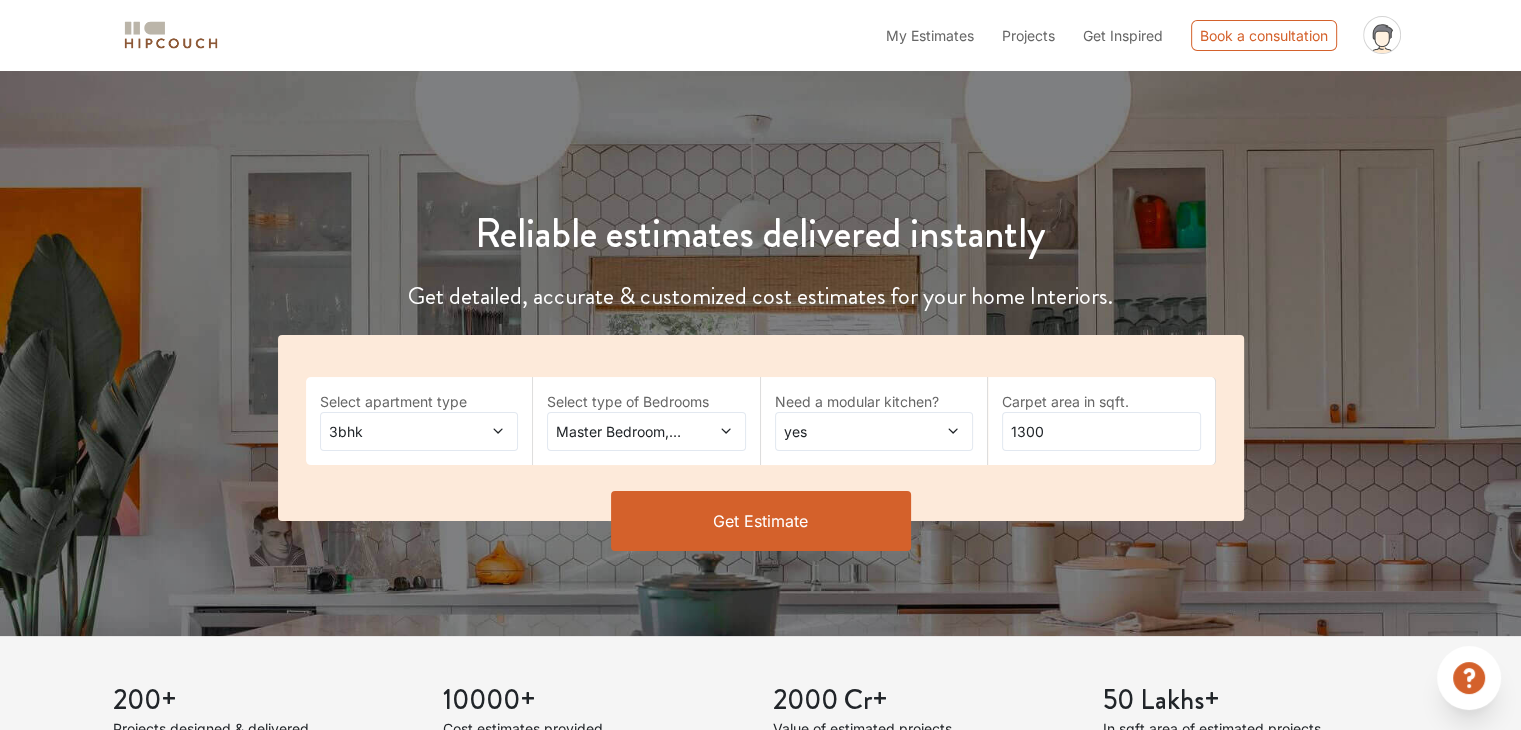click on "Get Estimate" at bounding box center [761, 521] 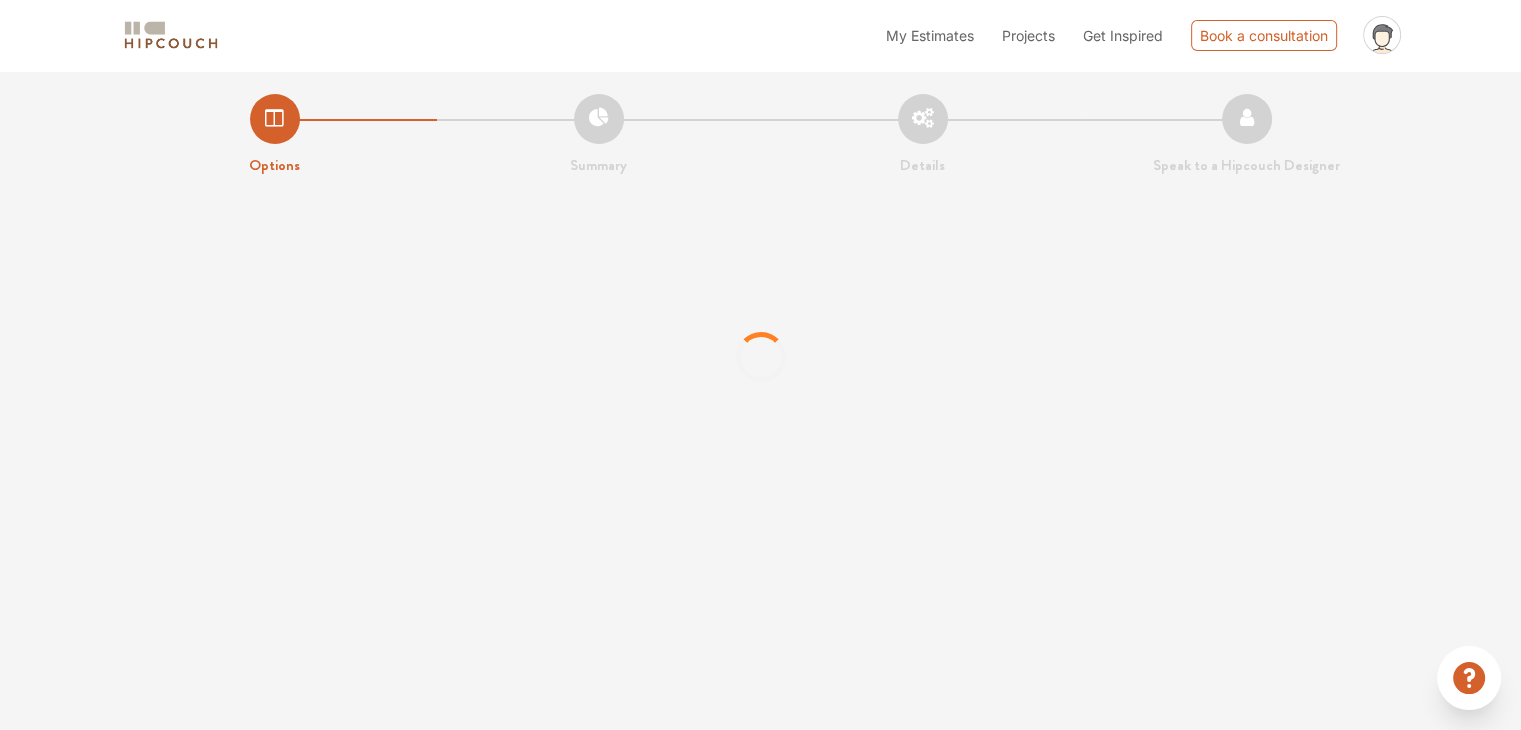 scroll, scrollTop: 0, scrollLeft: 0, axis: both 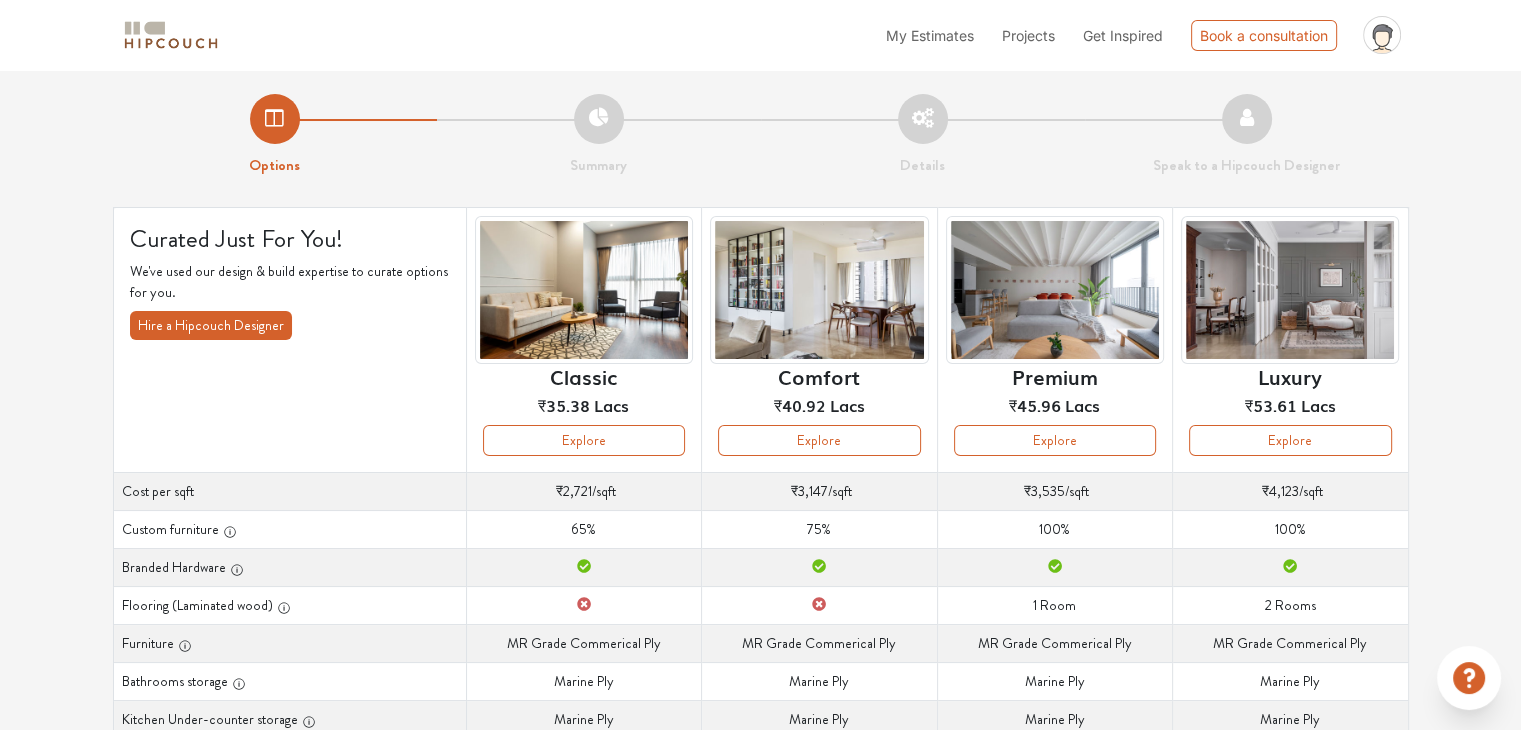 click on "Custom furniture" at bounding box center [289, 529] 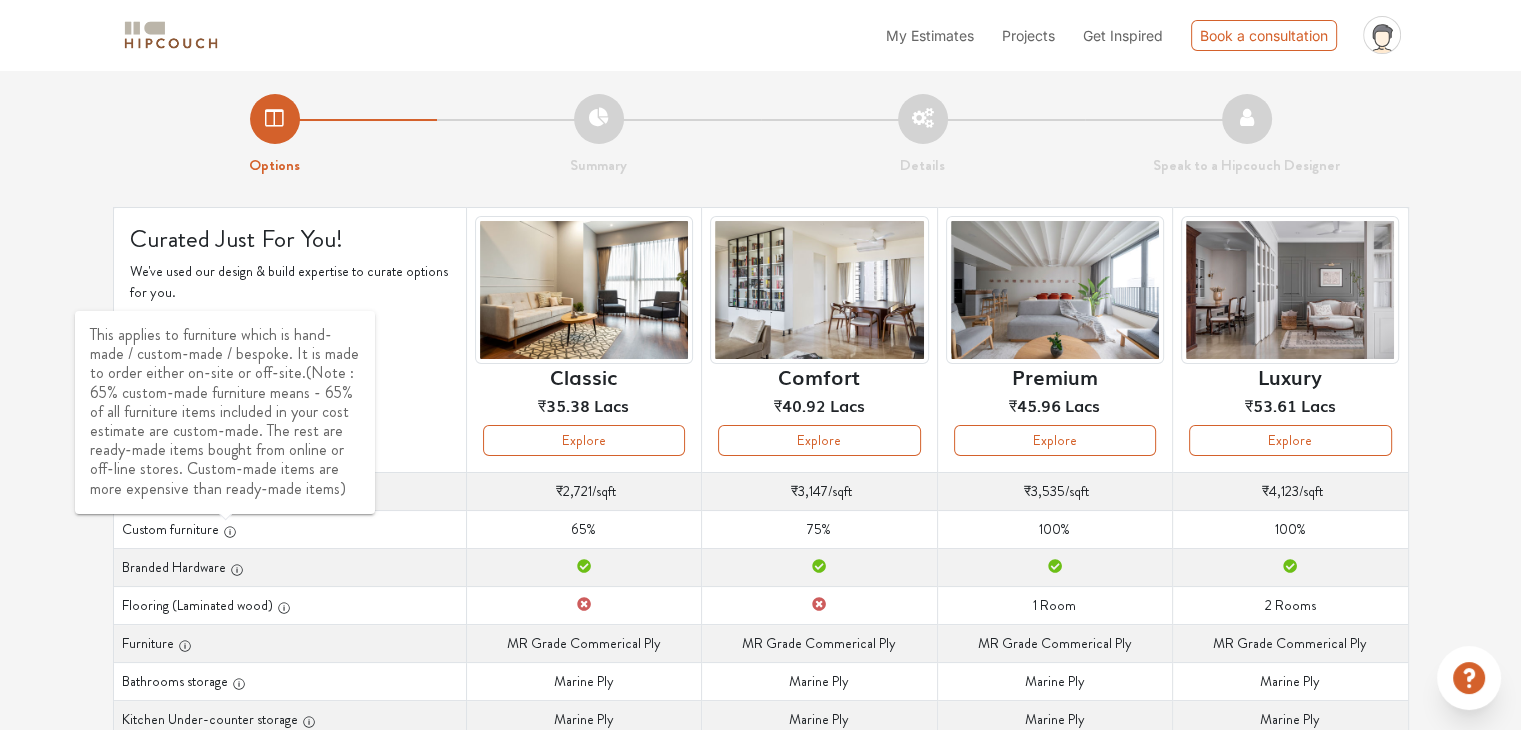 click 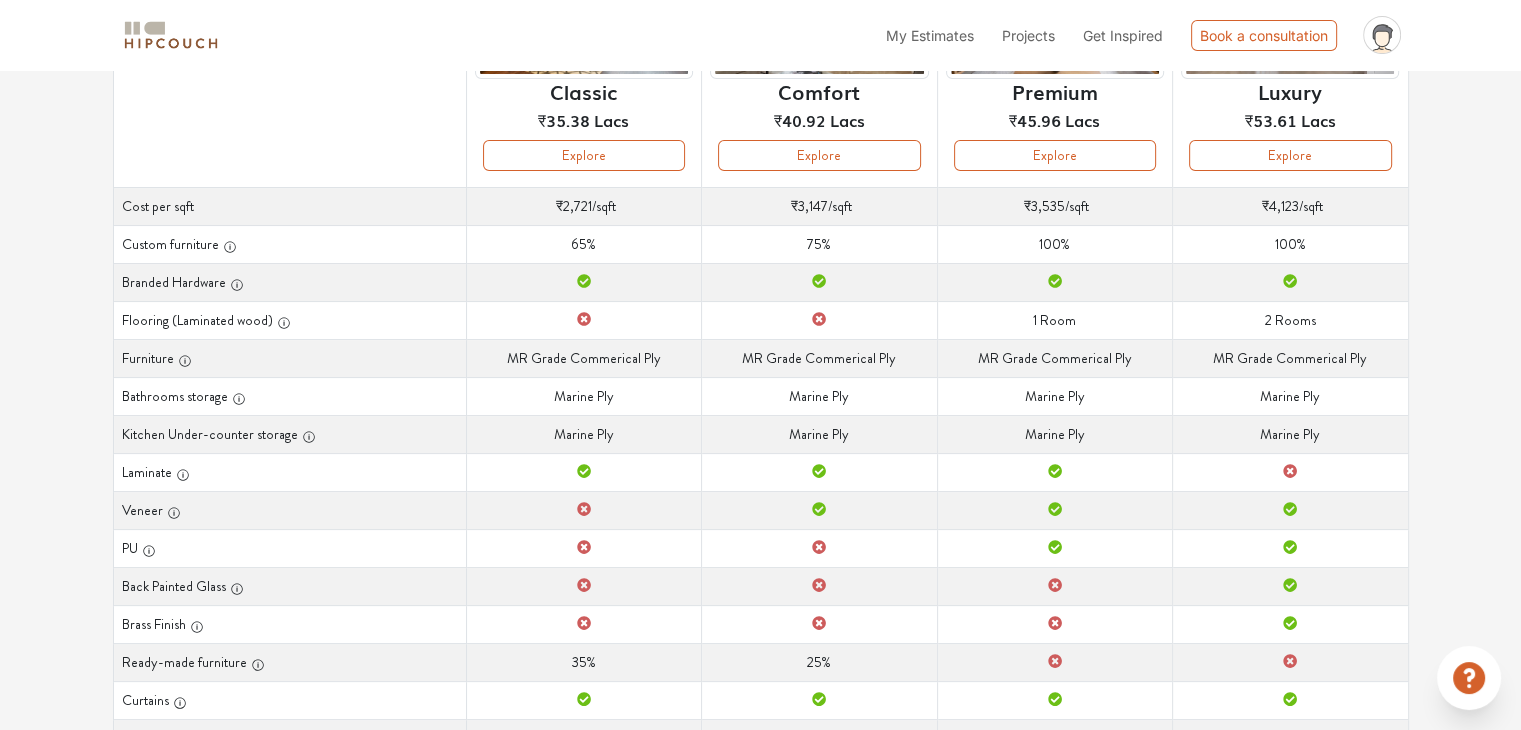 scroll, scrollTop: 0, scrollLeft: 0, axis: both 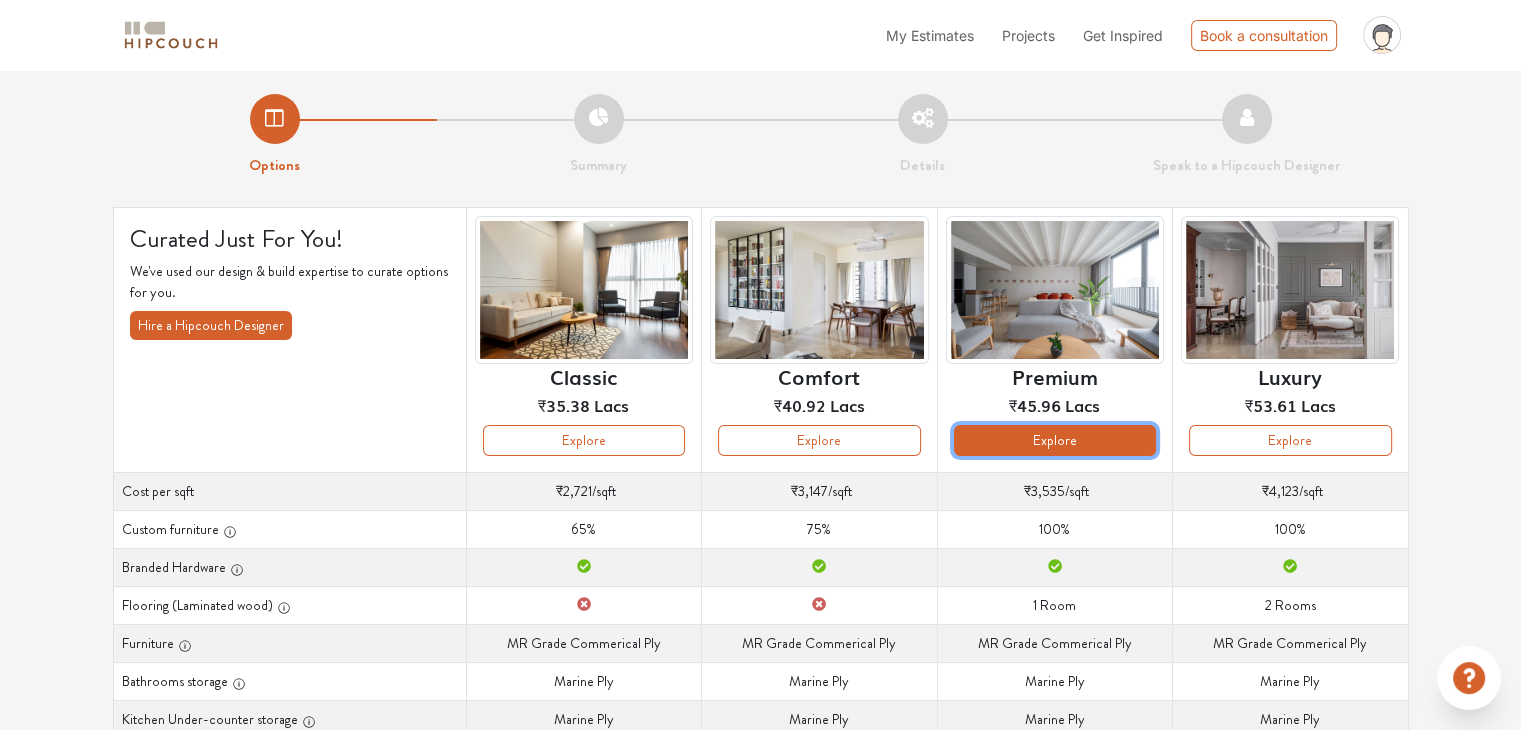 click on "Explore" at bounding box center [1055, 440] 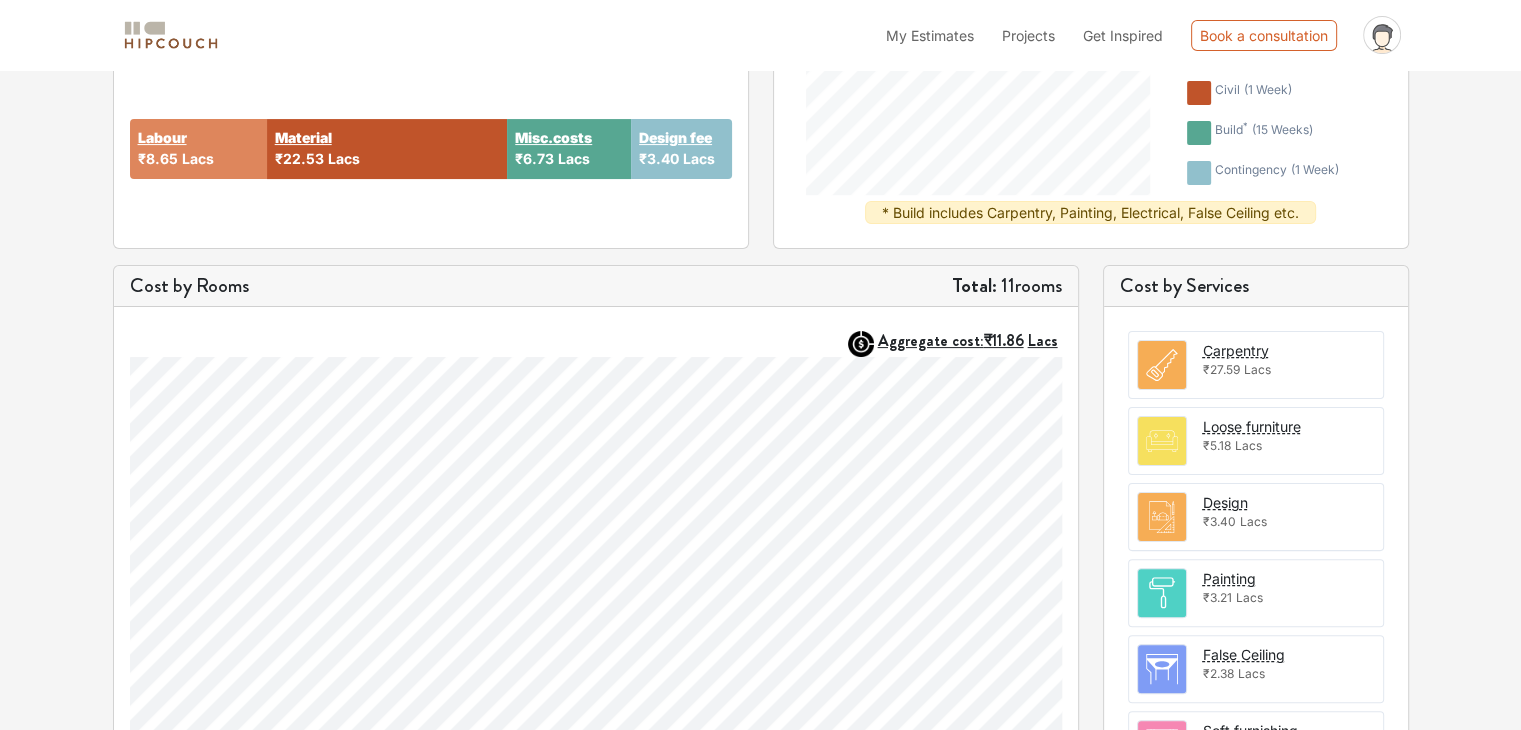 scroll, scrollTop: 0, scrollLeft: 0, axis: both 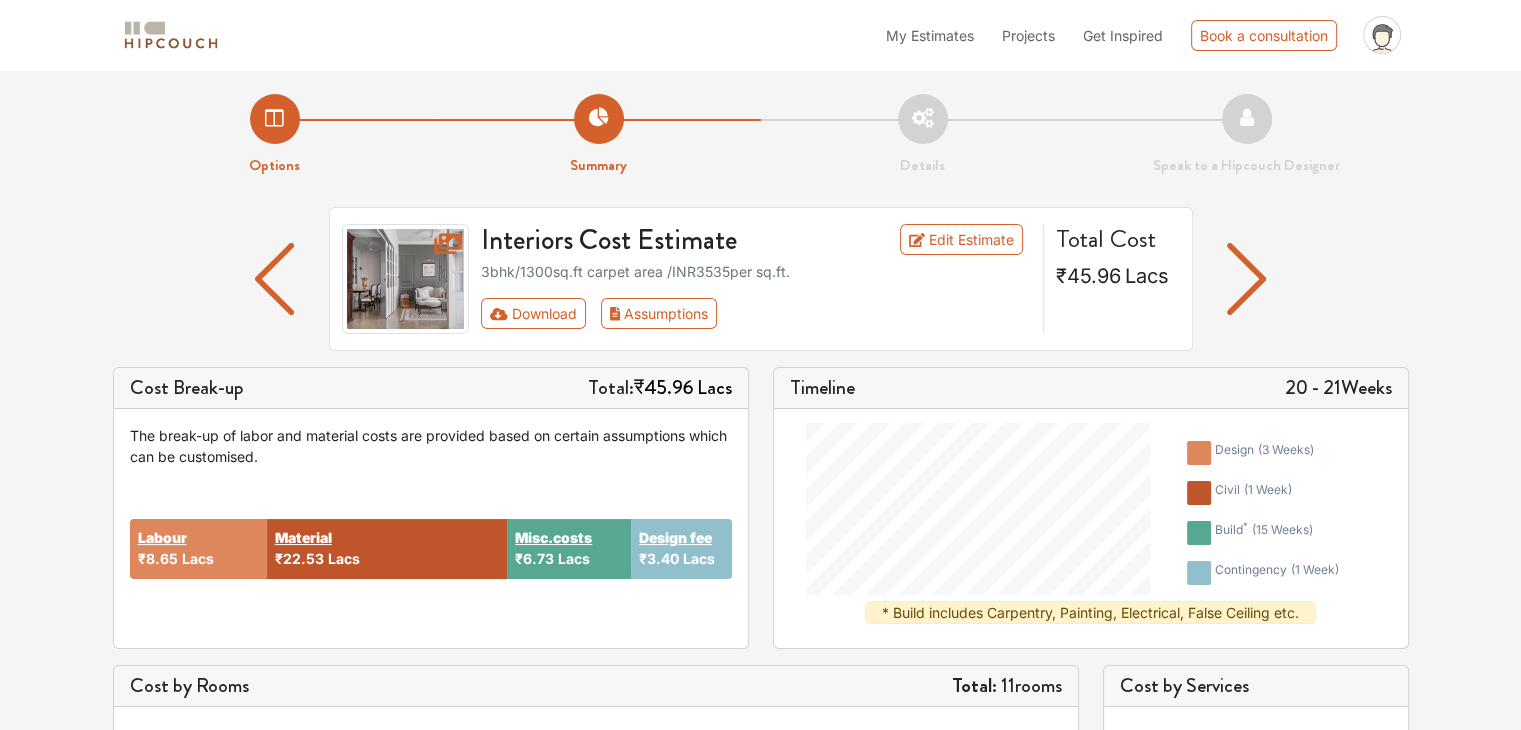 click at bounding box center [1246, 279] 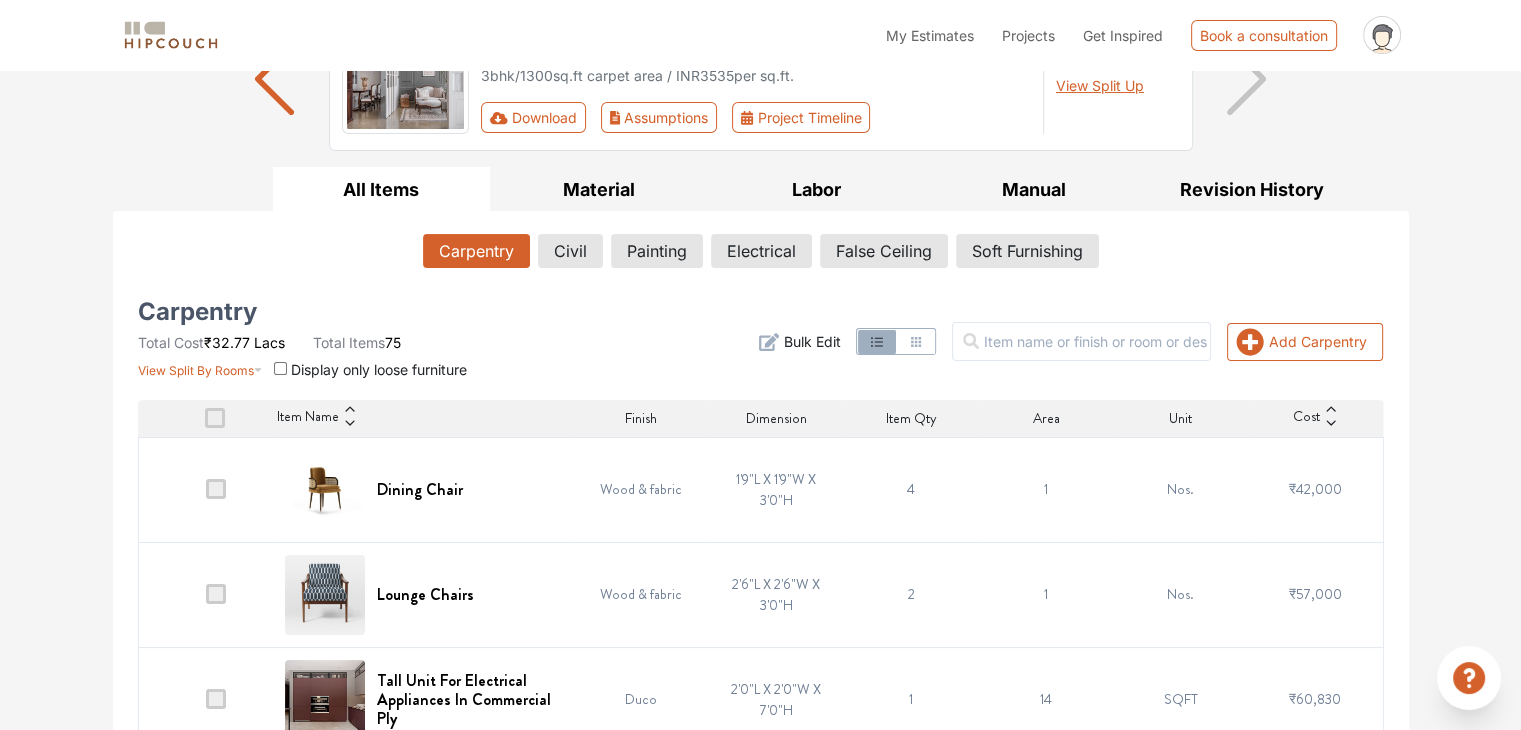 scroll, scrollTop: 200, scrollLeft: 0, axis: vertical 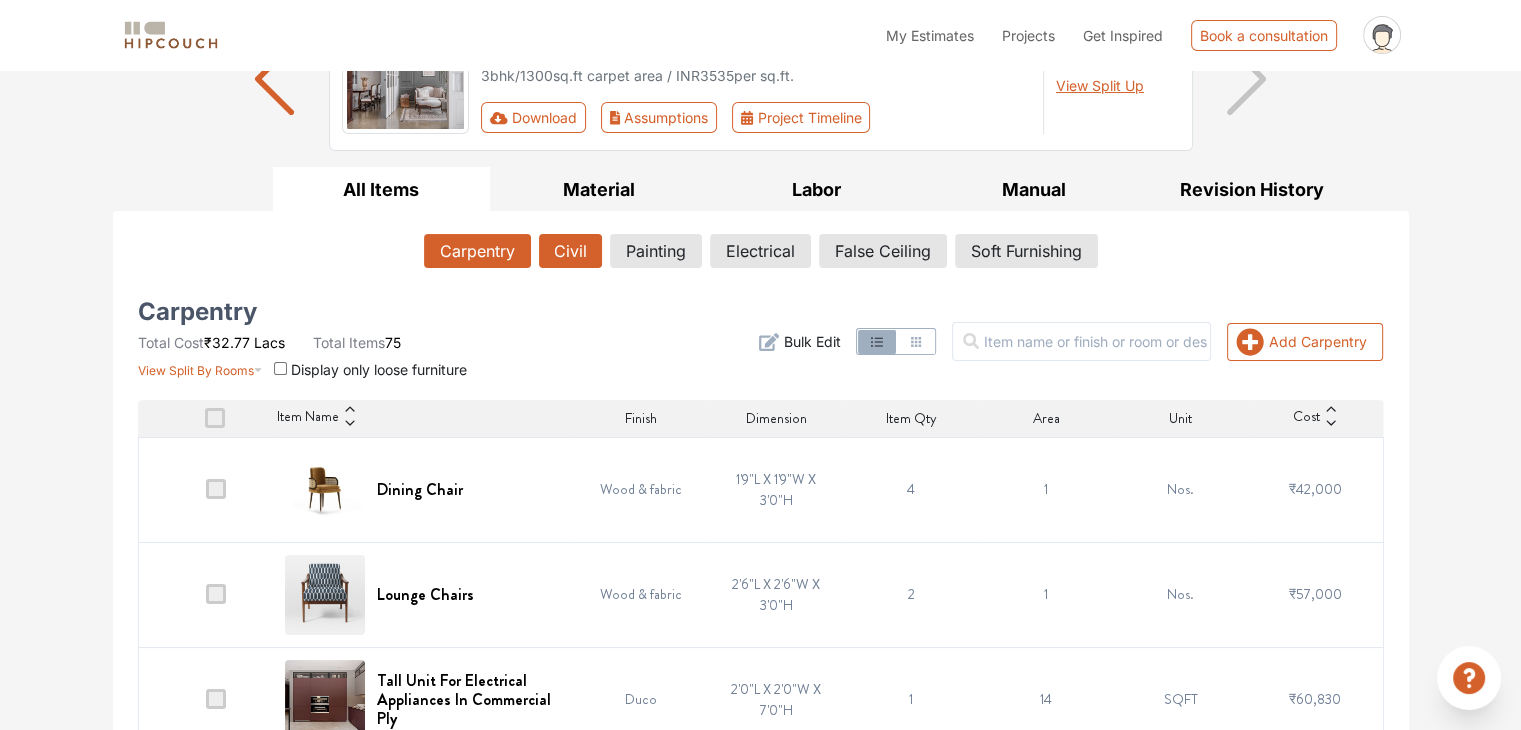 click on "Civil" at bounding box center (570, 251) 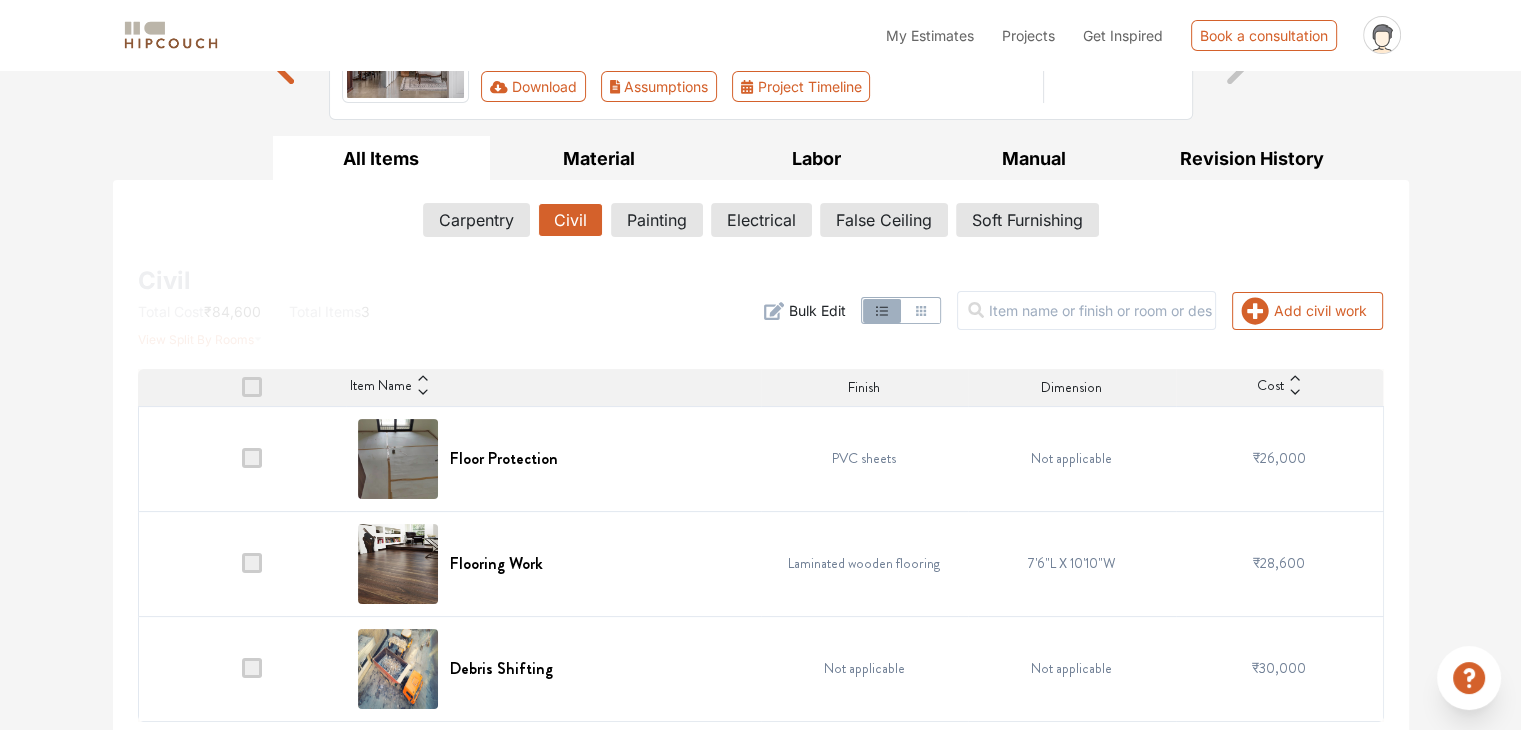 scroll, scrollTop: 236, scrollLeft: 0, axis: vertical 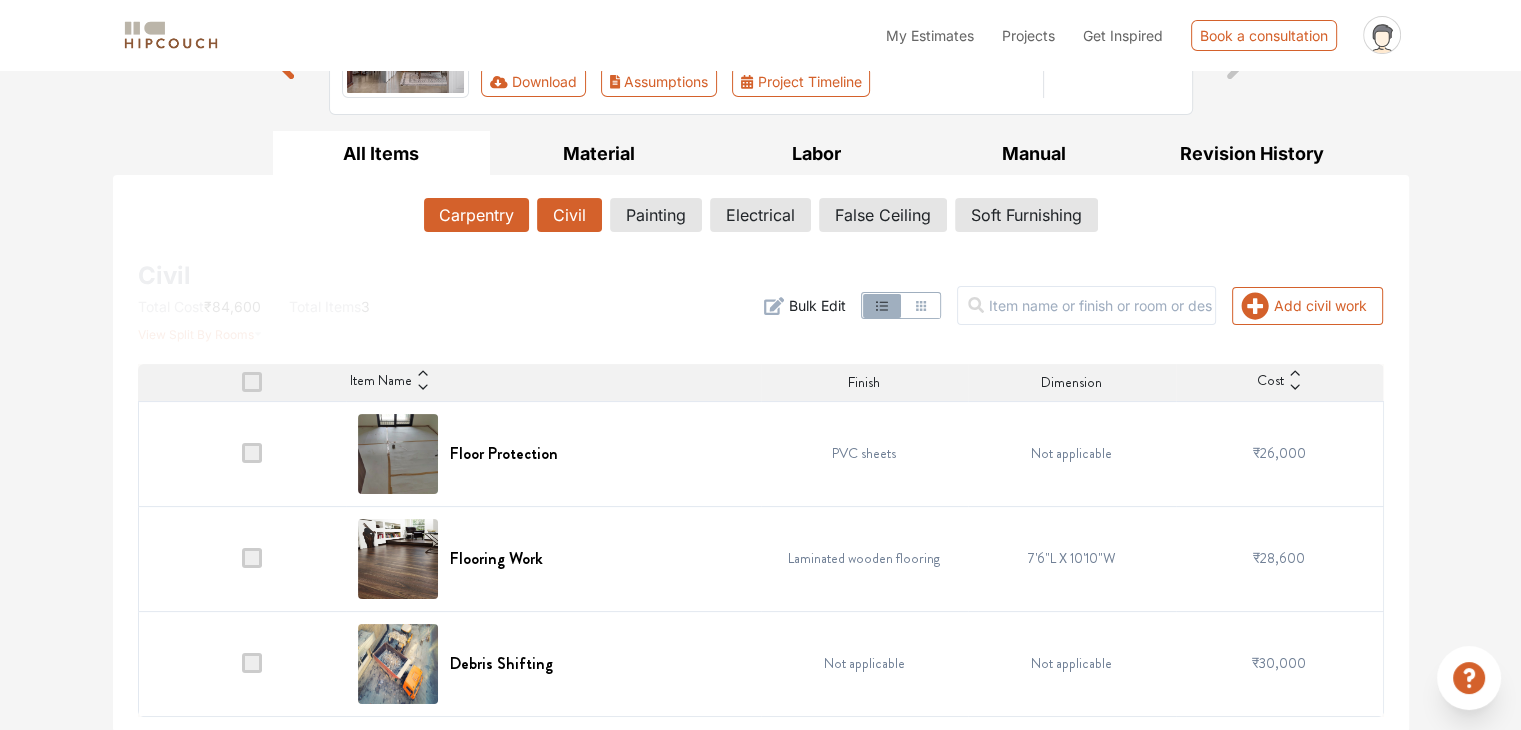 click on "Carpentry" at bounding box center [476, 215] 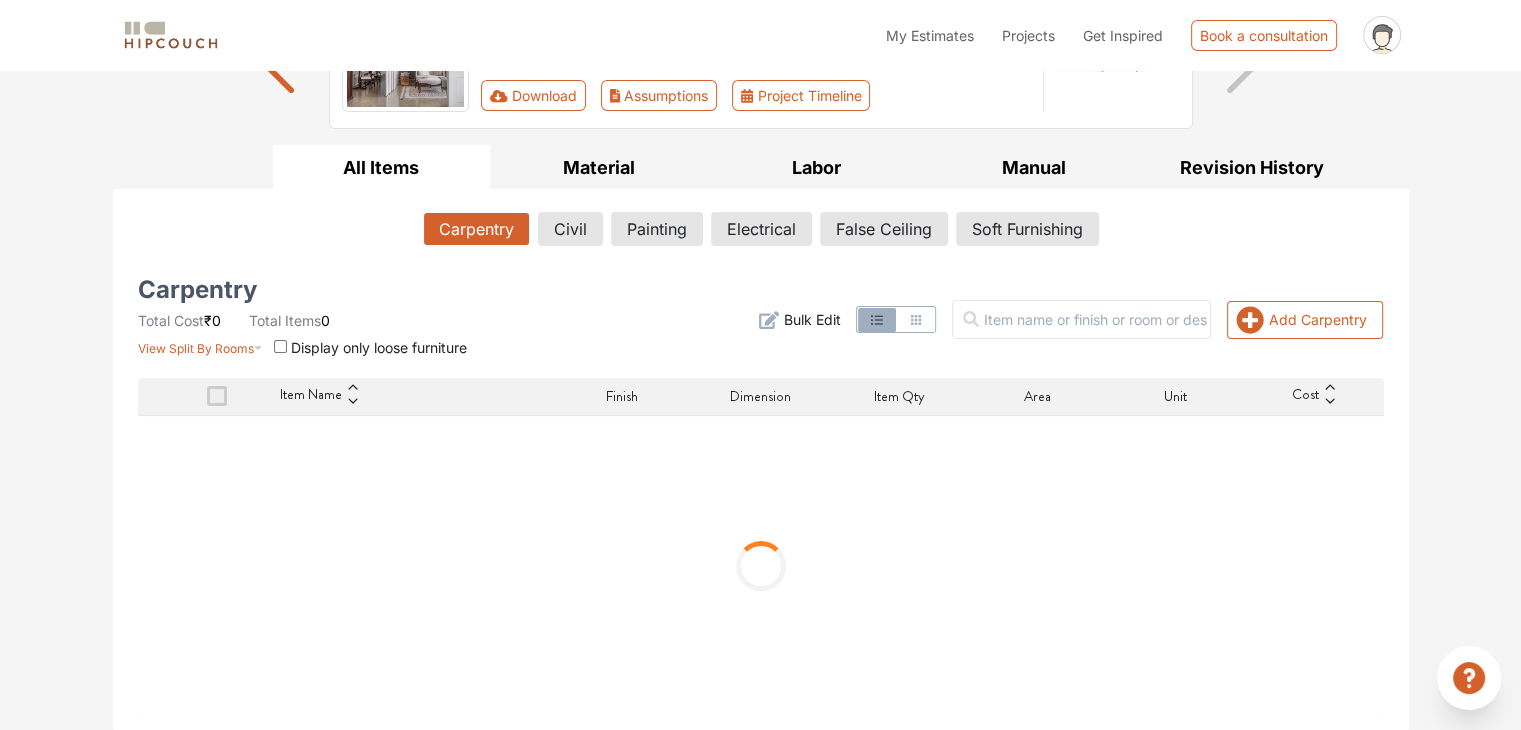 scroll, scrollTop: 236, scrollLeft: 0, axis: vertical 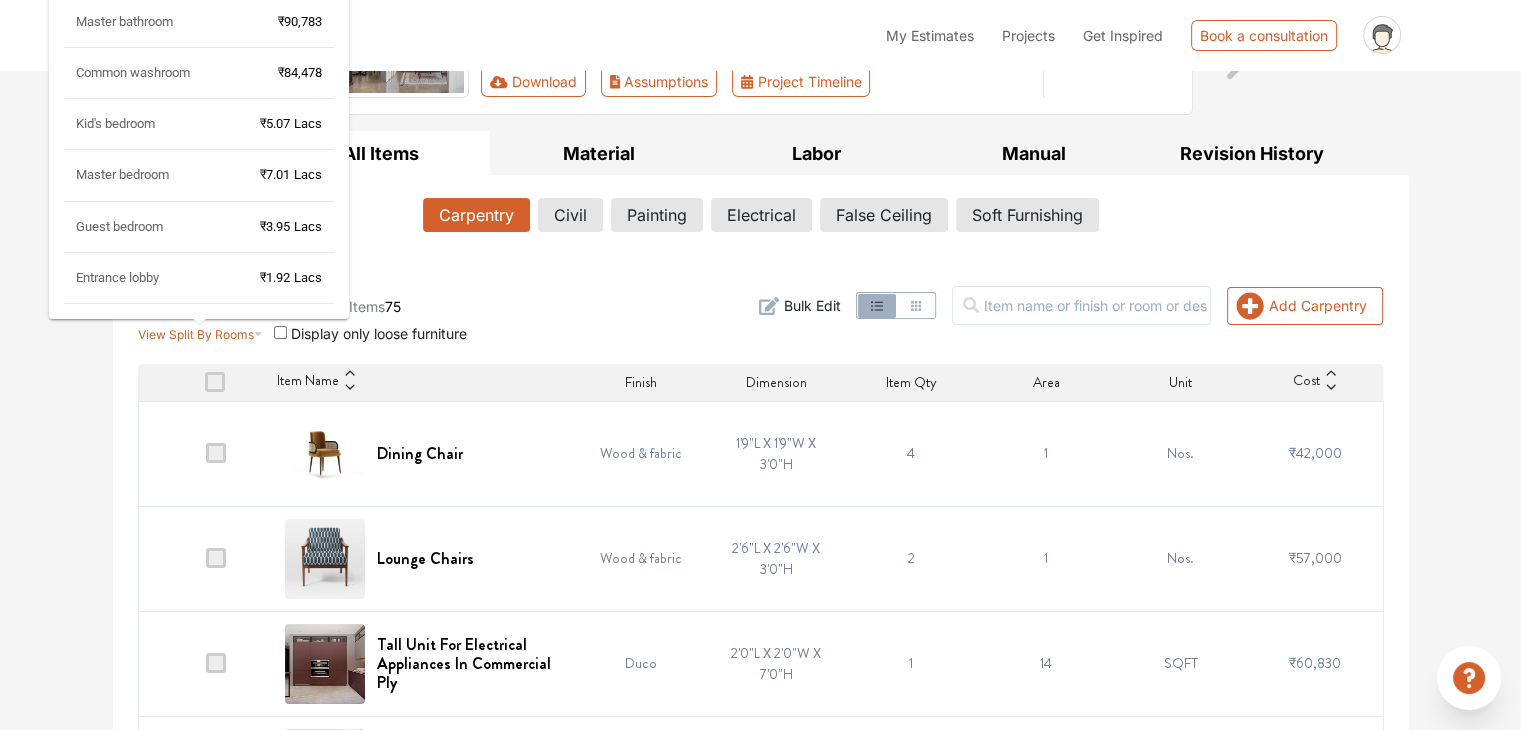 click 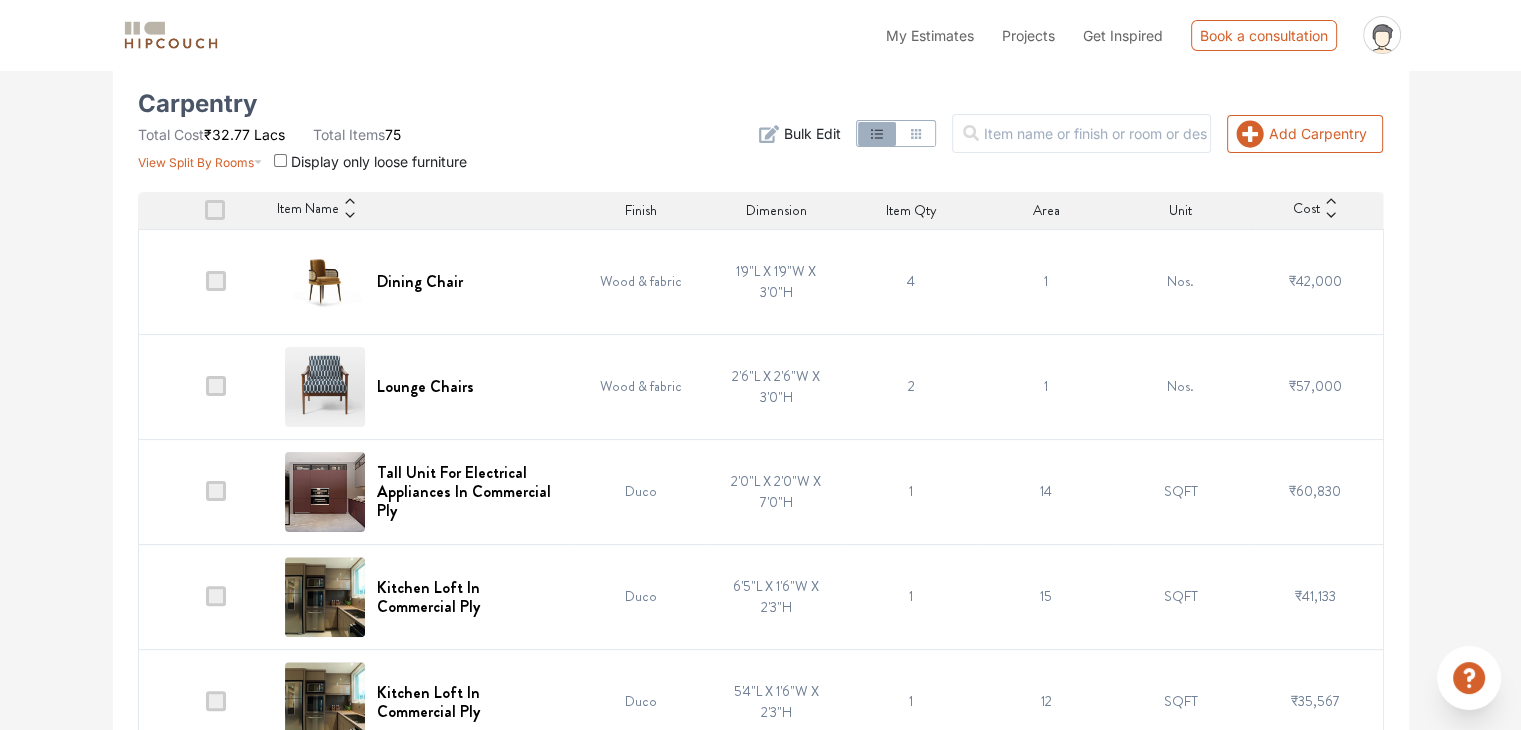 scroll, scrollTop: 436, scrollLeft: 0, axis: vertical 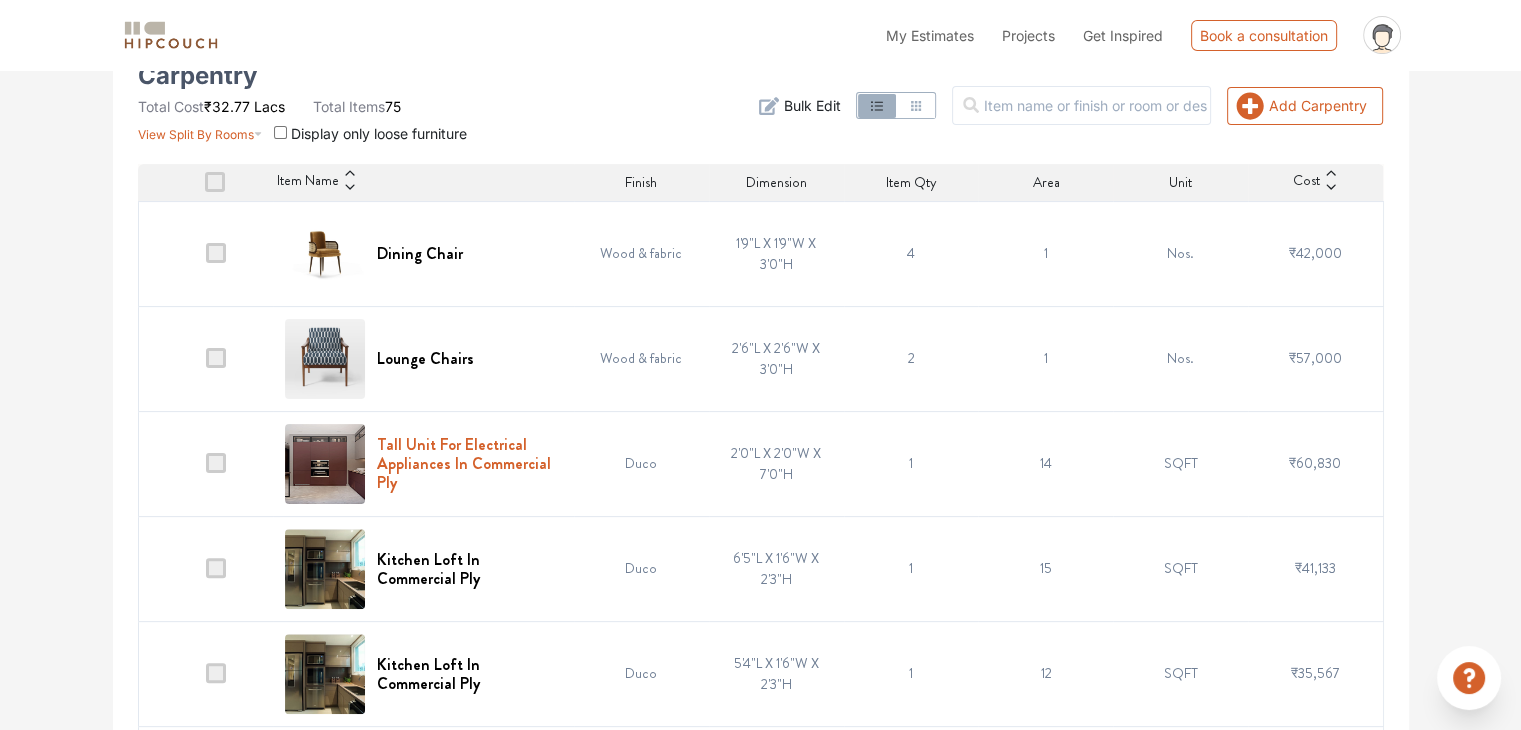 click on "Tall Unit For Electrical Appliances In Commercial Ply" at bounding box center [469, 464] 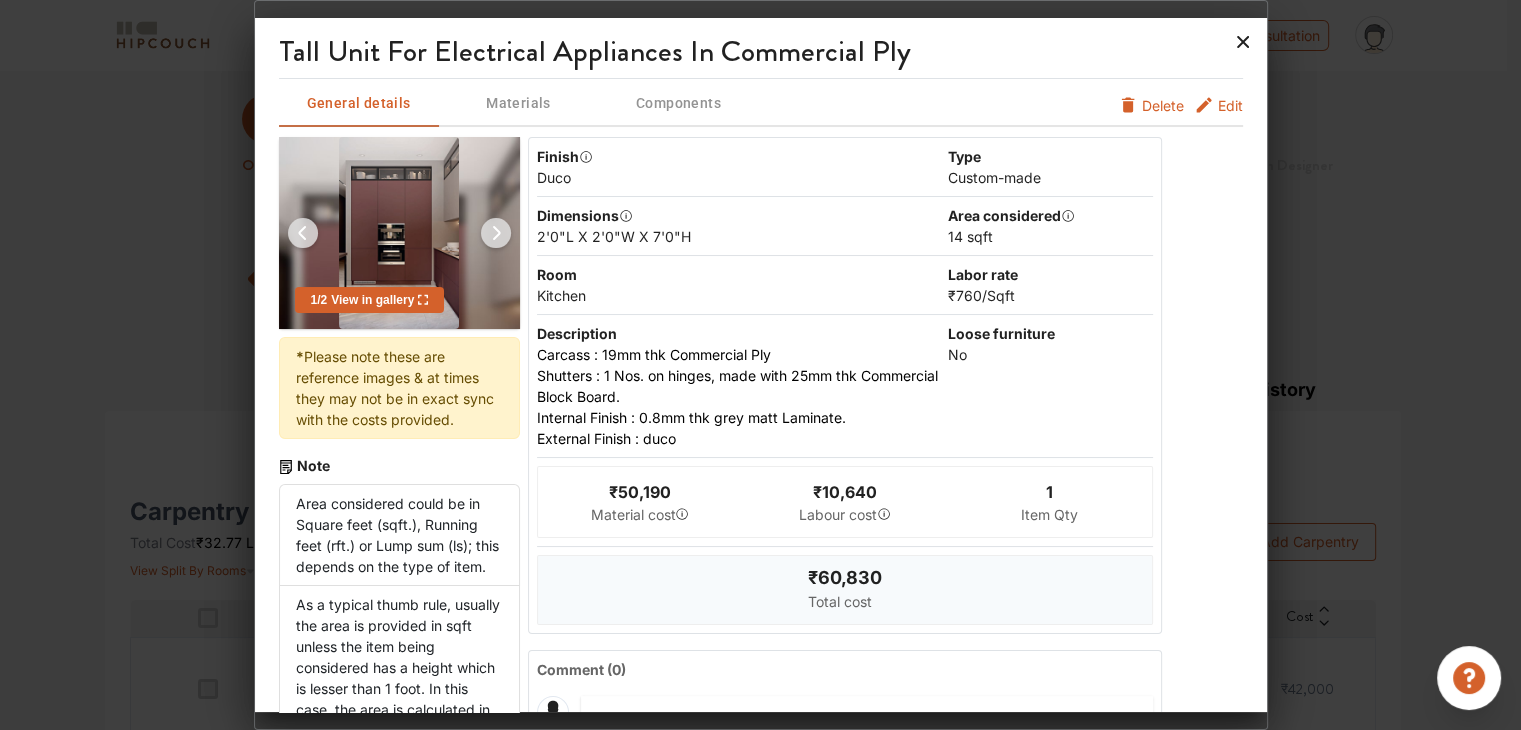 click 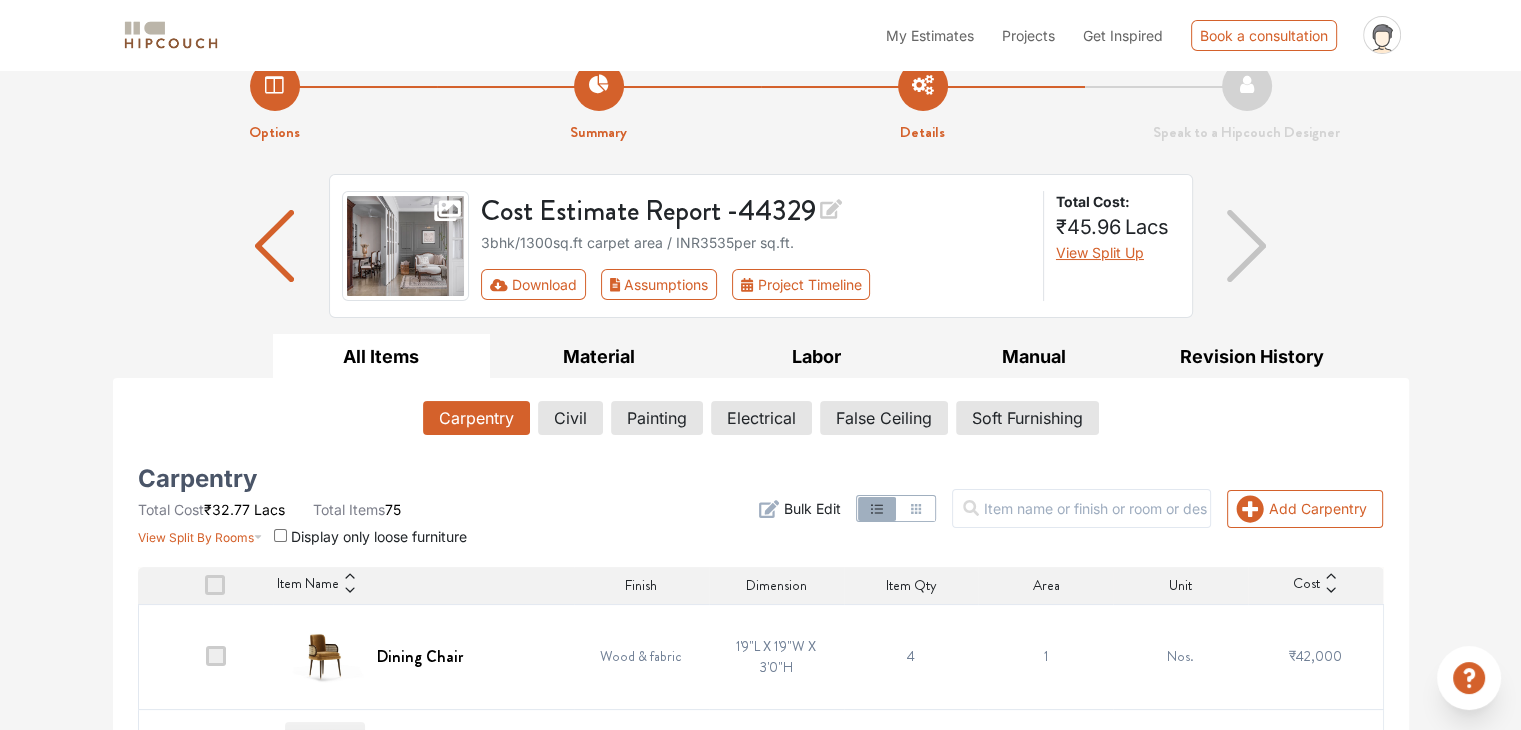 scroll, scrollTop: 0, scrollLeft: 0, axis: both 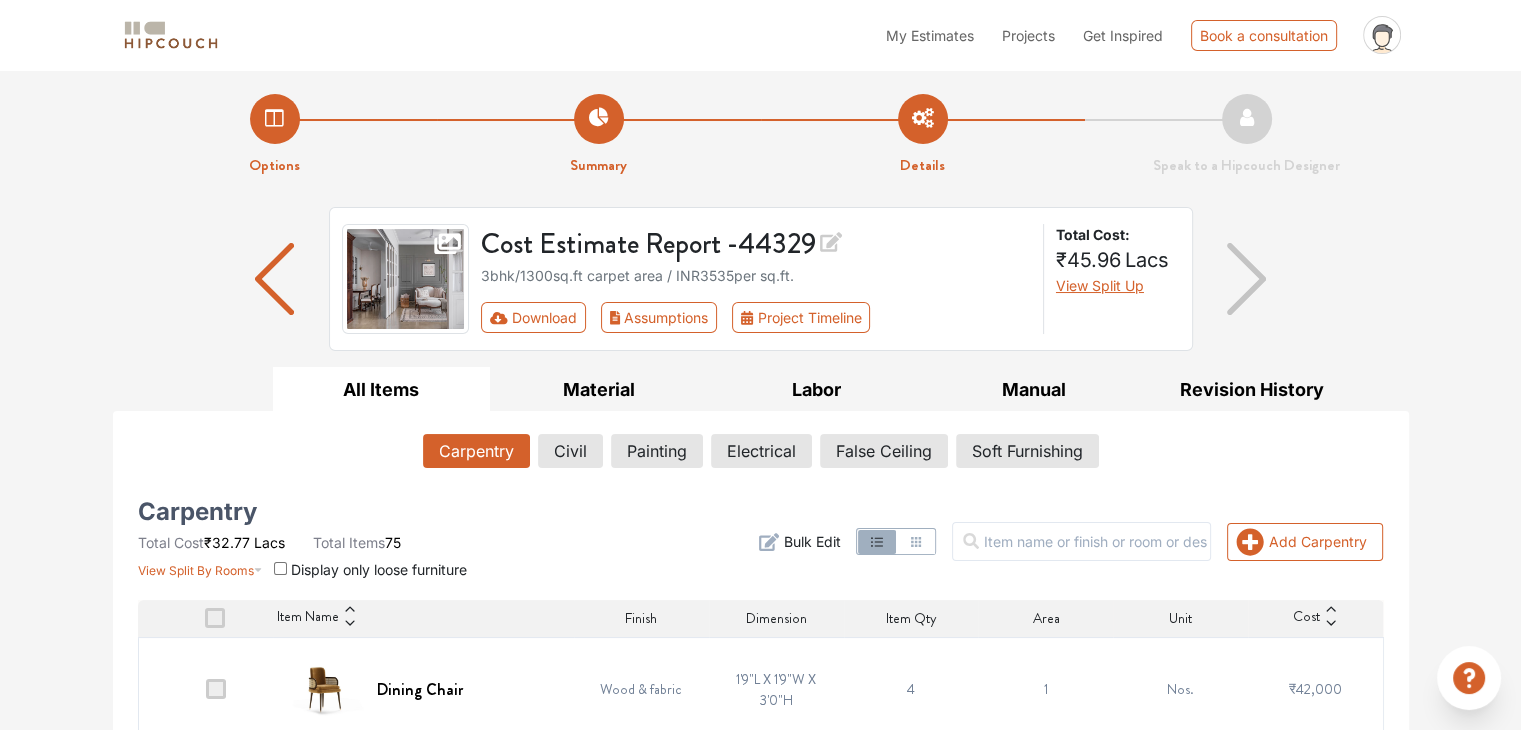 click at bounding box center (171, 35) 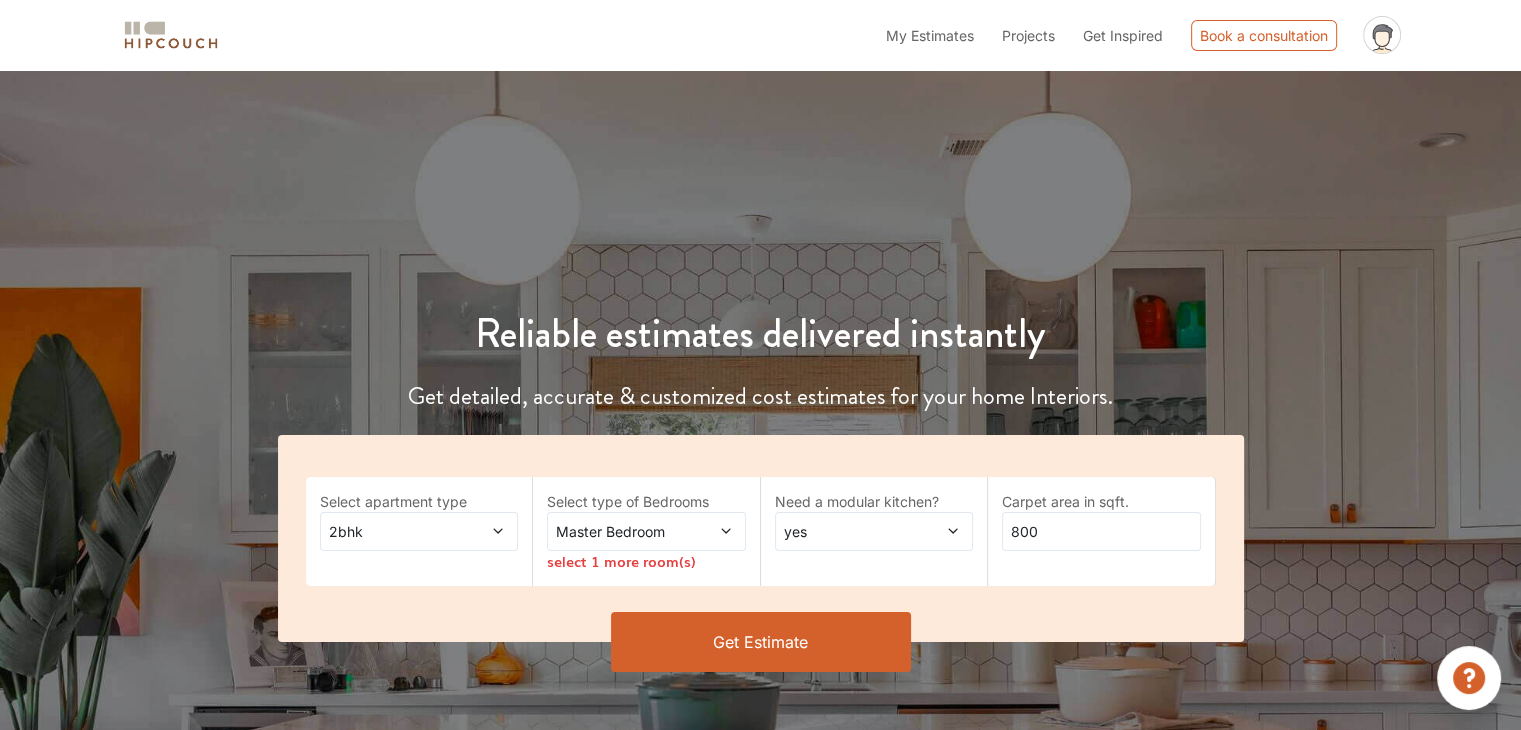 click on "Reliable estimates delivered instantly Get detailed, accurate & customized cost estimates for your home Interiors. Select apartment type 2bhk Select type of Bedrooms Master Bedroom select 1 more room(s) Need a modular kitchen? yes Carpet area in sqft. 800 Get Estimate" at bounding box center (760, 458) 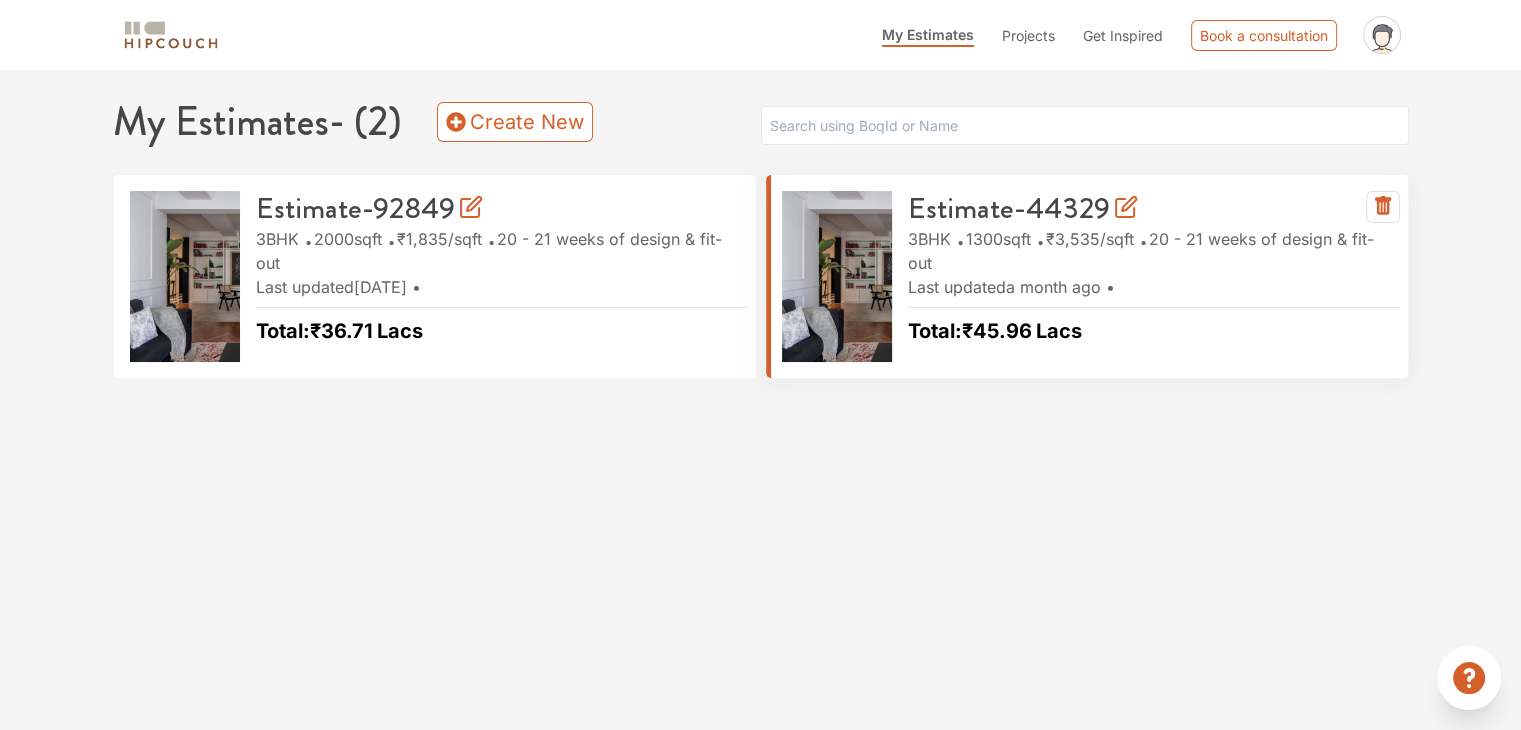 click on "3BHK 1300  sqft ₹3,535 /sqft 20 - 21 weeks of design & fit-out" at bounding box center (1154, 251) 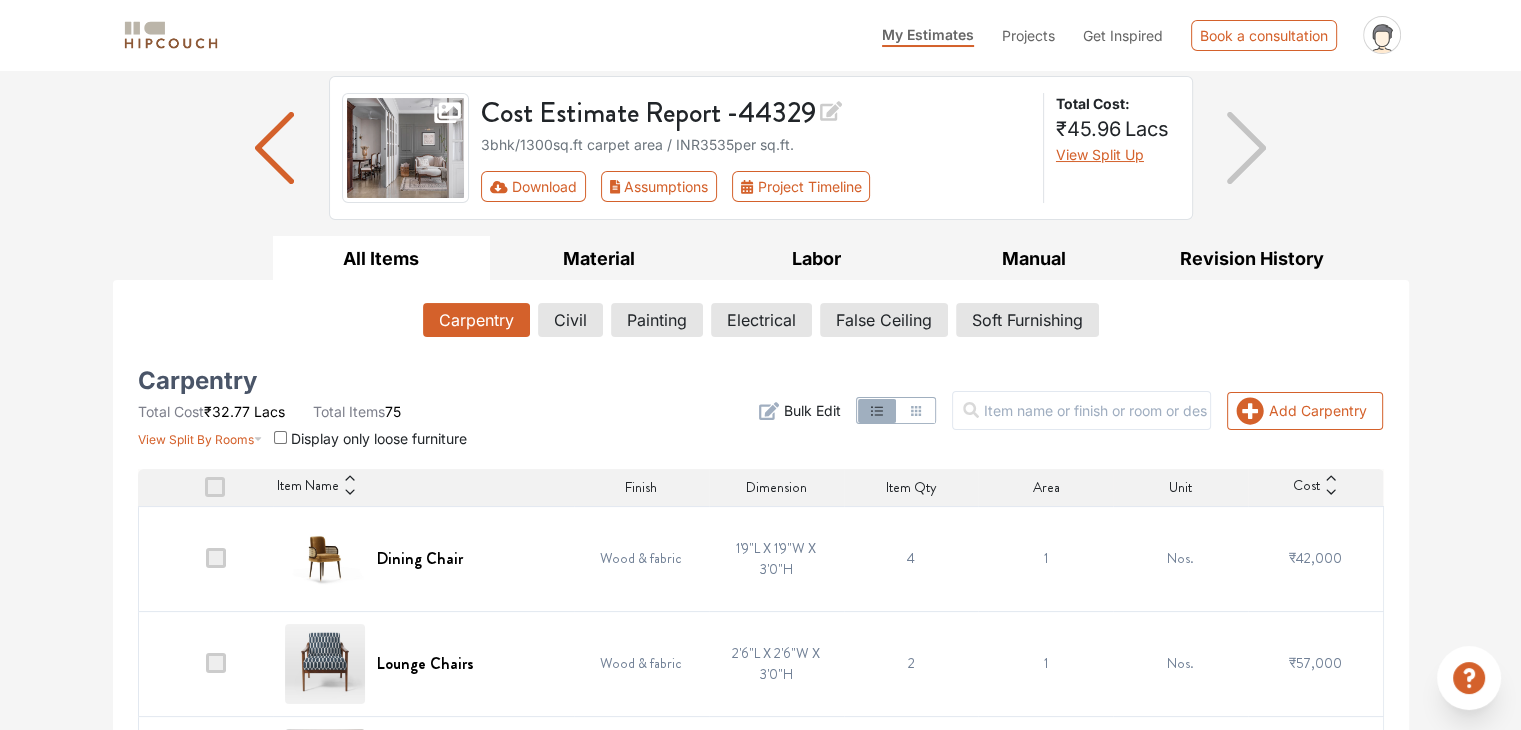 scroll, scrollTop: 100, scrollLeft: 0, axis: vertical 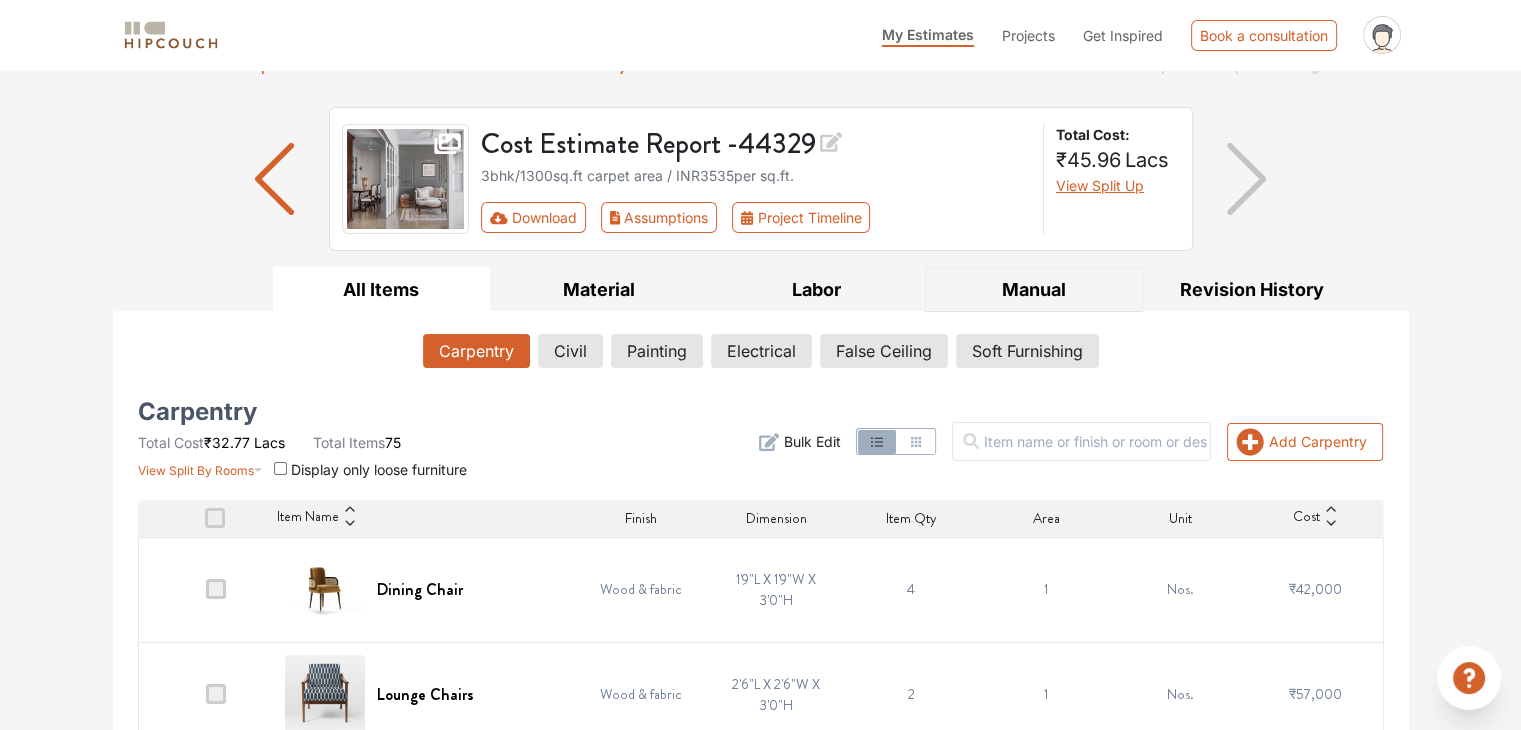 click on "Manual" at bounding box center (1034, 289) 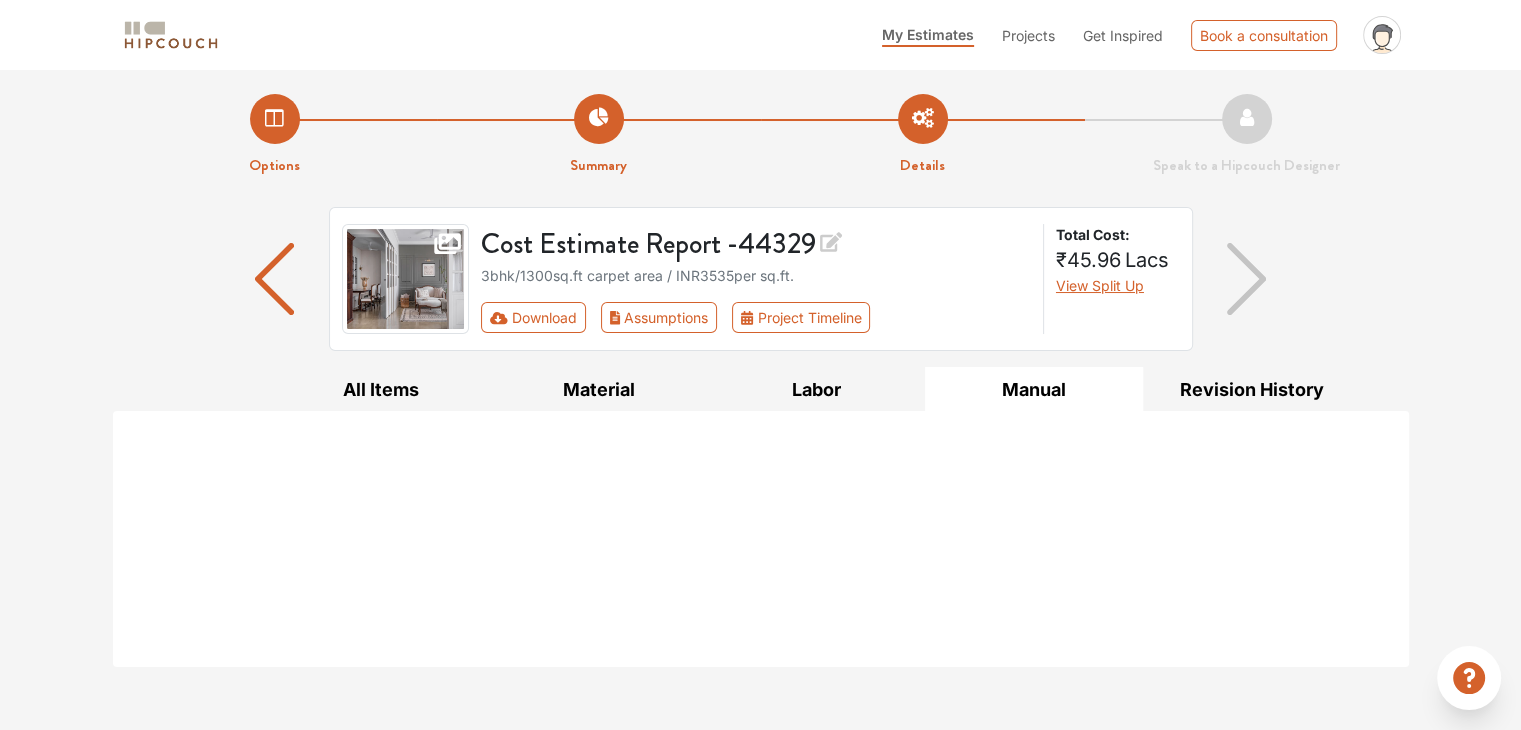 scroll, scrollTop: 0, scrollLeft: 0, axis: both 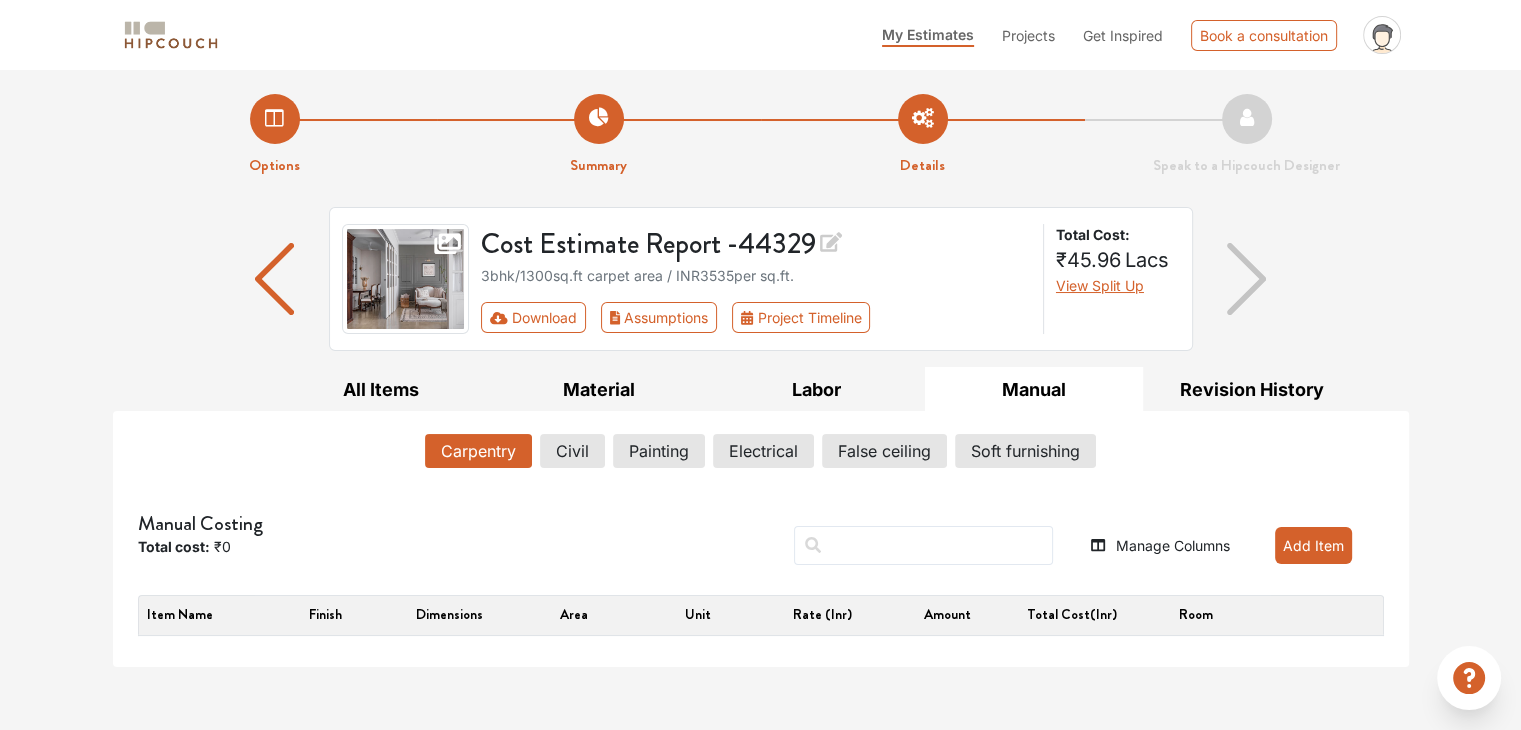 click on "Add Item" at bounding box center (1313, 545) 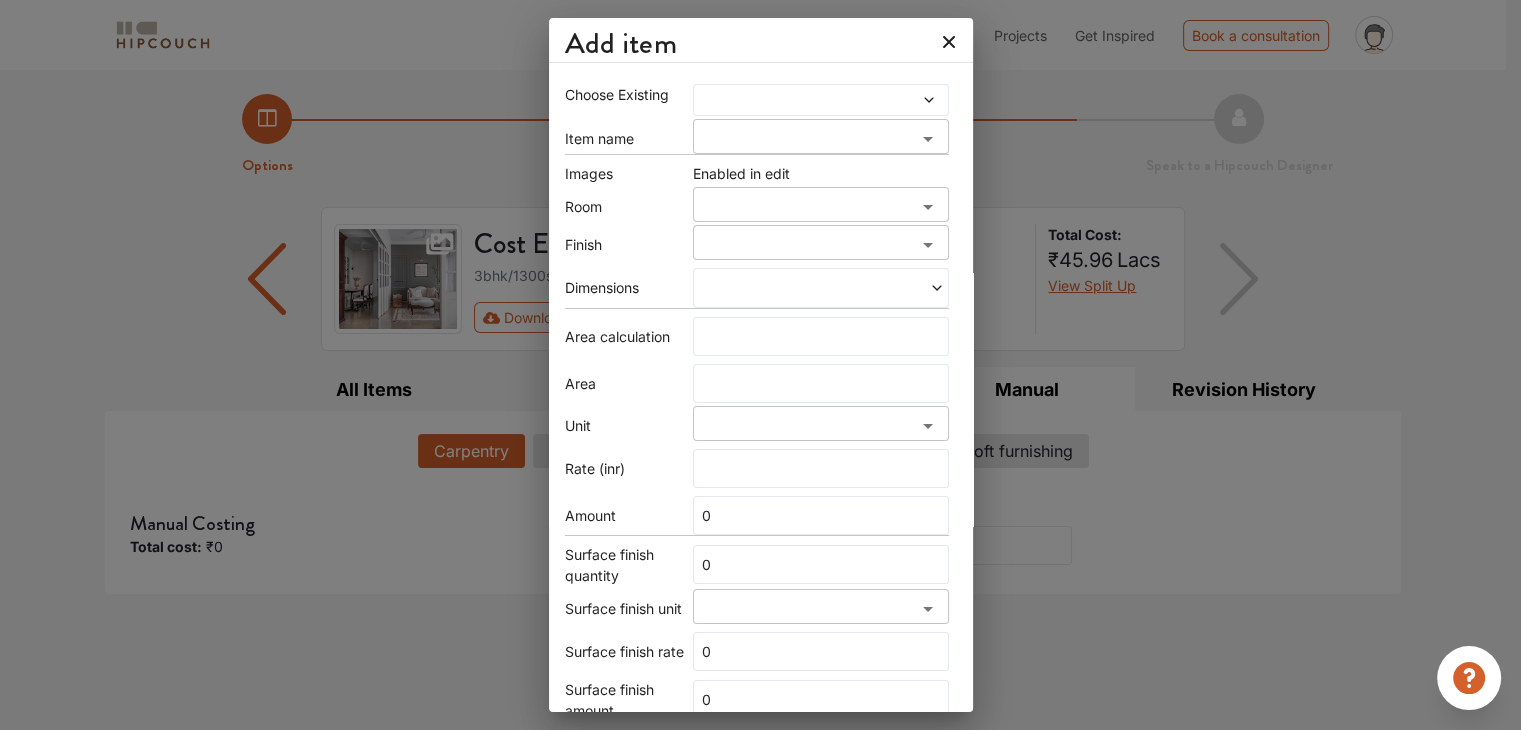 click at bounding box center [787, 100] 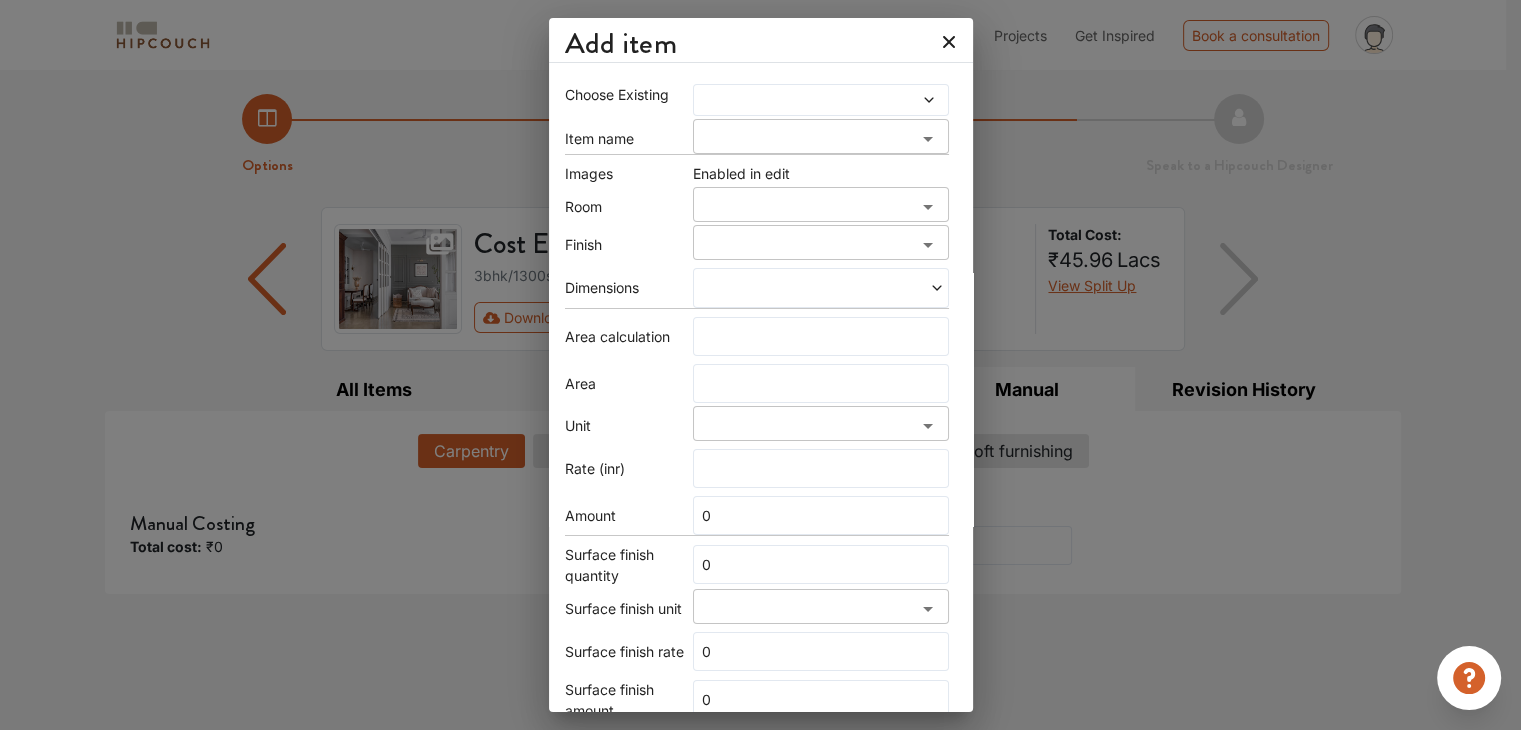 click at bounding box center (821, 100) 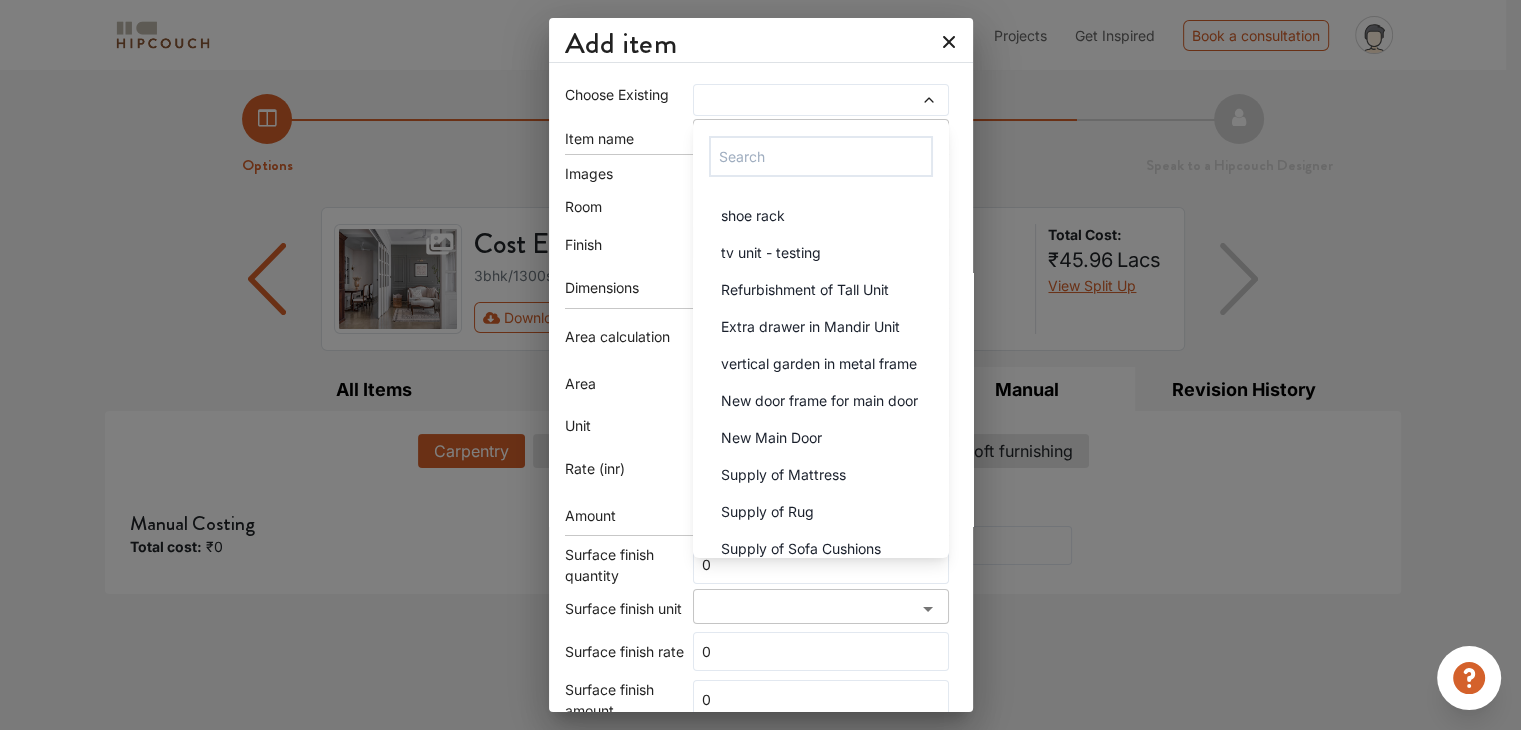 click 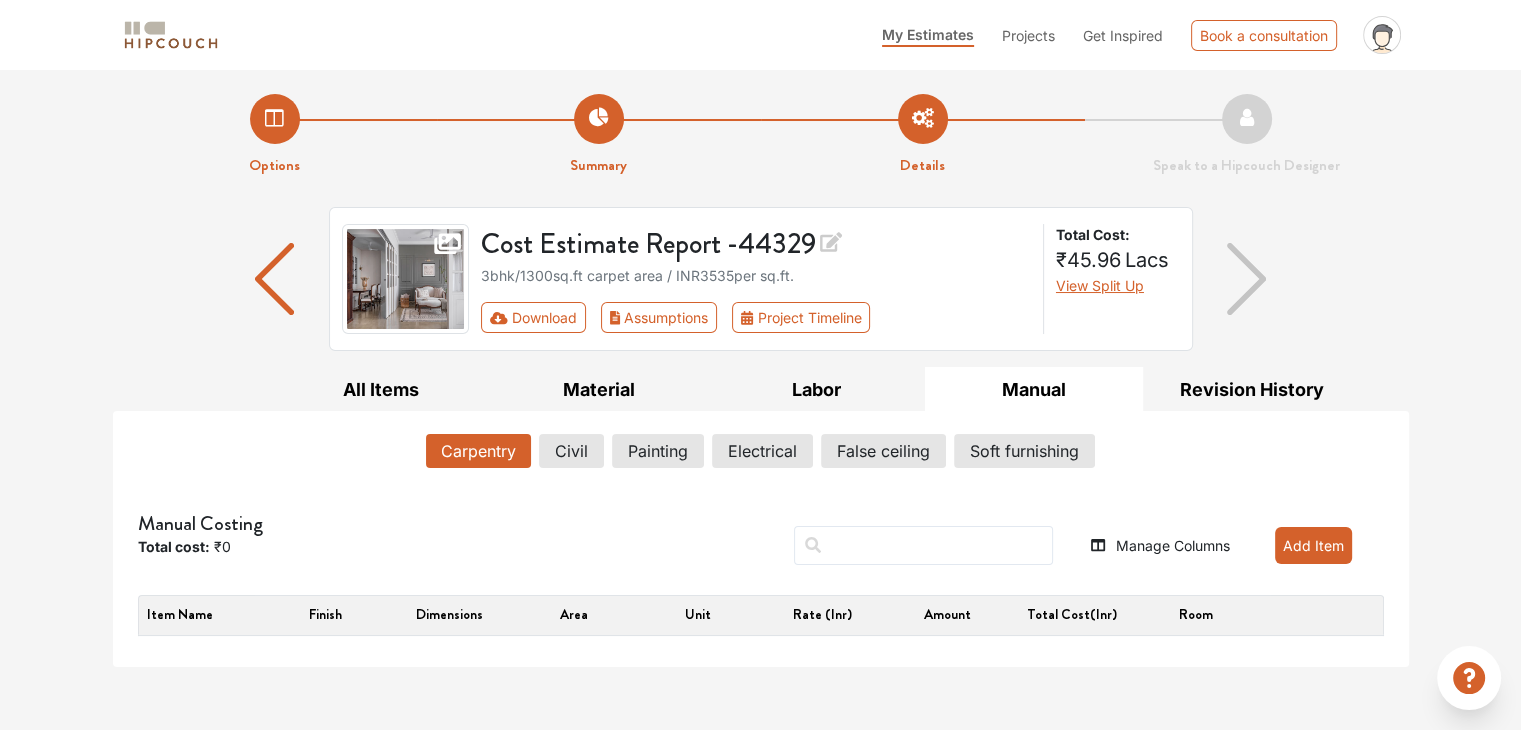click on "Carpentry" at bounding box center [478, 451] 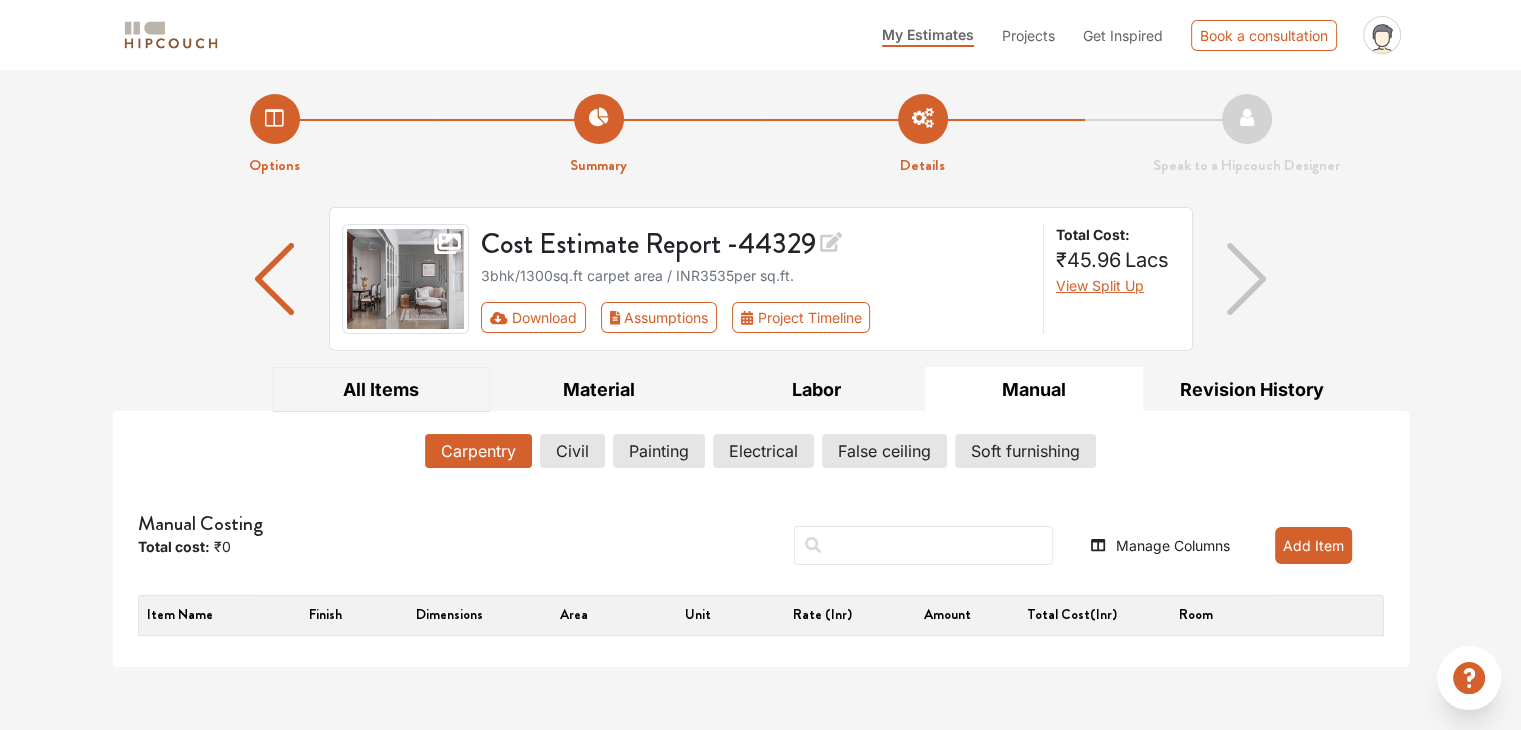 click on "All Items" at bounding box center (382, 389) 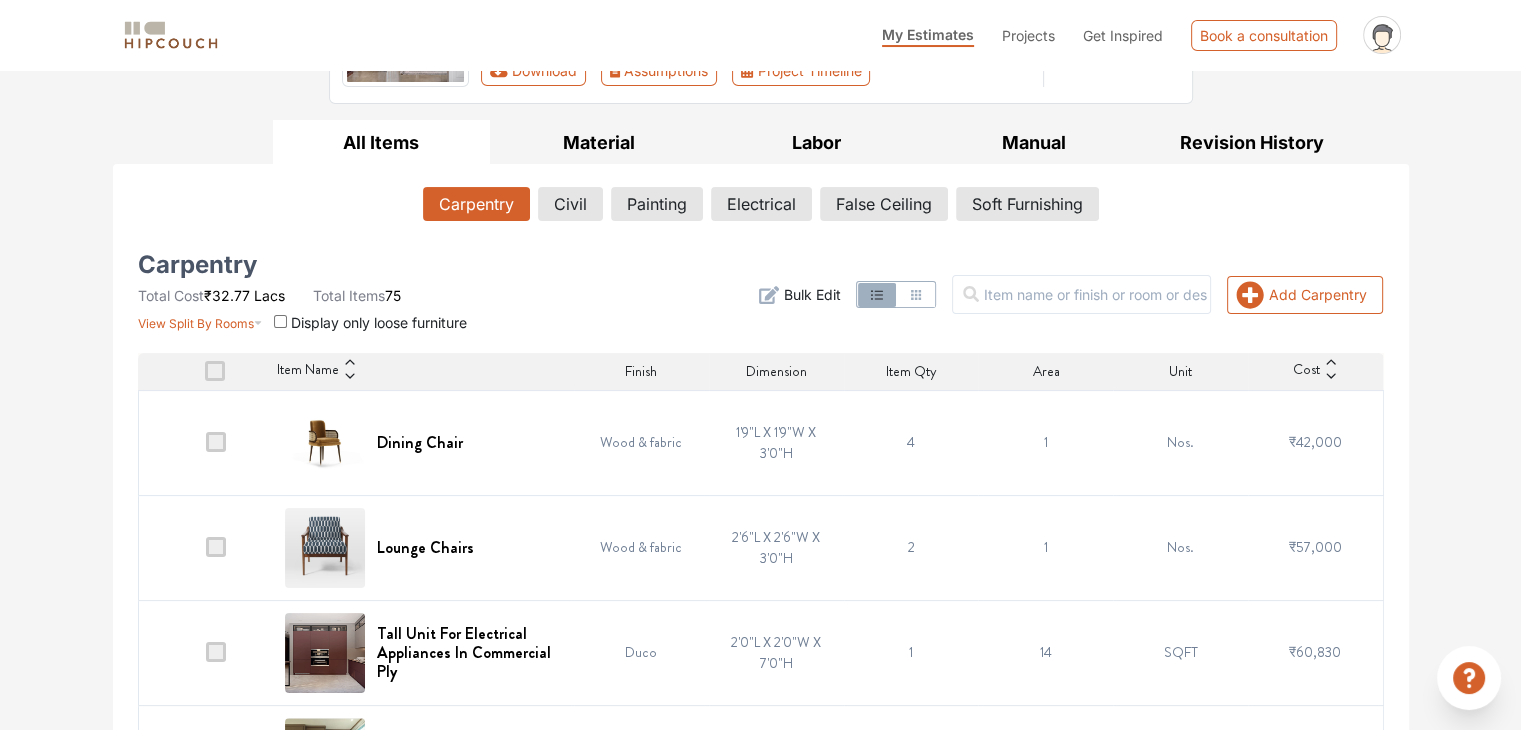 scroll, scrollTop: 300, scrollLeft: 0, axis: vertical 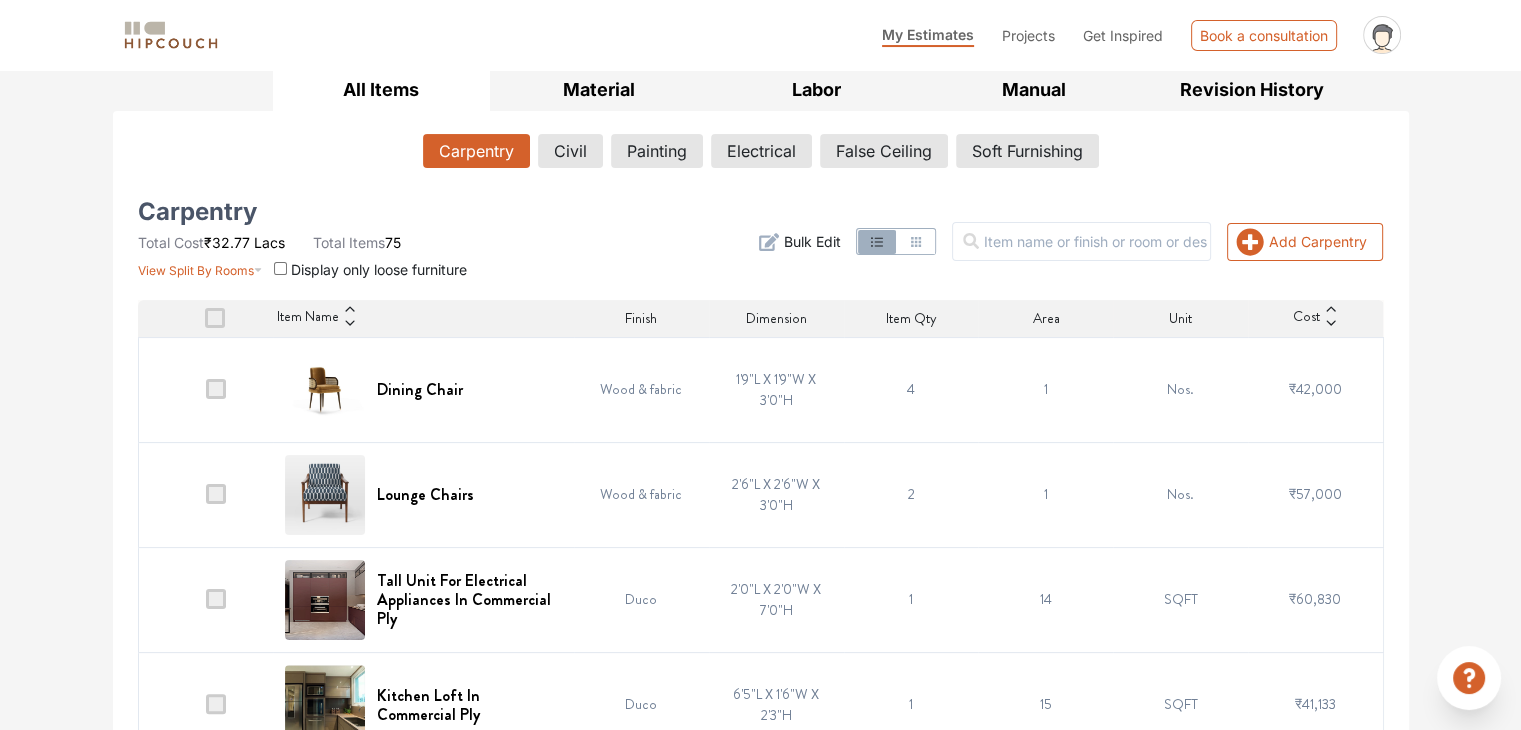 click on "4" at bounding box center [911, 389] 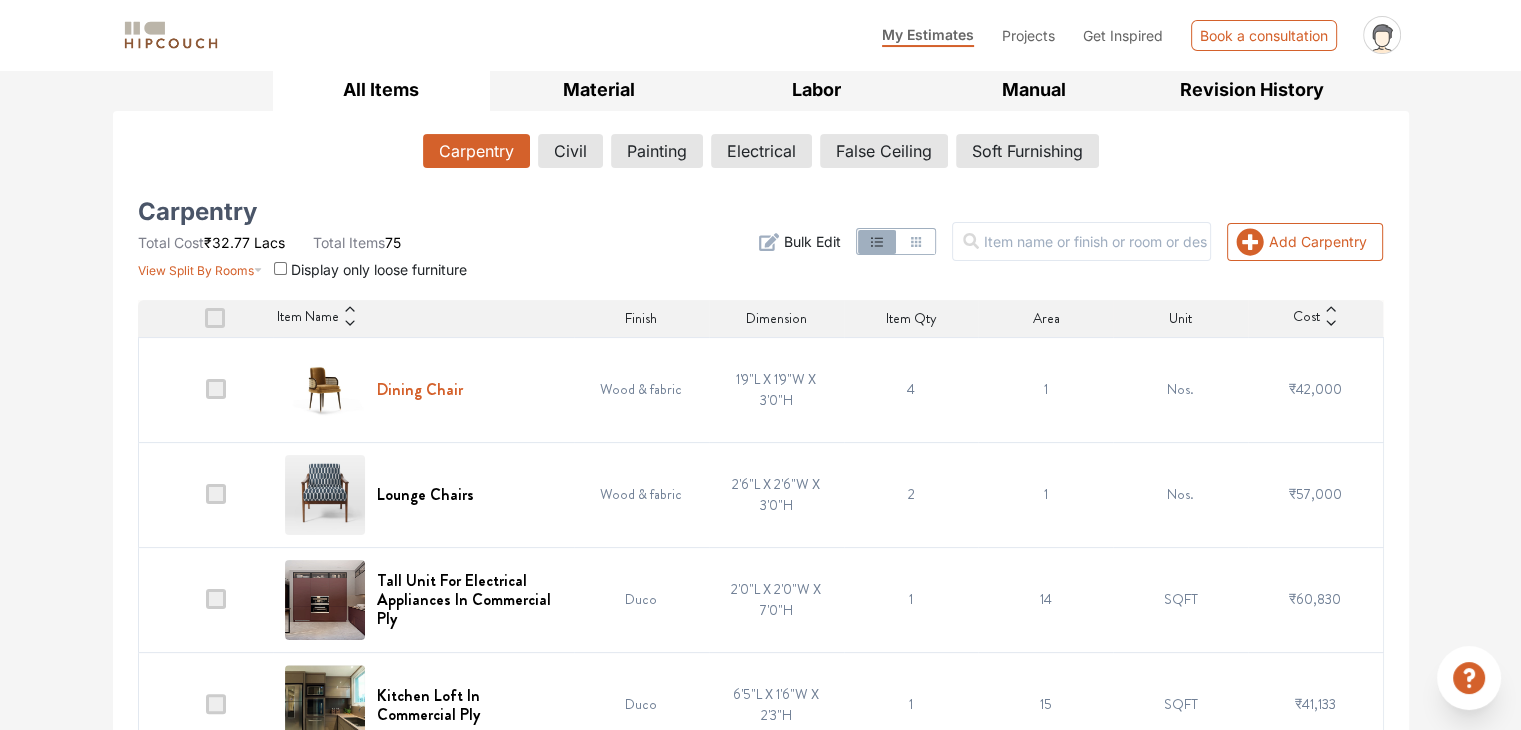 click on "Dining Chair" at bounding box center (420, 389) 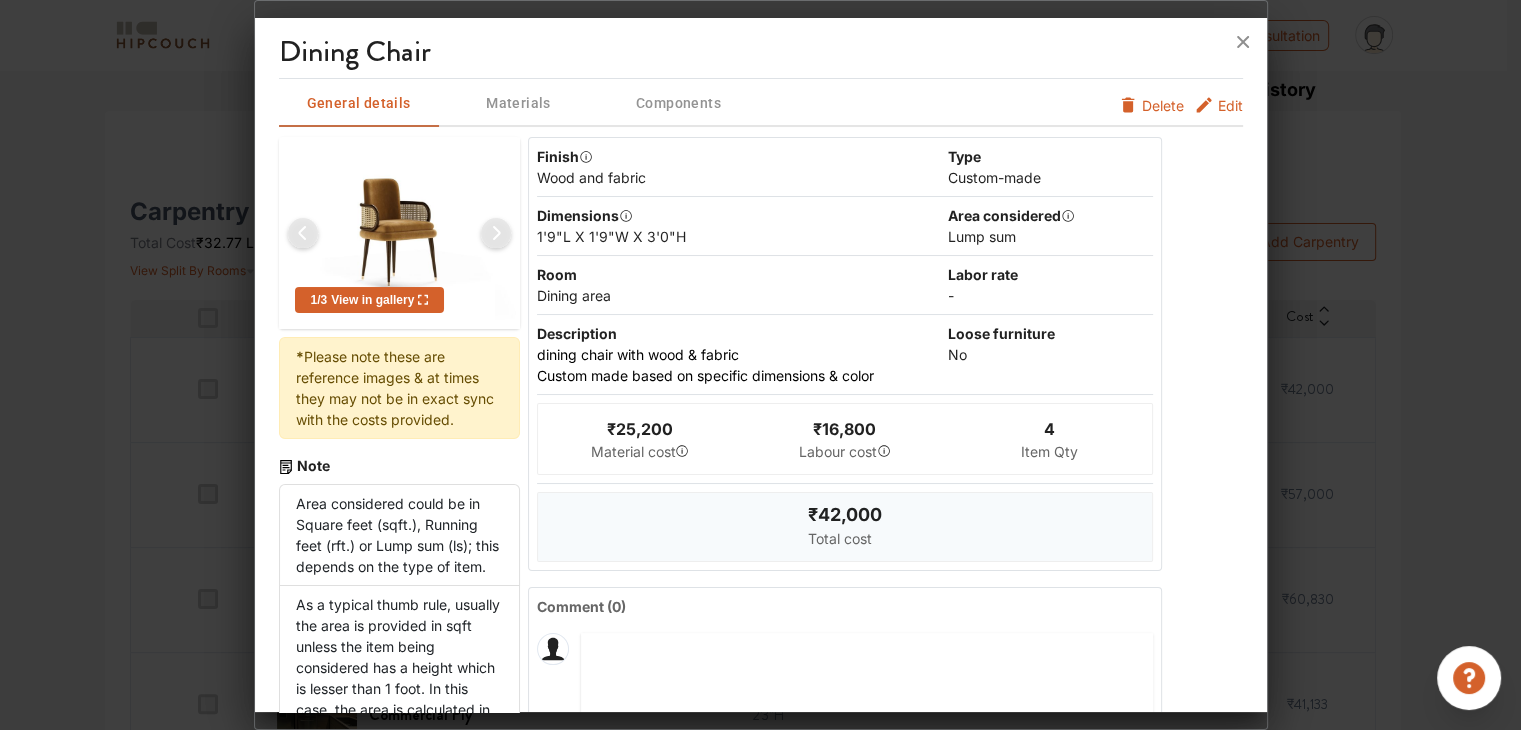 click on "4 Item Qty" at bounding box center (1049, 439) 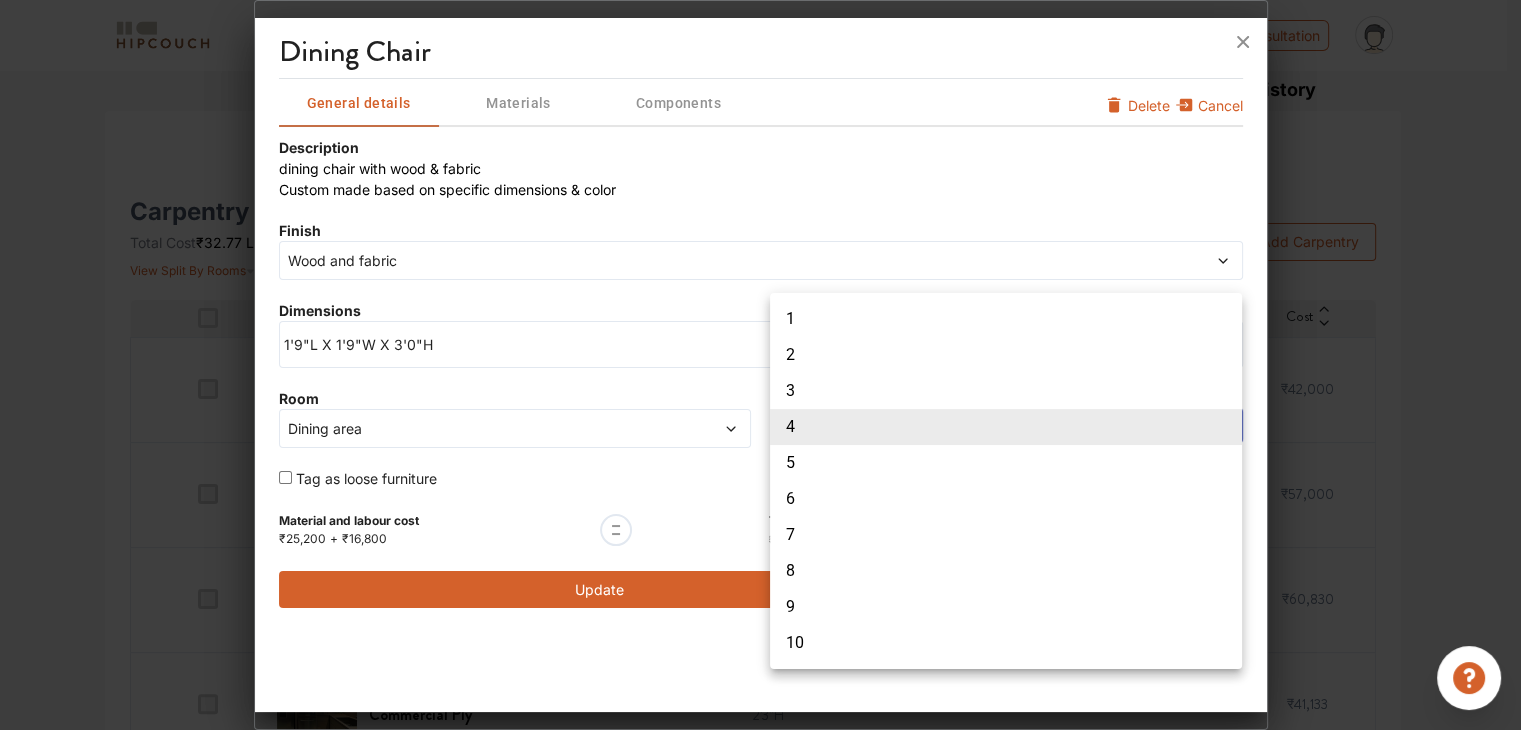 click on "My Estimates Projects Get Inspired Book a consultation profile pic Upload Boq Logout Options Summary Details Speak to a Hipcouch Designer Cost Estimate Report -  44329 3bhk  /  1300  sq.ft carpet area / INR  3535  per sq.ft. Download Assumptions Project Timeline Total Cost:  ₹45.96 Lacs  View Split Up All Items Material Labor Manual Revision History Carpentry Civil Painting Electrical False Ceiling Soft Furnishing Carpentry Total Cost  ₹32.77 Lacs  Total Items  75 View Split By Rooms Display only loose furniture Add Carpentry Filter Bulk Edit Item Name Finish Dimension Item Qty Area Unit Cost Dining Chair Wood & fabric 1'9"L X 1'9"W X 3'0"H 4 1 Nos. ₹42,000 Lounge Chairs Wood & fabric 2'6"L X 2'6"W X 3'0"H 2 1 Nos. ₹57,000 Tall Unit For Electrical Appliances In Commercial Ply Duco 2'0"L X 2'0"W X 7'0"H 1 14 SQFT ₹60,830 Kitchen Loft In Commercial Ply Duco 6'5"L X 1'6"W X 2'3"H 1 15 SQFT ₹41,133 Kitchen Loft In Commercial Ply Duco 5'4"L X 1'6"W X 2'3"H 1 12 SQFT ₹35,567 Duco 8'8"L X 1'6"W X 2'3"H" at bounding box center (760, 65) 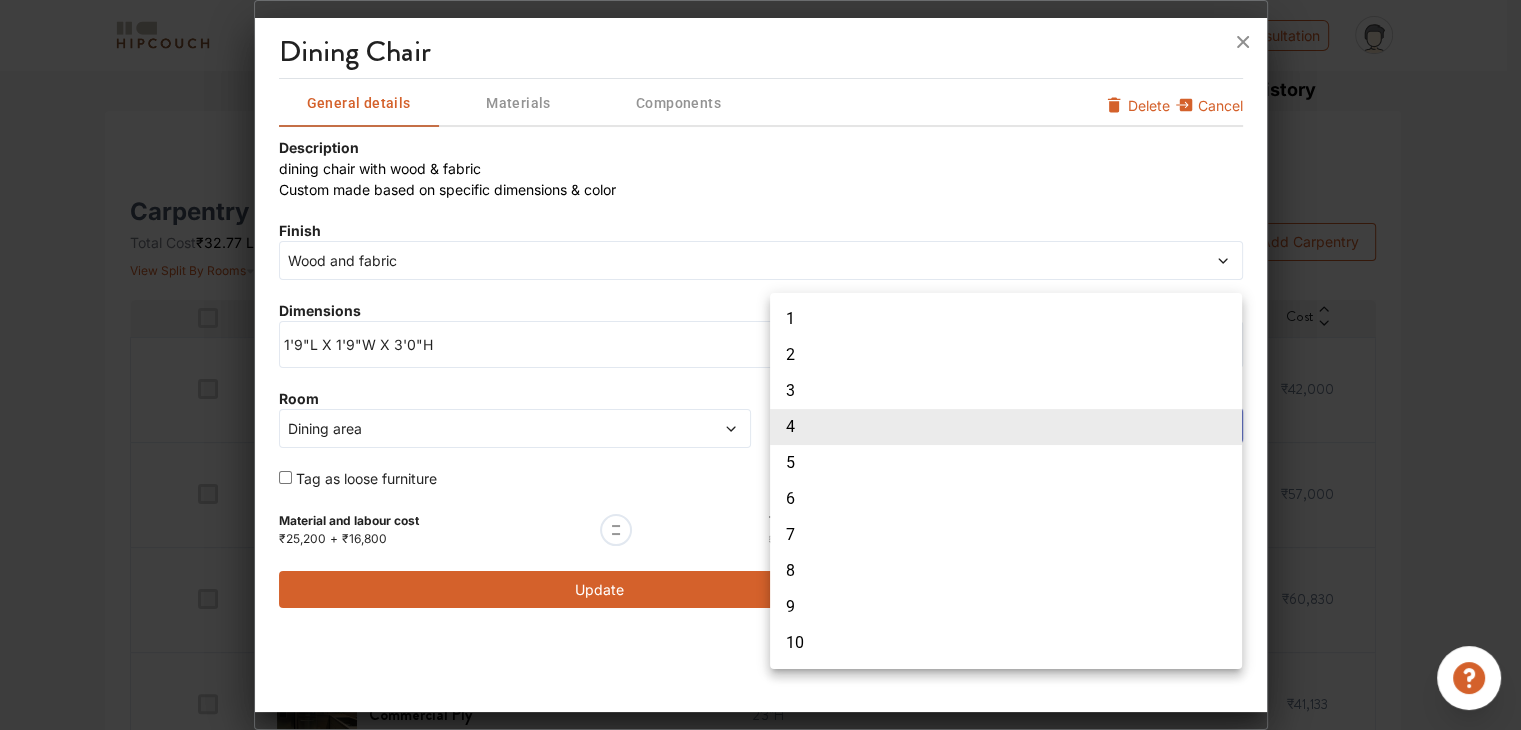 type on "6" 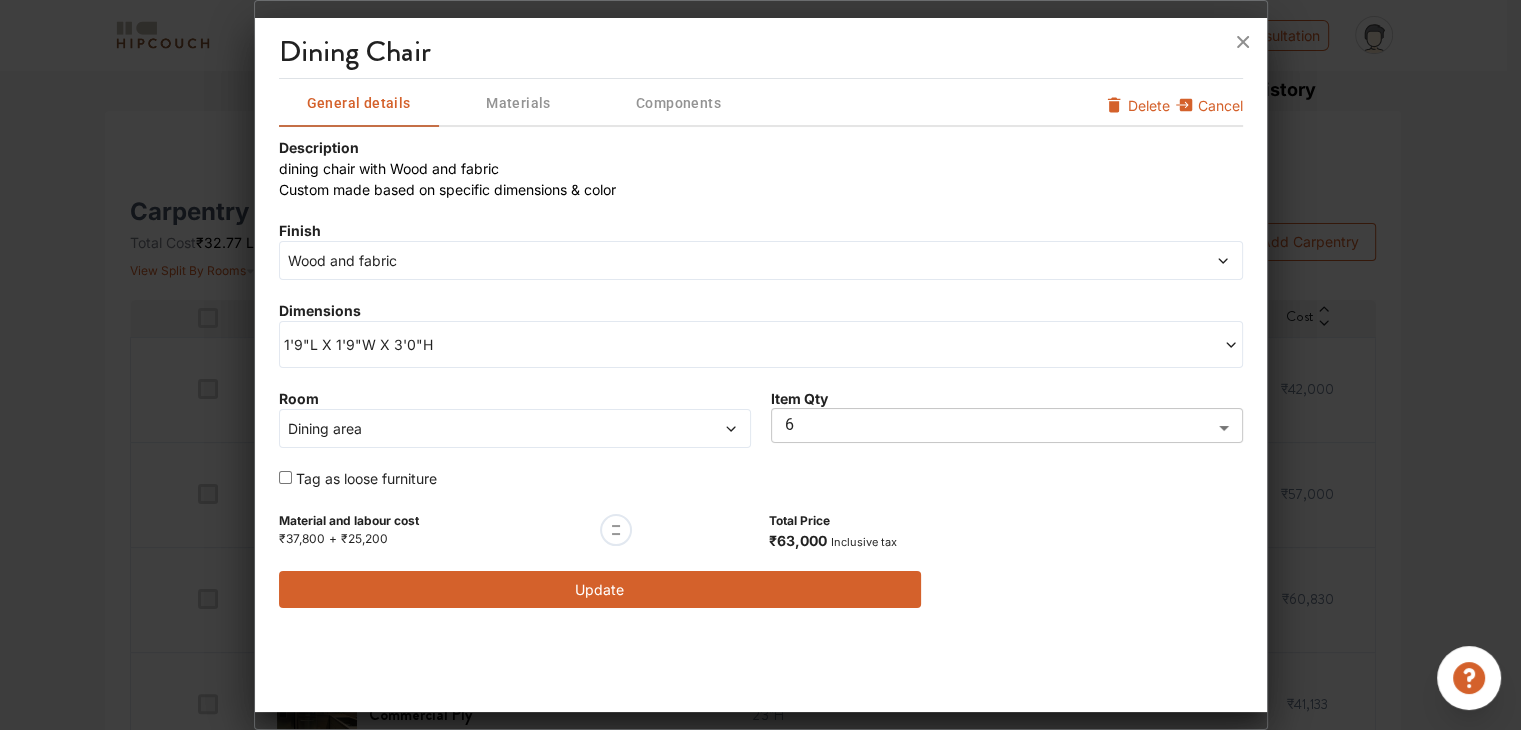 click on "Update" at bounding box center [600, 589] 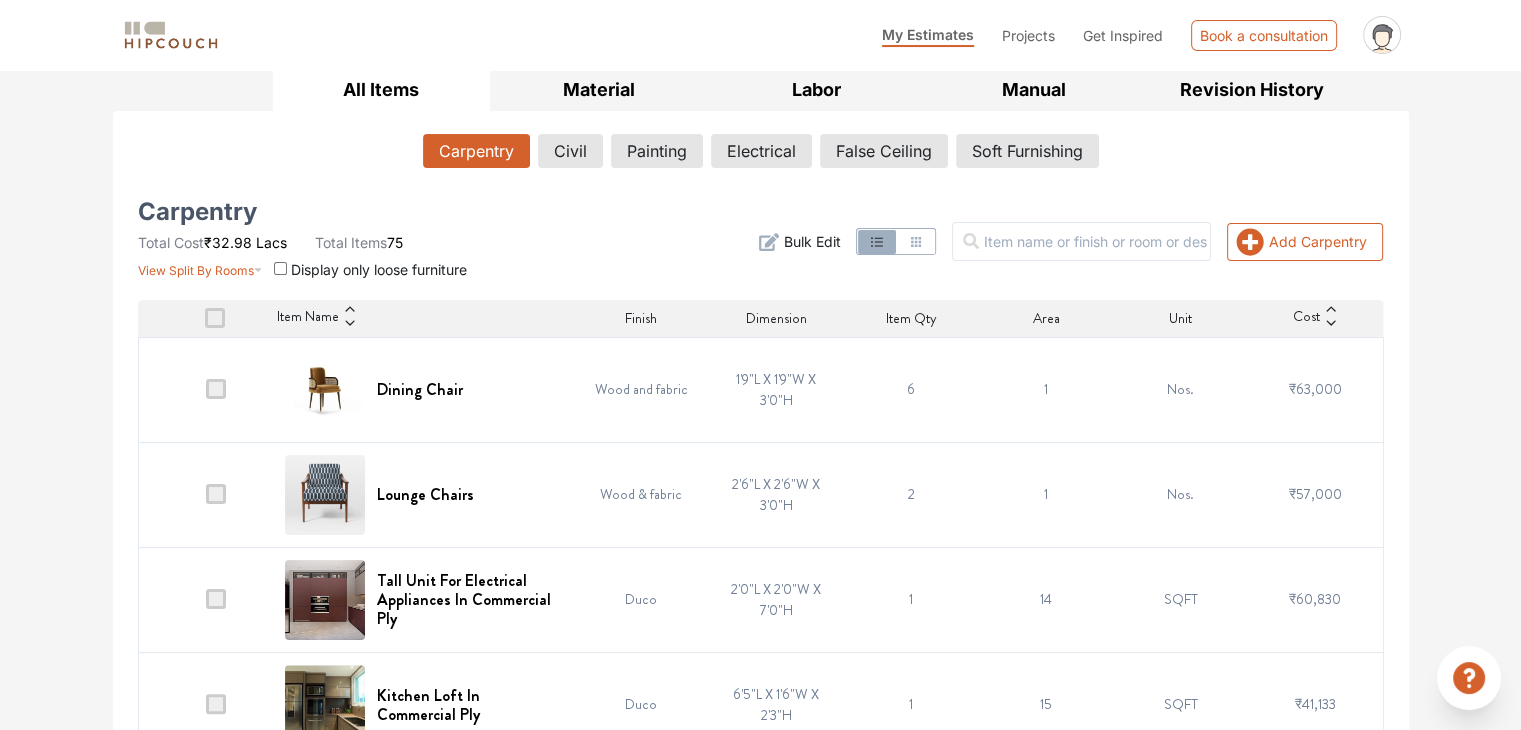 scroll, scrollTop: 400, scrollLeft: 0, axis: vertical 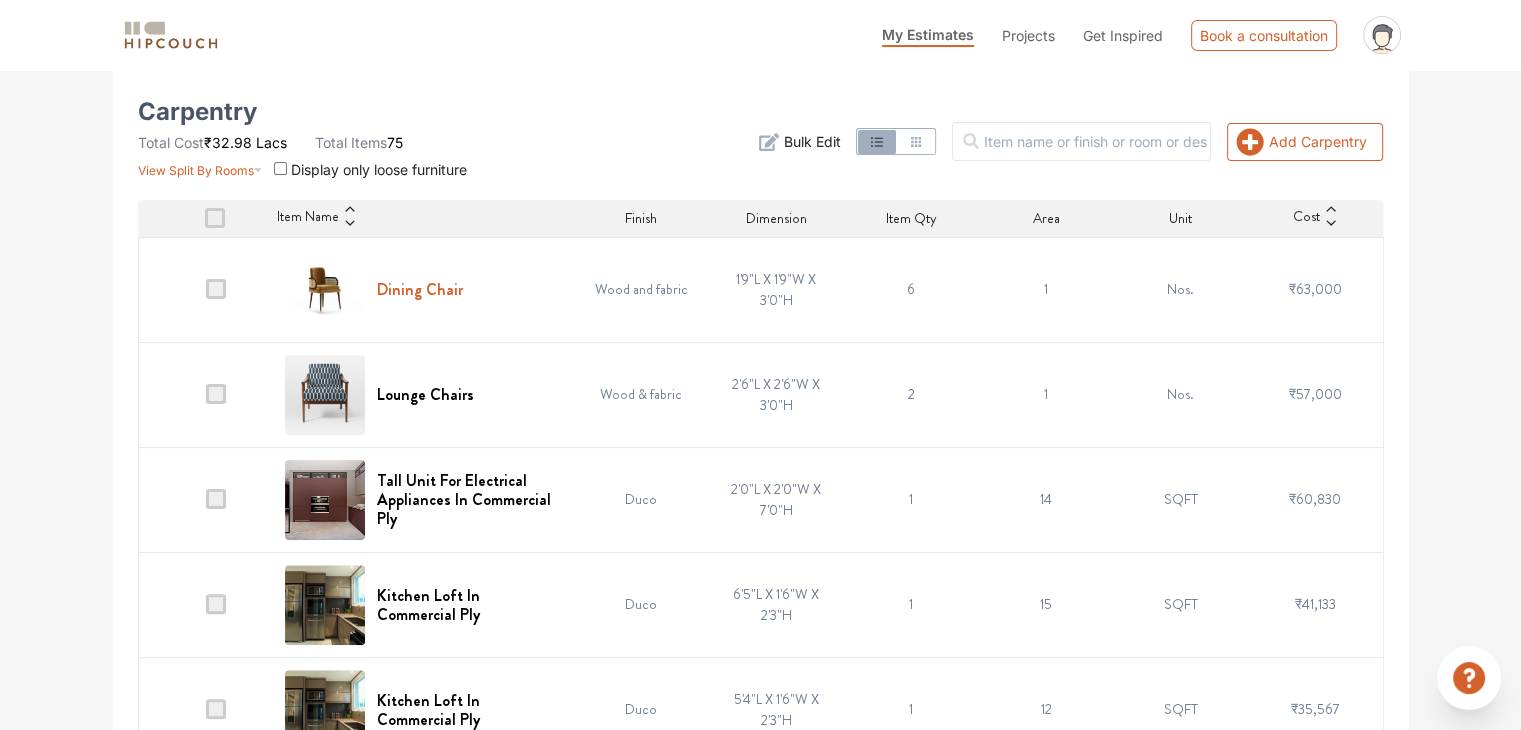 click on "Dining Chair" at bounding box center (420, 289) 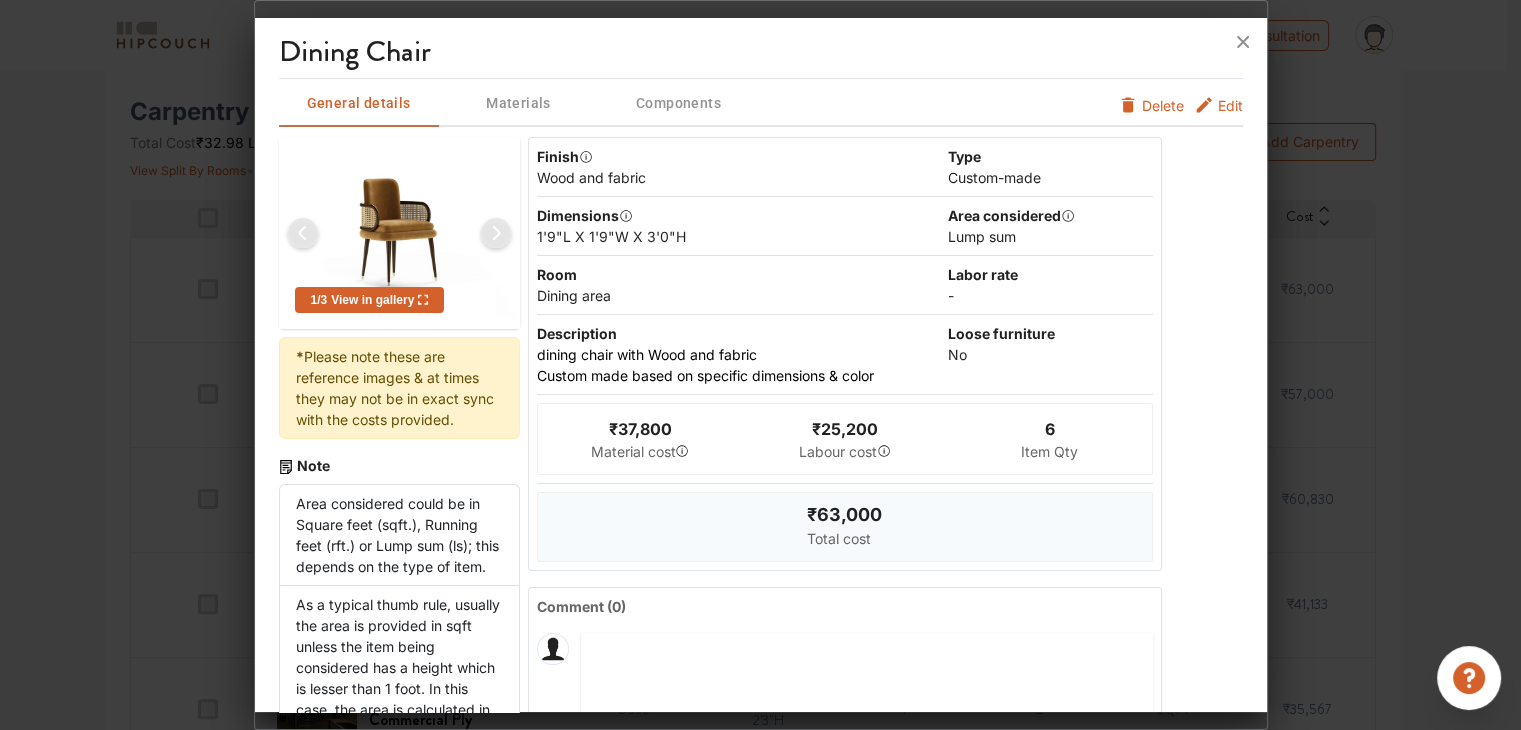 click on "Edit" at bounding box center (1230, 105) 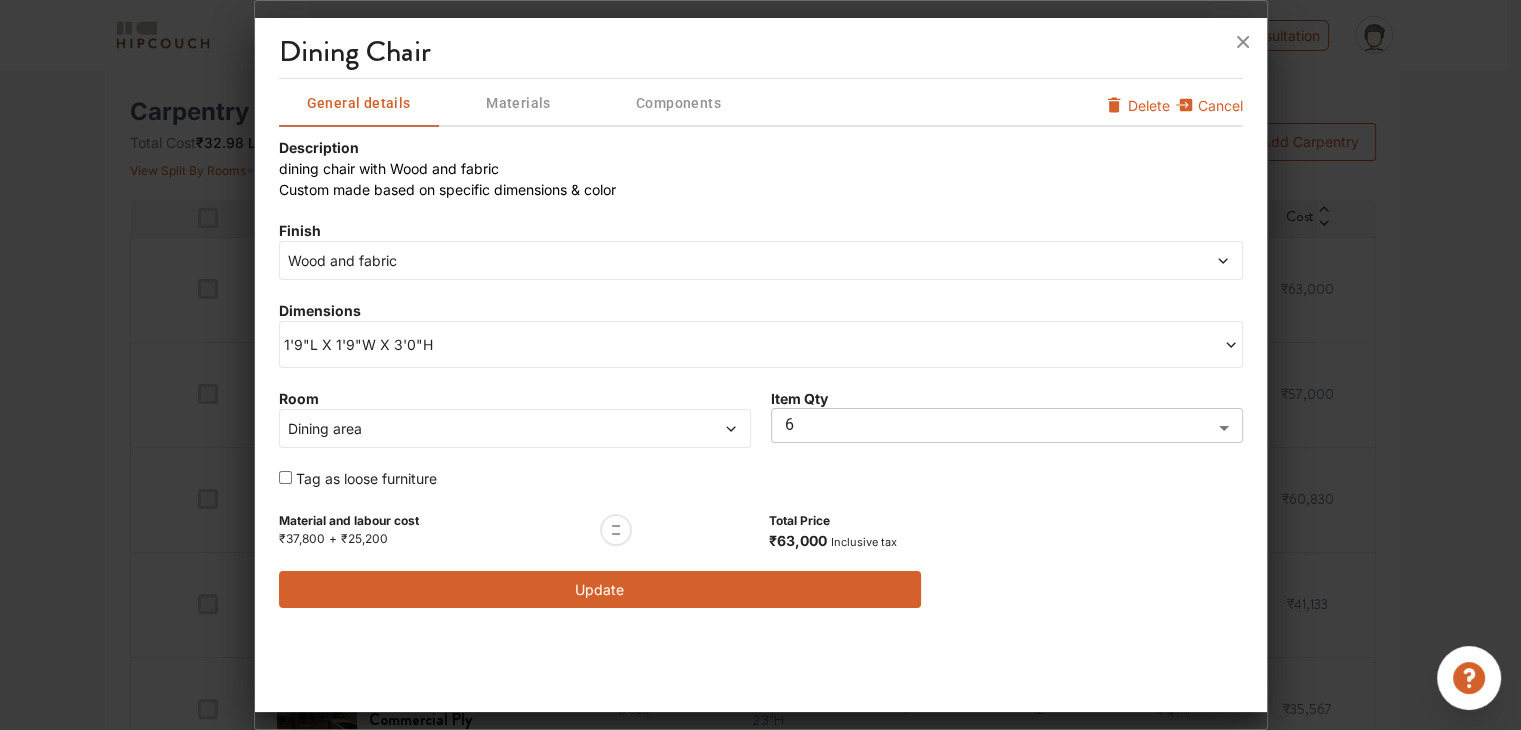 click on "₹63,000" at bounding box center [798, 540] 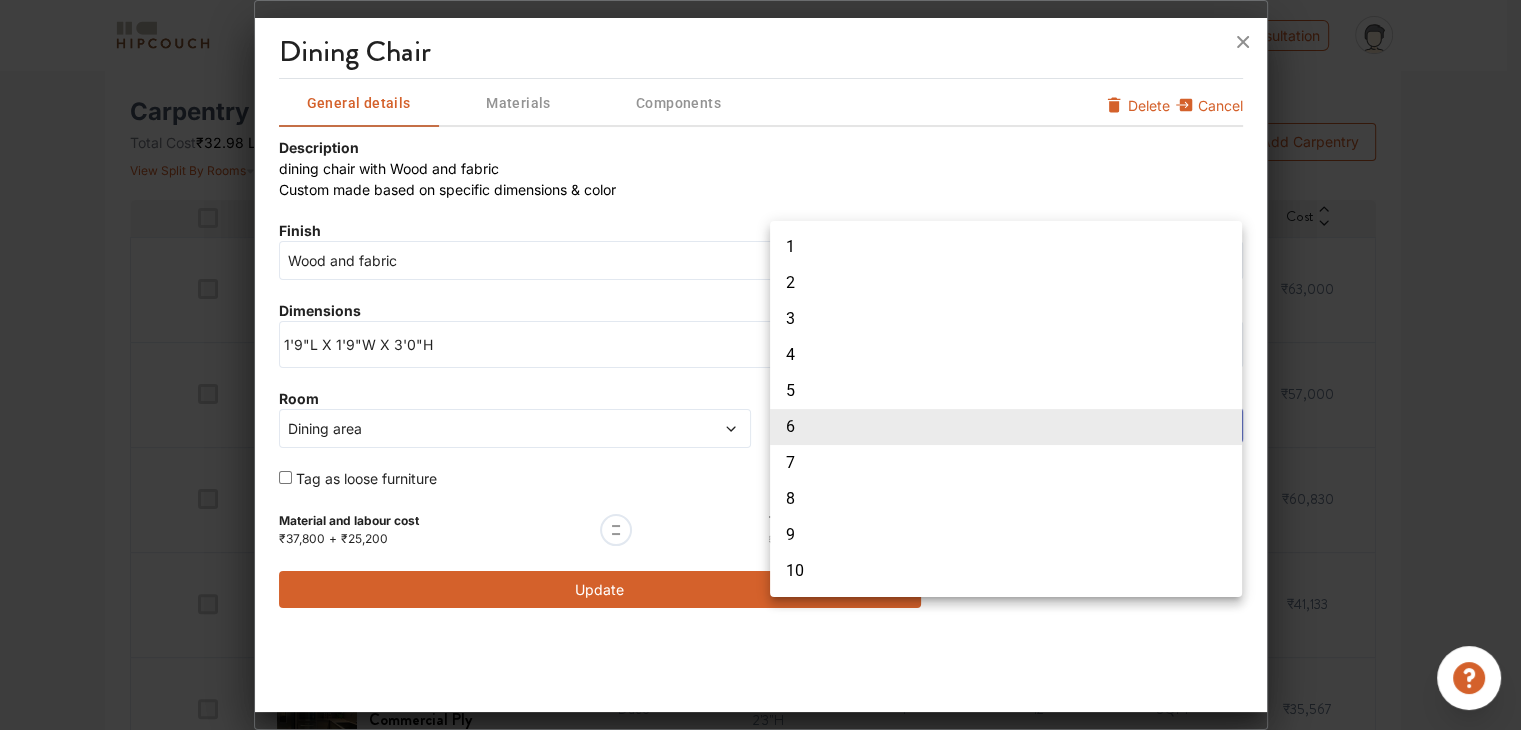 click on "4" at bounding box center (1006, 355) 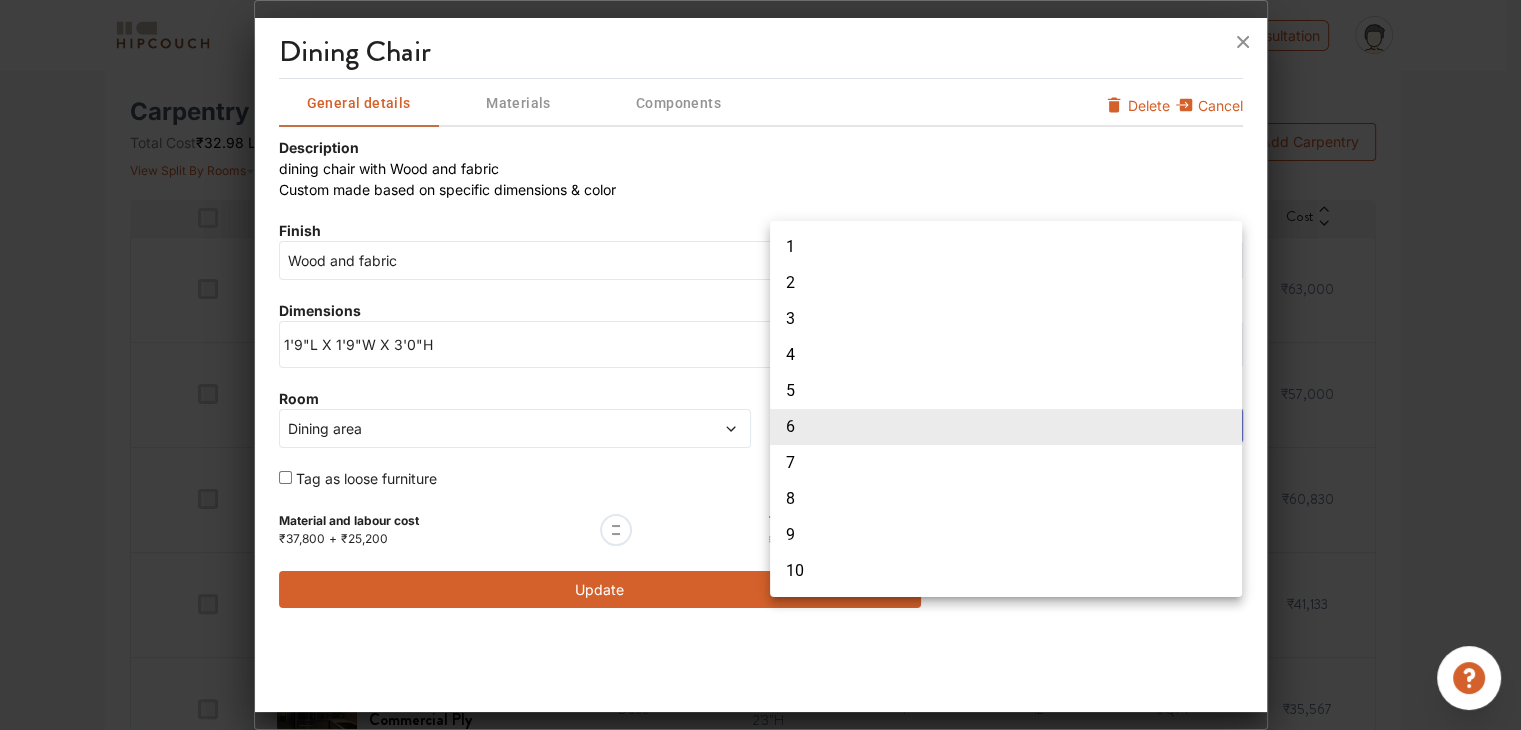 type on "4" 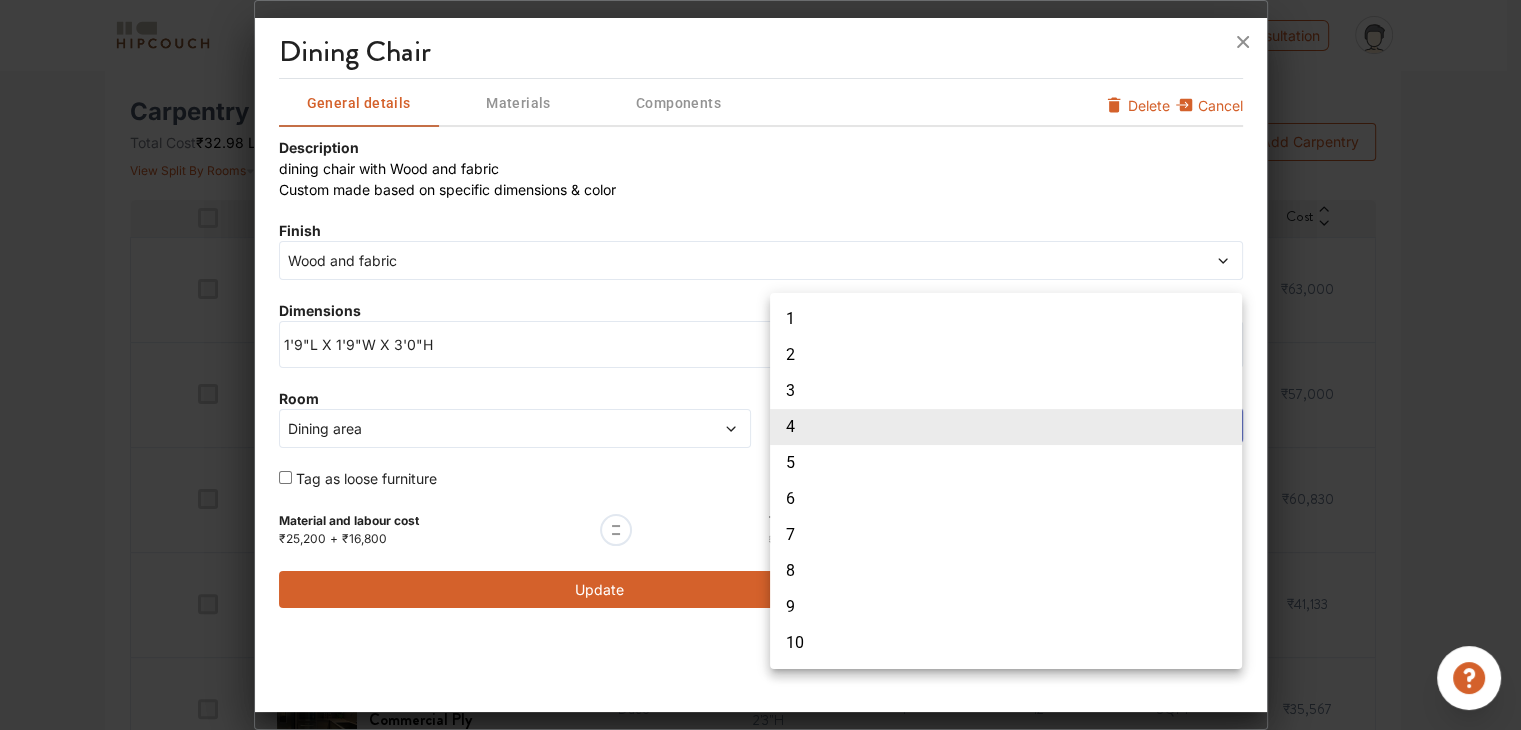 click on "My Estimates Projects Get Inspired Book a consultation profile pic Upload Boq Logout Options Summary Details Speak to a Hipcouch Designer Cost Estimate Report -  44329 3bhk  /  1300  sq.ft carpet area / INR  3553  per sq.ft. Download Assumptions Project Timeline Total Cost:  ₹46.19 Lacs  View Split Up All Items Material Labor Manual Revision History Carpentry Civil Painting Electrical False Ceiling Soft Furnishing Carpentry Total Cost  ₹32.98 Lacs  Total Items  75 View Split By Rooms Display only loose furniture Add Carpentry Filter Bulk Edit Item Name Finish Dimension Item Qty Area Unit Cost Dining Chair Wood and fabric 1'9"L X 1'9"W X 3'0"H 6 1 Nos. ₹63,000 Lounge Chairs Wood & fabric 2'6"L X 2'6"W X 3'0"H 2 1 Nos. ₹57,000 Tall Unit For Electrical Appliances In Commercial Ply Duco 2'0"L X 2'0"W X 7'0"H 1 14 SQFT ₹60,830 Kitchen Loft In Commercial Ply Duco 6'5"L X 1'6"W X 2'3"H 1 15 SQFT ₹41,133 Kitchen Loft In Commercial Ply Duco 5'4"L X 1'6"W X 2'3"H 1 12 SQFT ₹35,567 Duco 1 20 SQFT ₹53,248" at bounding box center [760, -35] 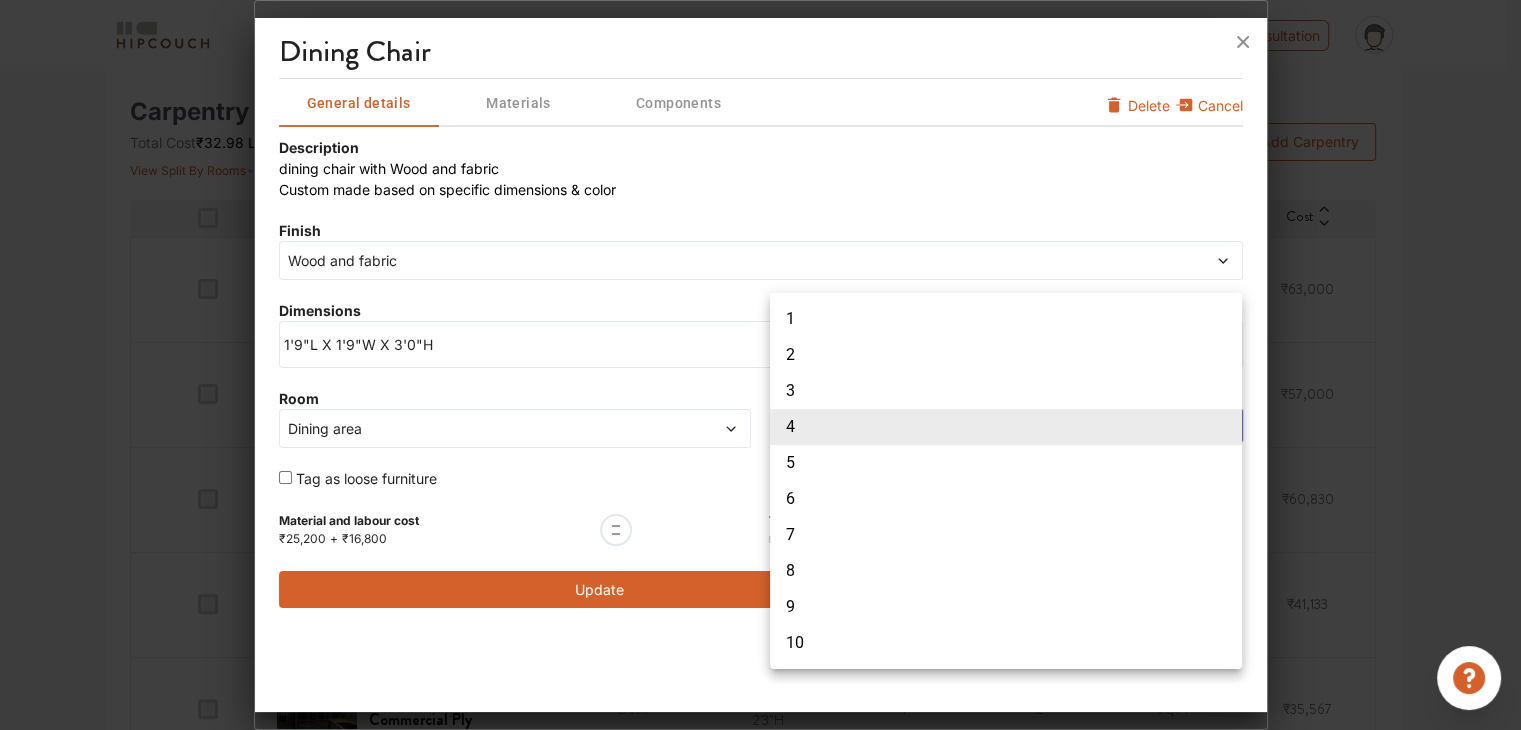 type on "6" 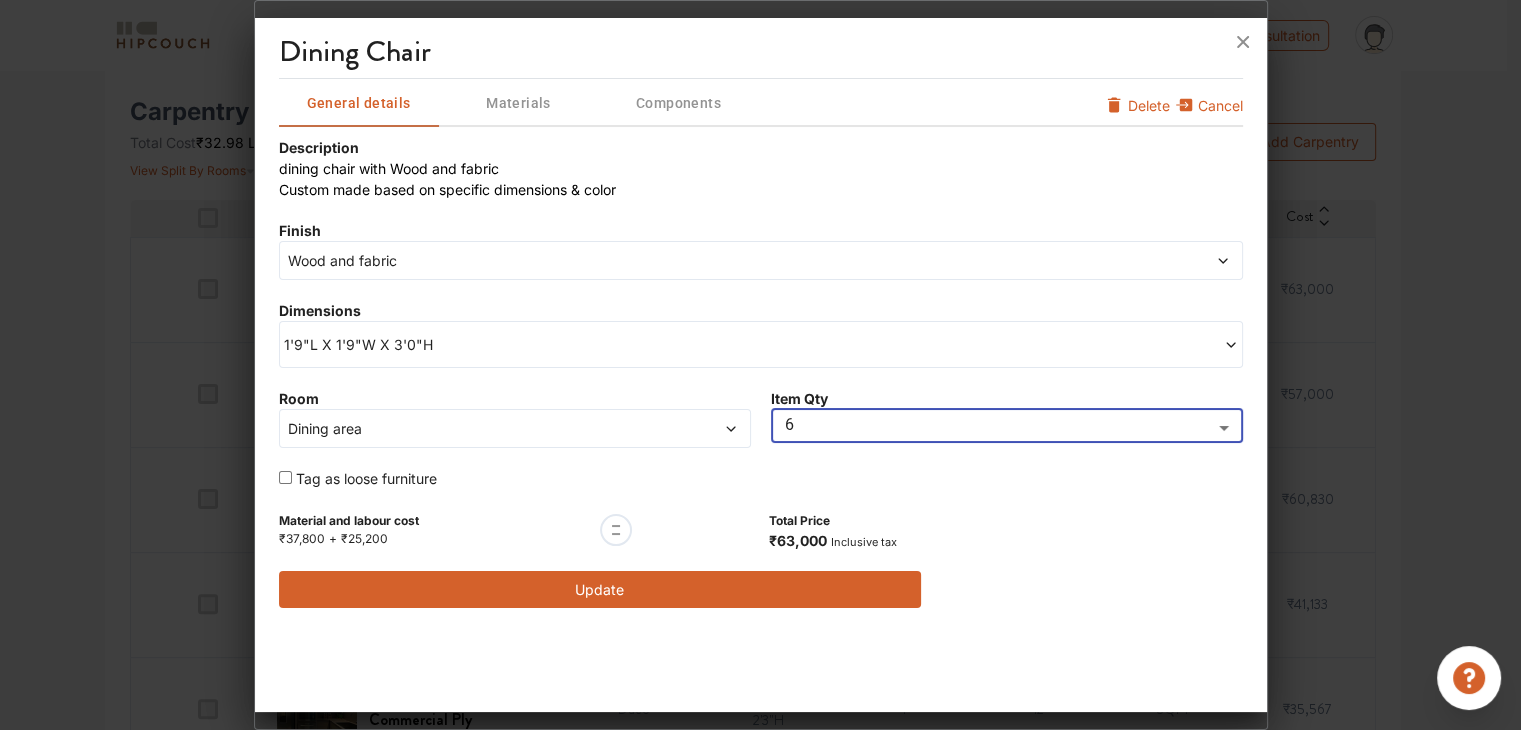 click on "Update" at bounding box center [600, 589] 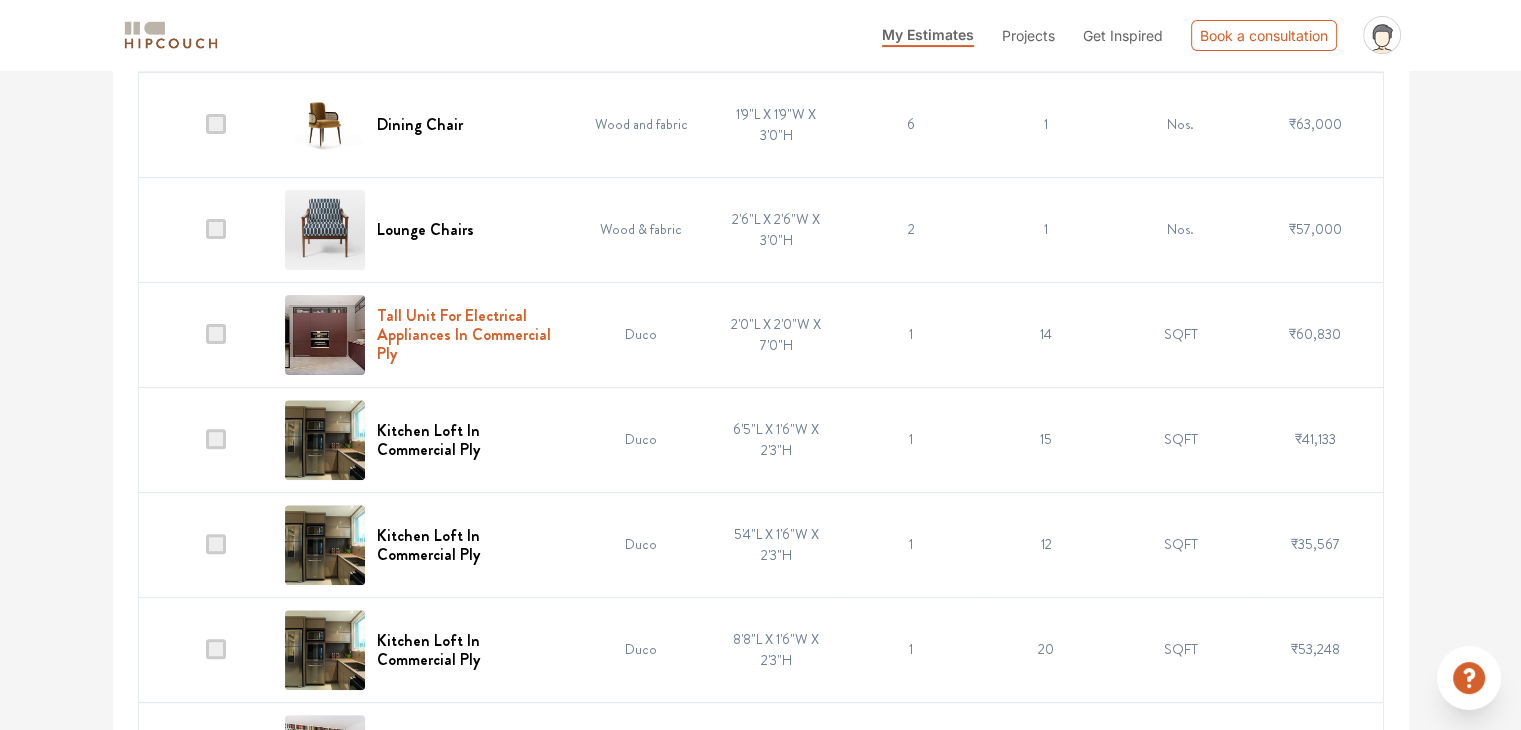 scroll, scrollTop: 600, scrollLeft: 0, axis: vertical 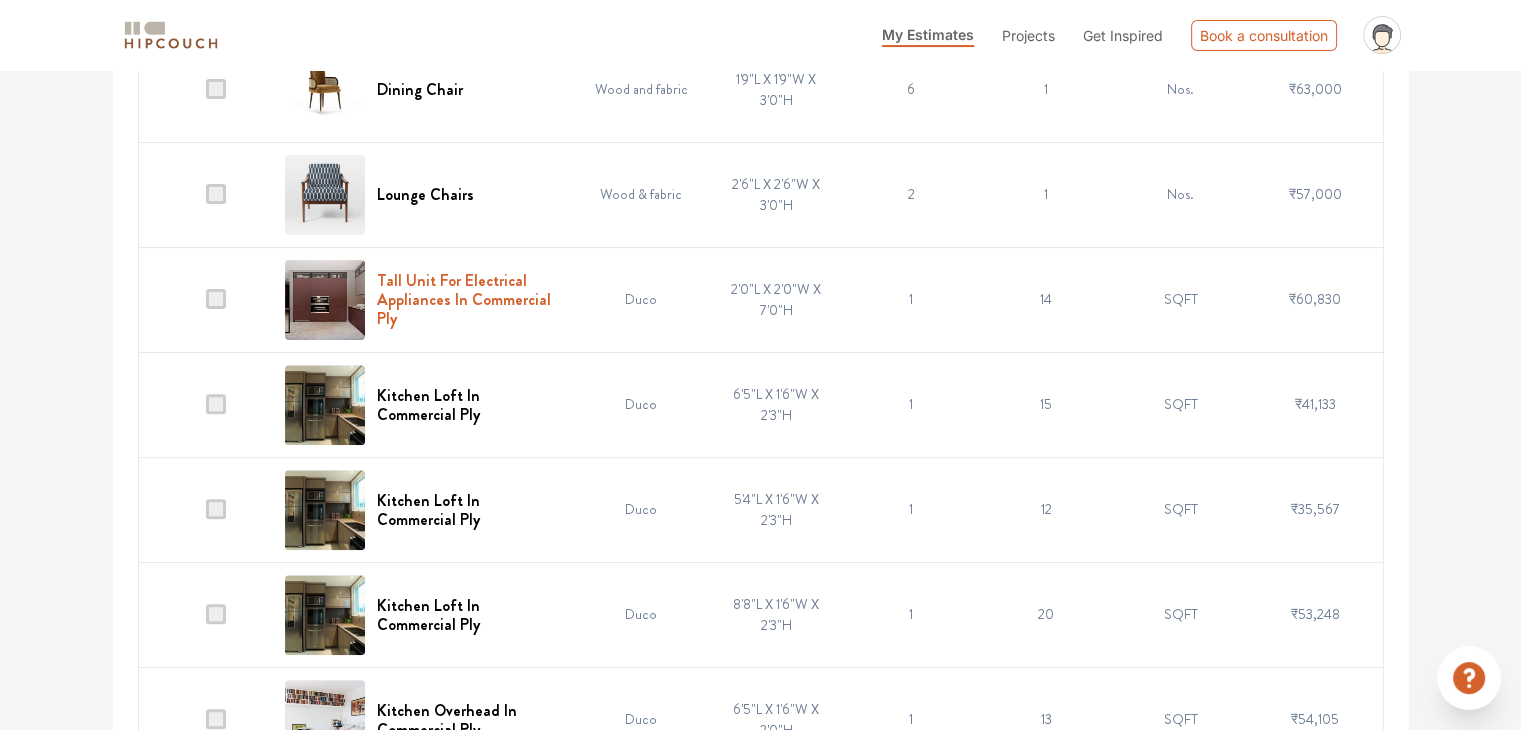 click on "Tall Unit For Electrical Appliances In Commercial Ply" at bounding box center (469, 300) 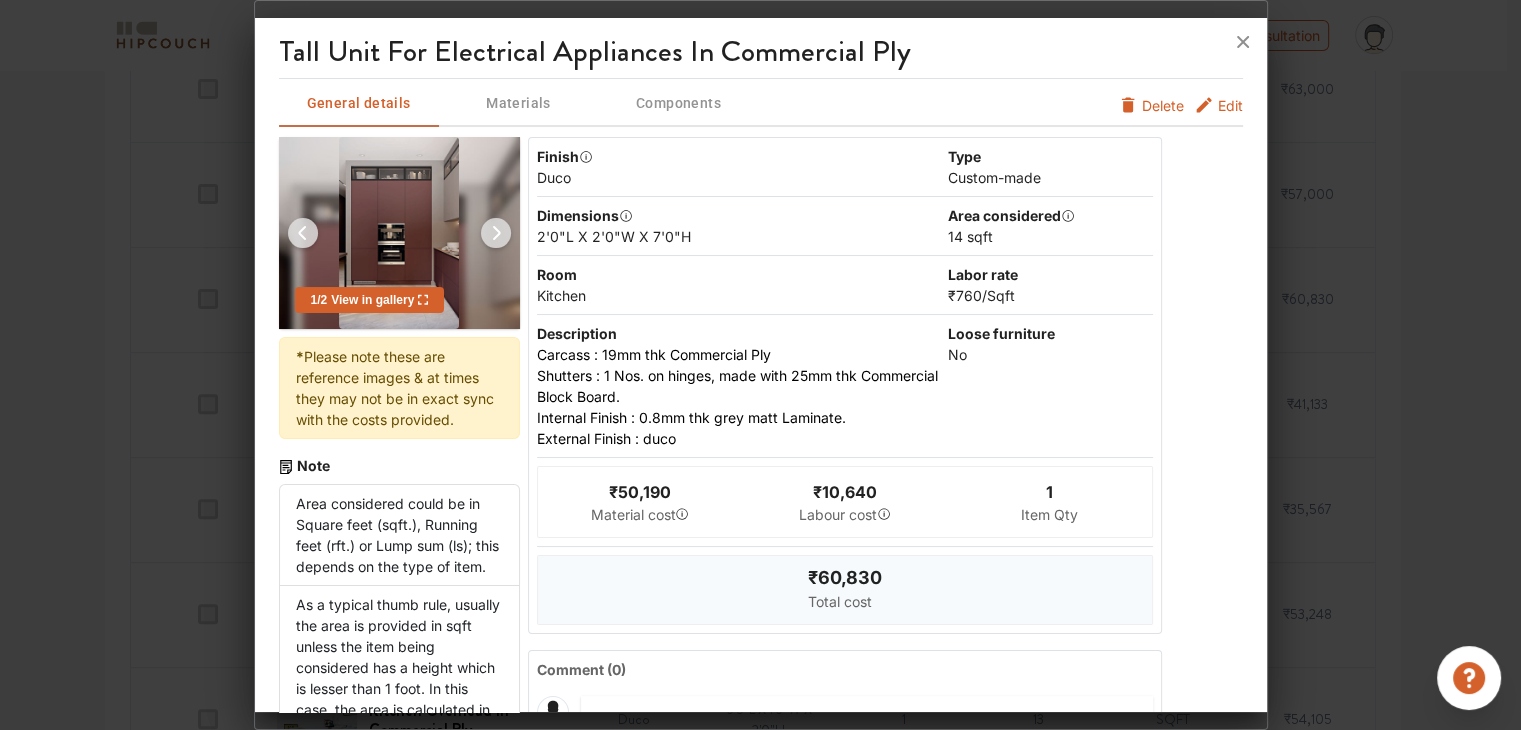 click on "Edit" at bounding box center (1230, 105) 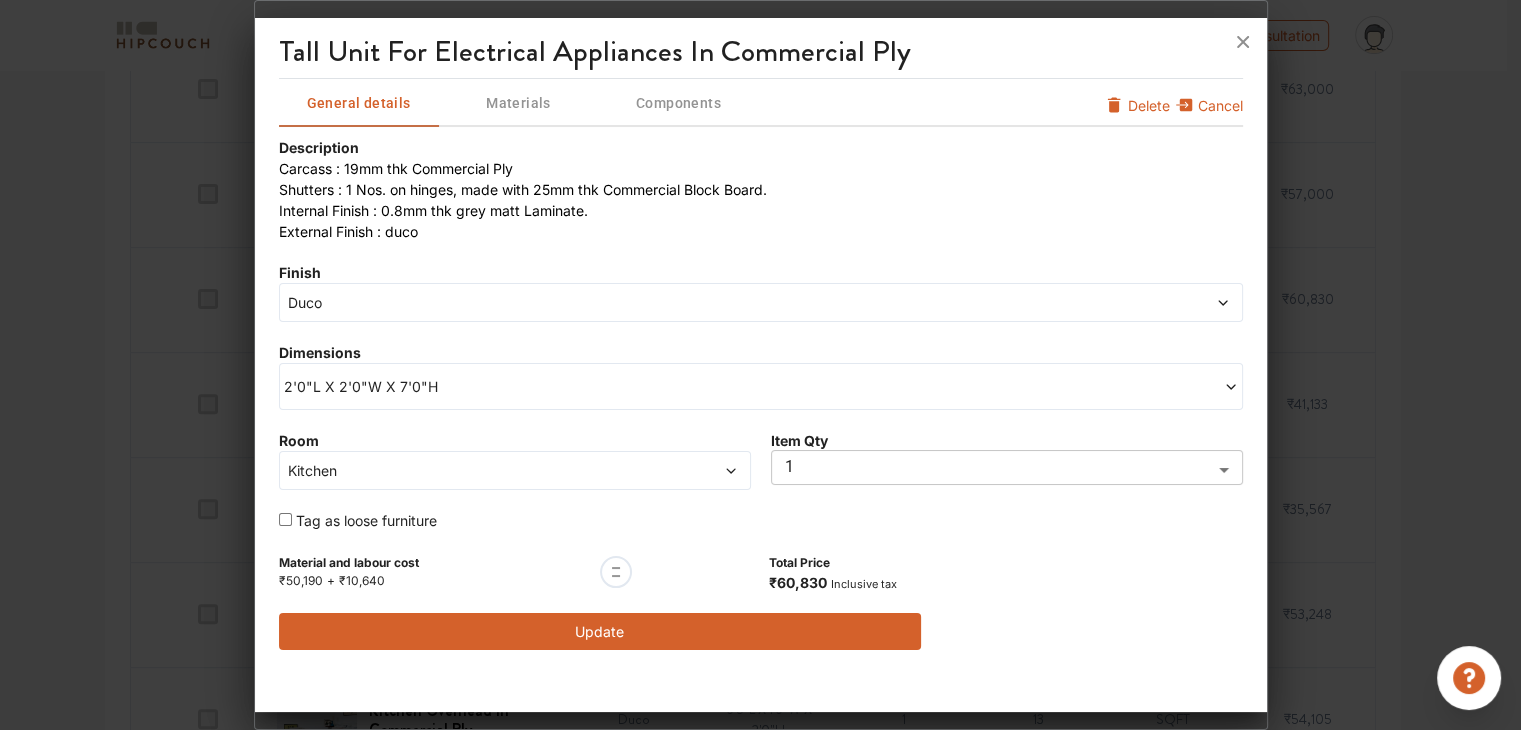 click on "Duco" at bounding box center [639, 302] 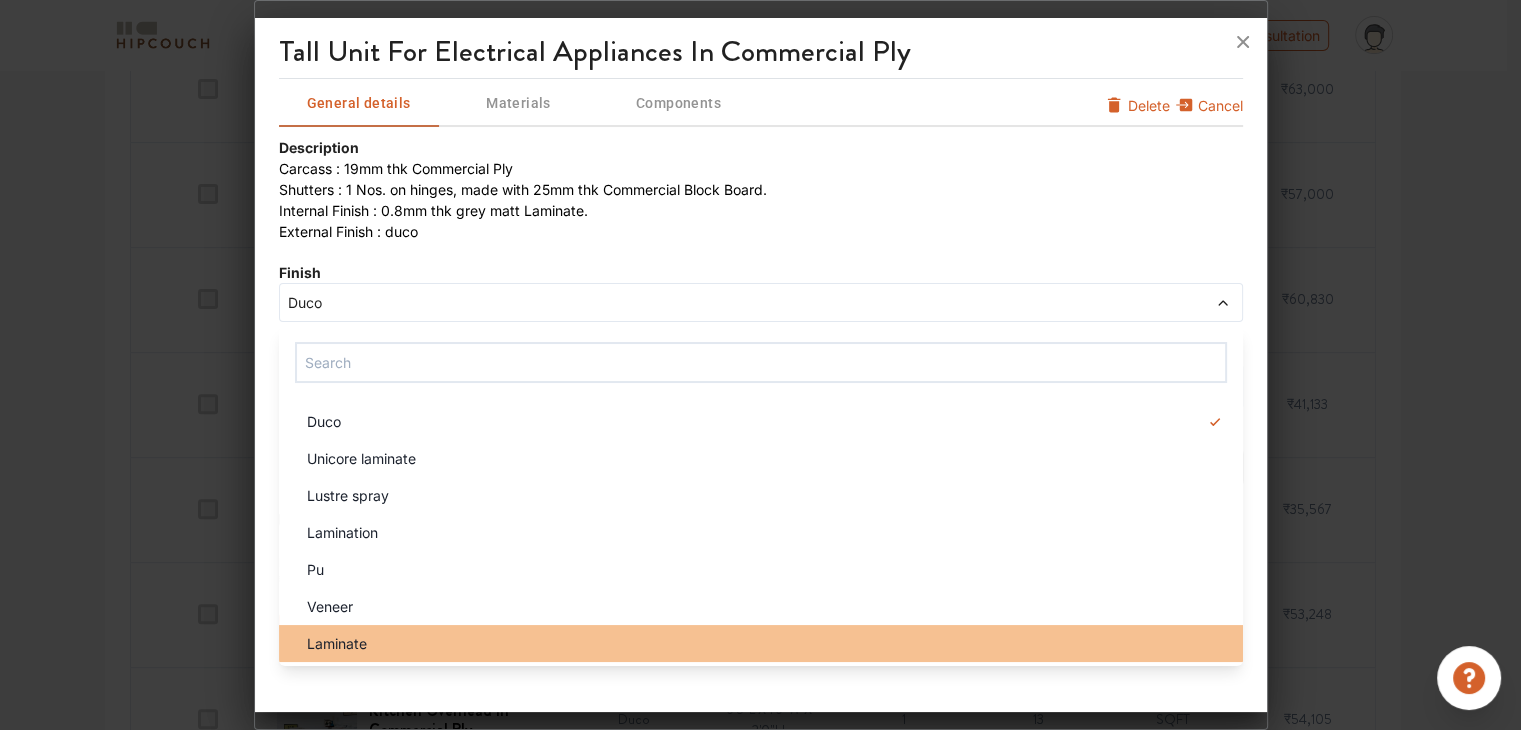 click on "Laminate" at bounding box center [337, 643] 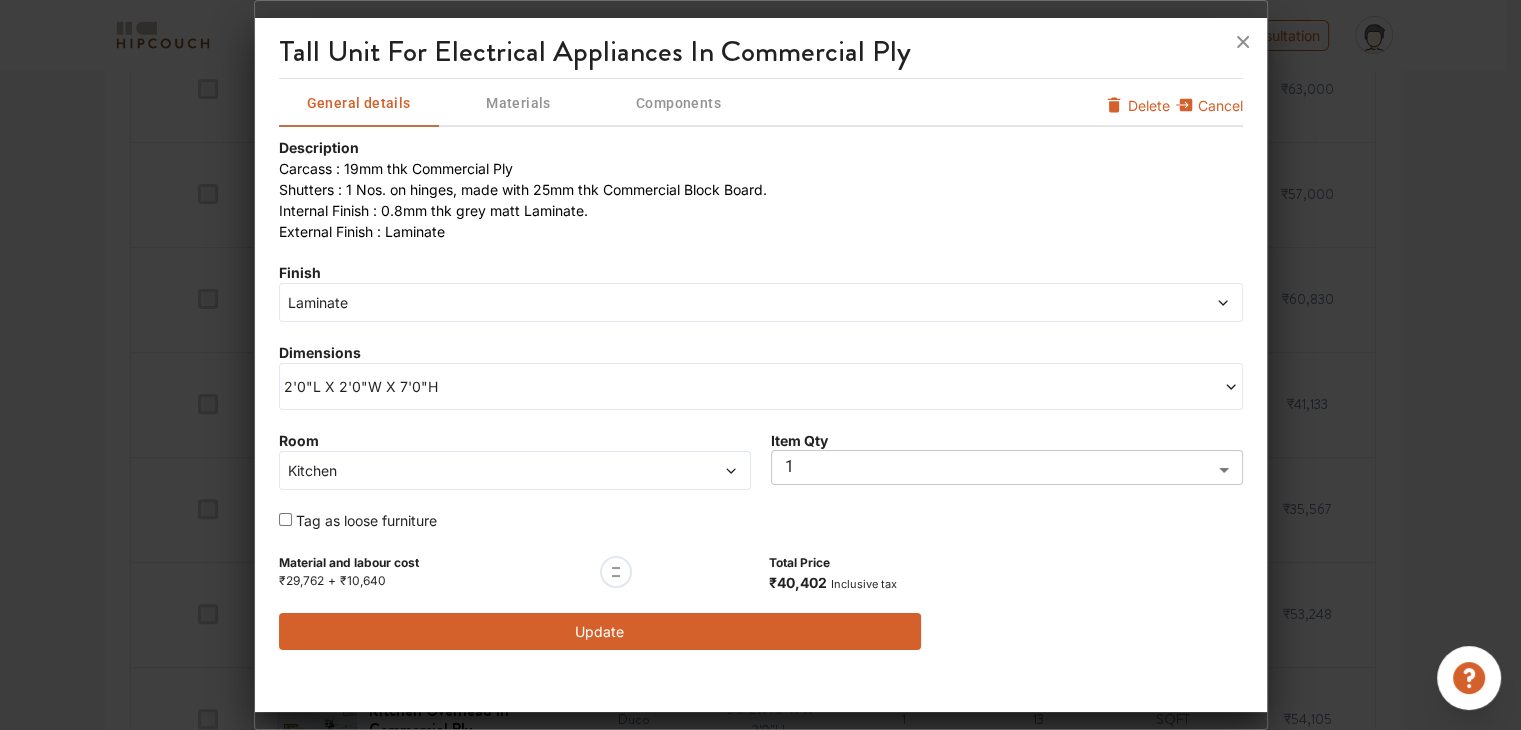 click on "Update" at bounding box center (600, 631) 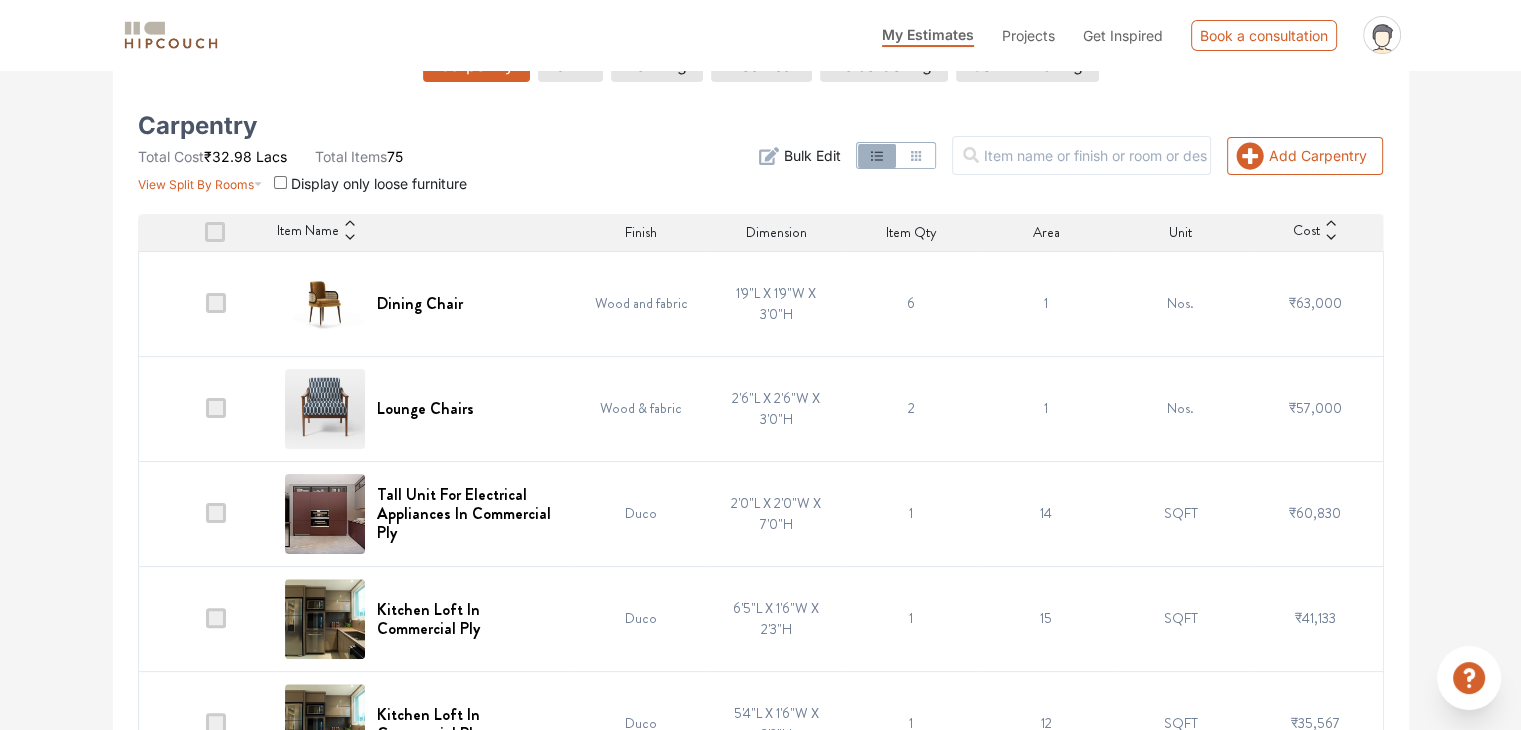 scroll, scrollTop: 400, scrollLeft: 0, axis: vertical 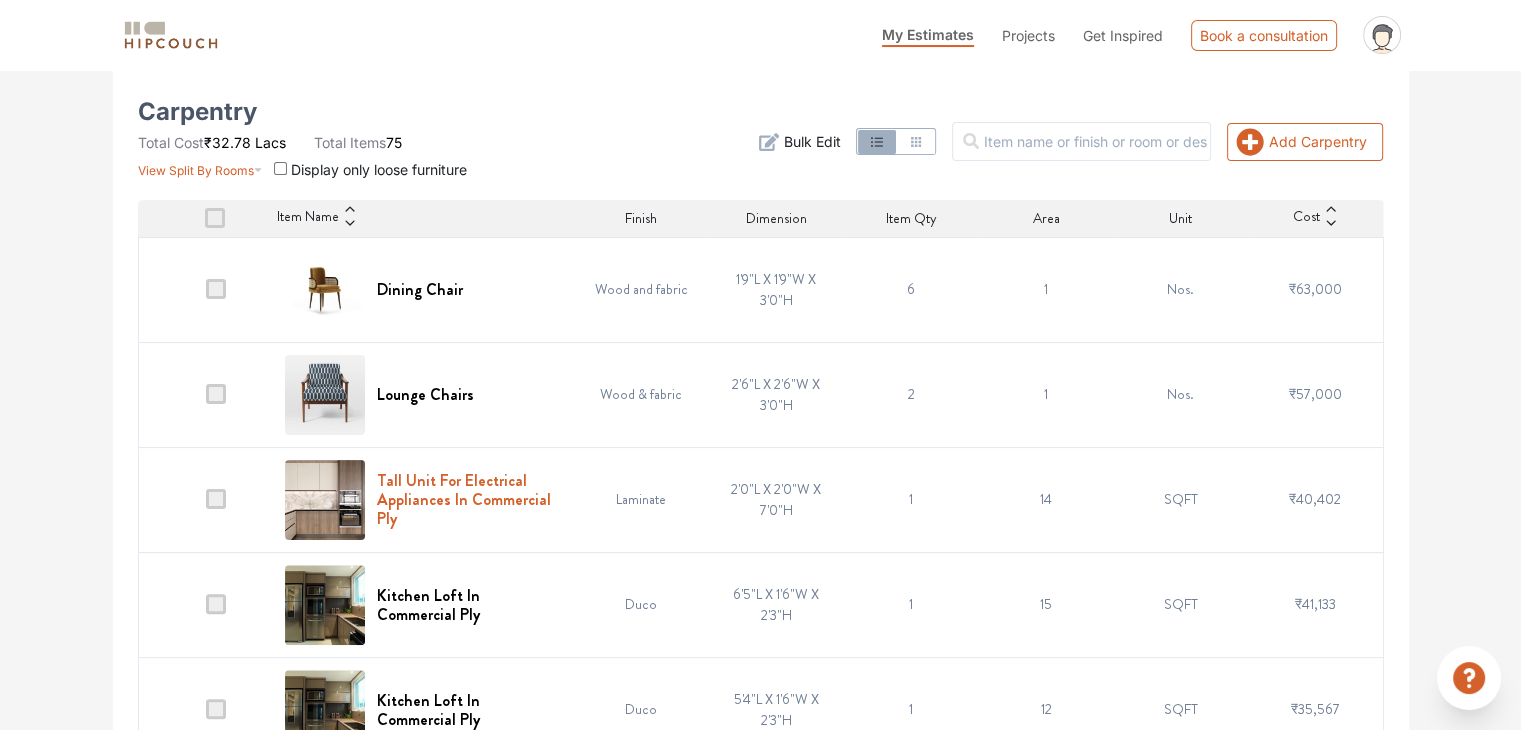 click on "Tall Unit For Electrical Appliances In Commercial Ply" at bounding box center (469, 500) 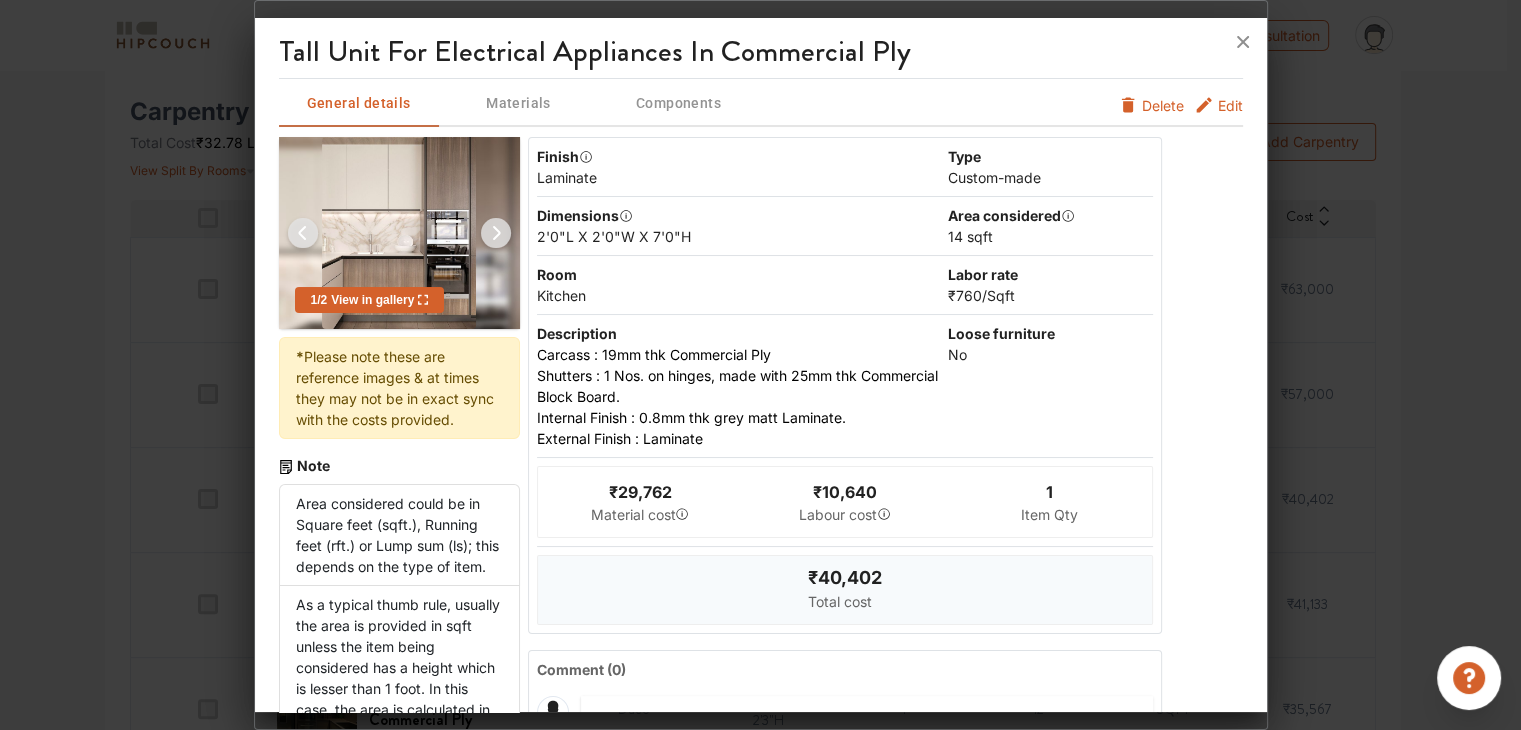 click on "/ Sqft" at bounding box center [998, 295] 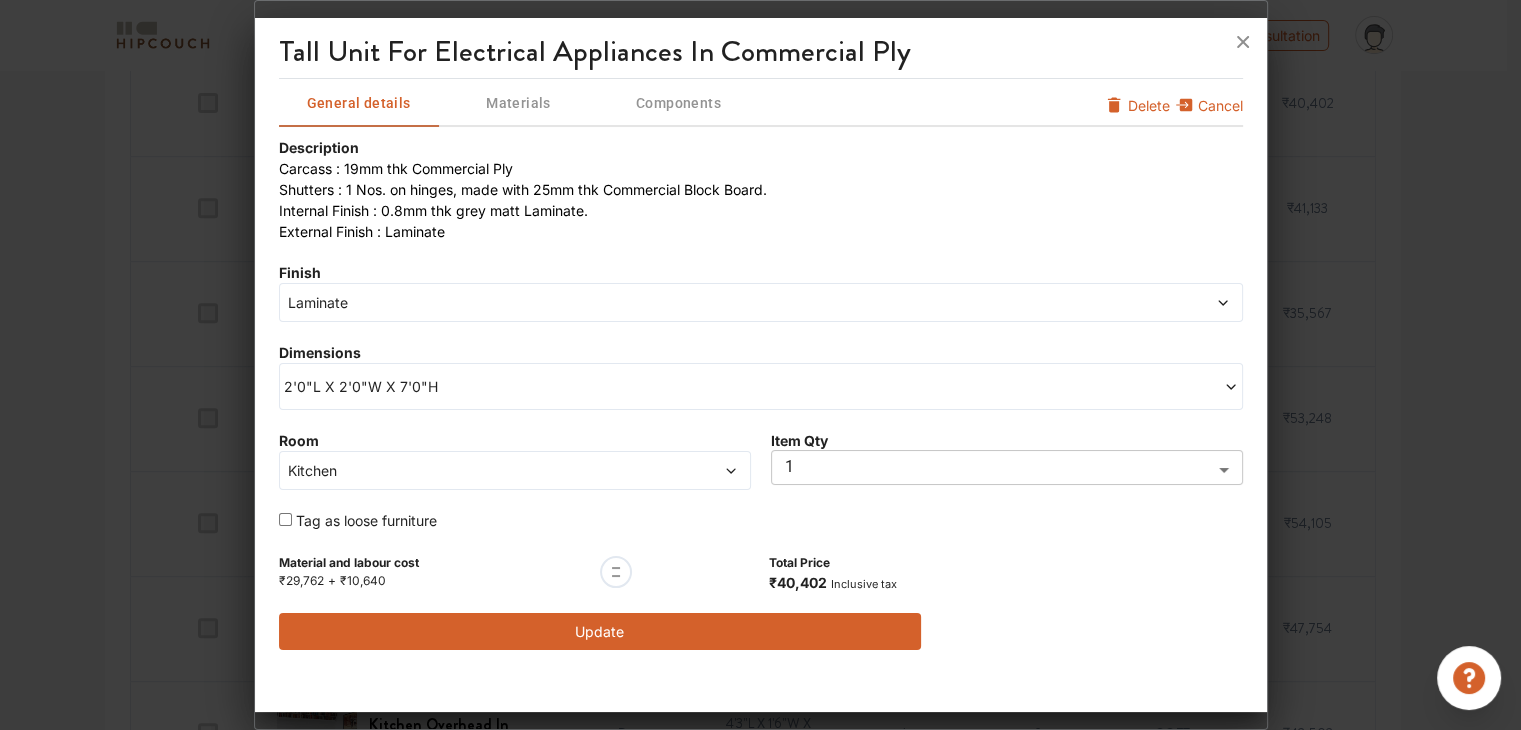 scroll, scrollTop: 800, scrollLeft: 0, axis: vertical 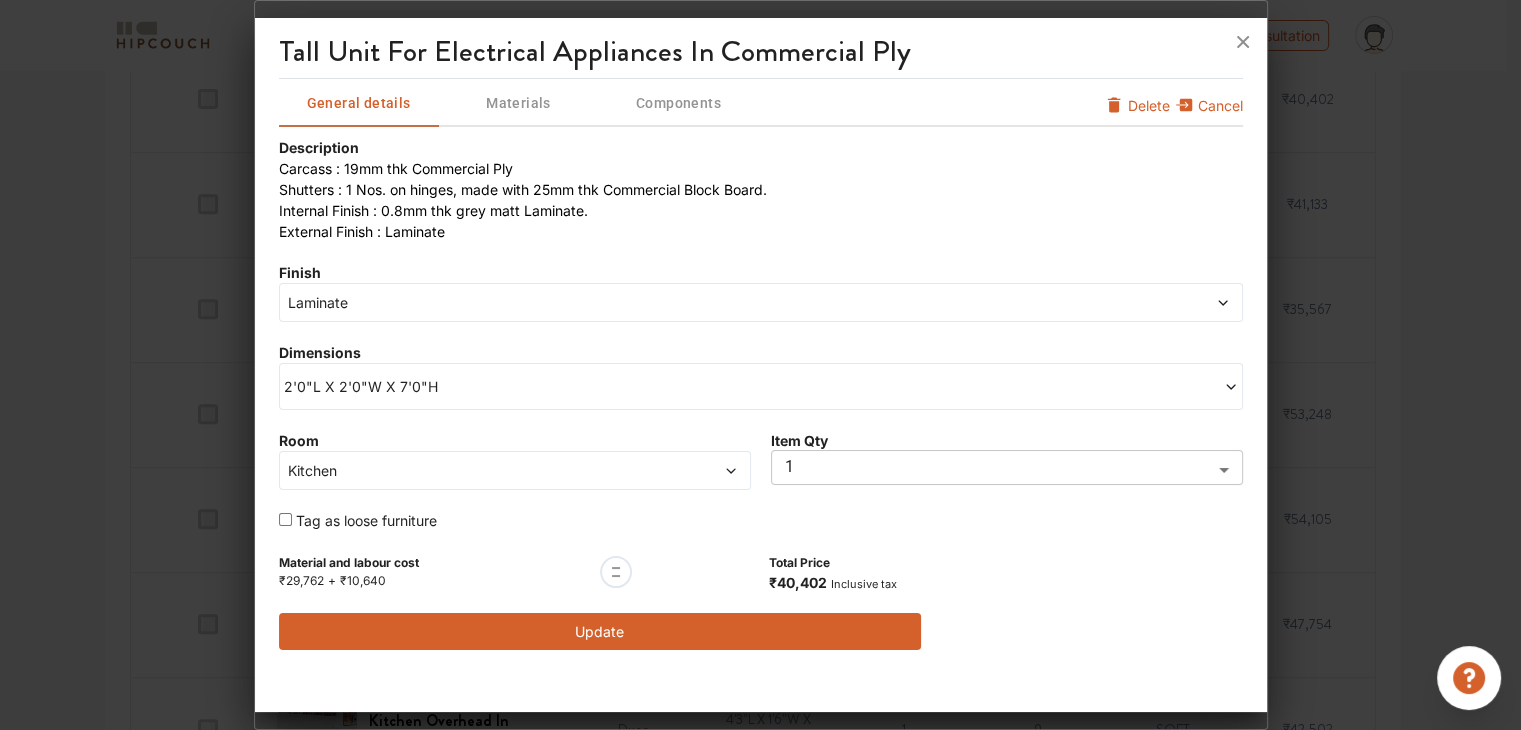 click on "₹10,640" at bounding box center (363, 580) 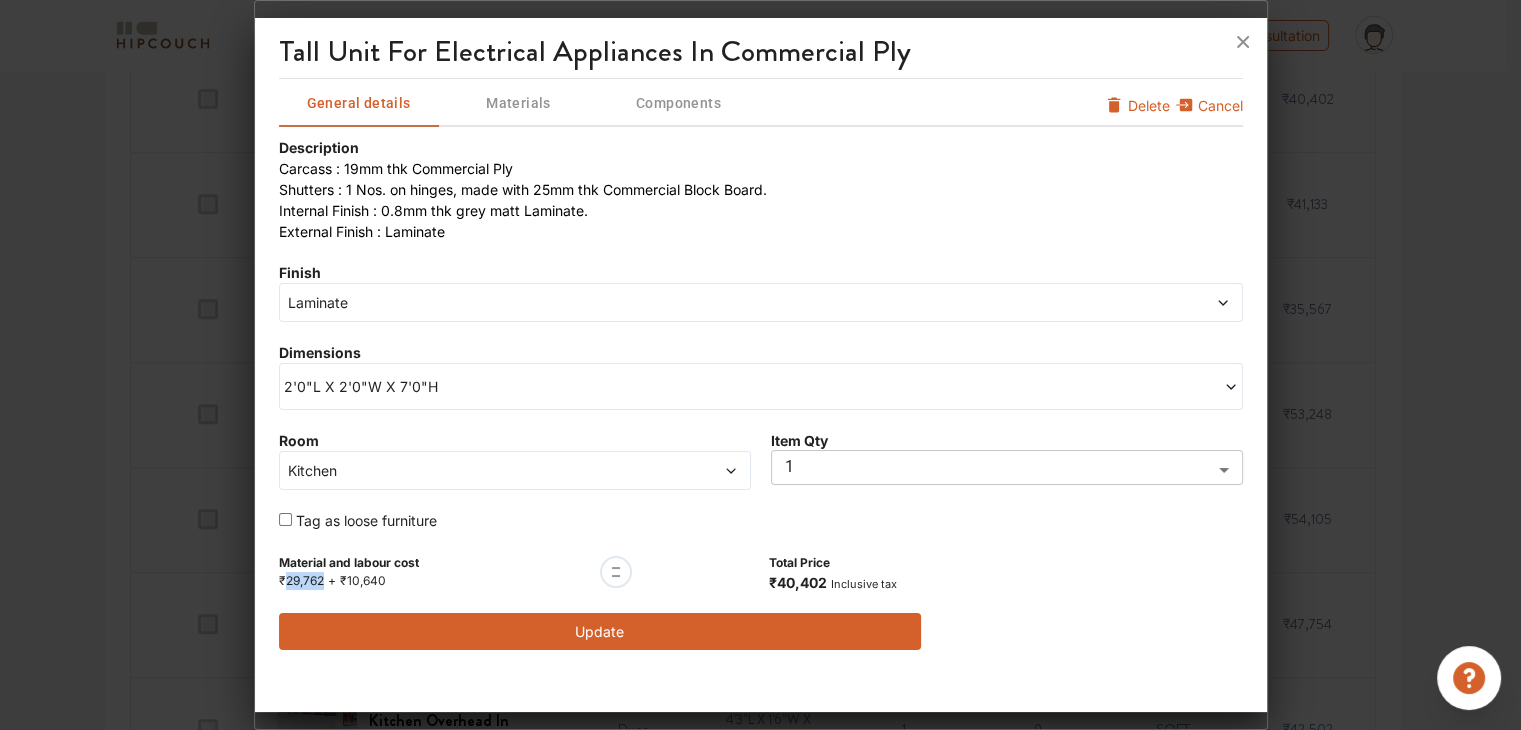 click on "₹29,762" at bounding box center (301, 580) 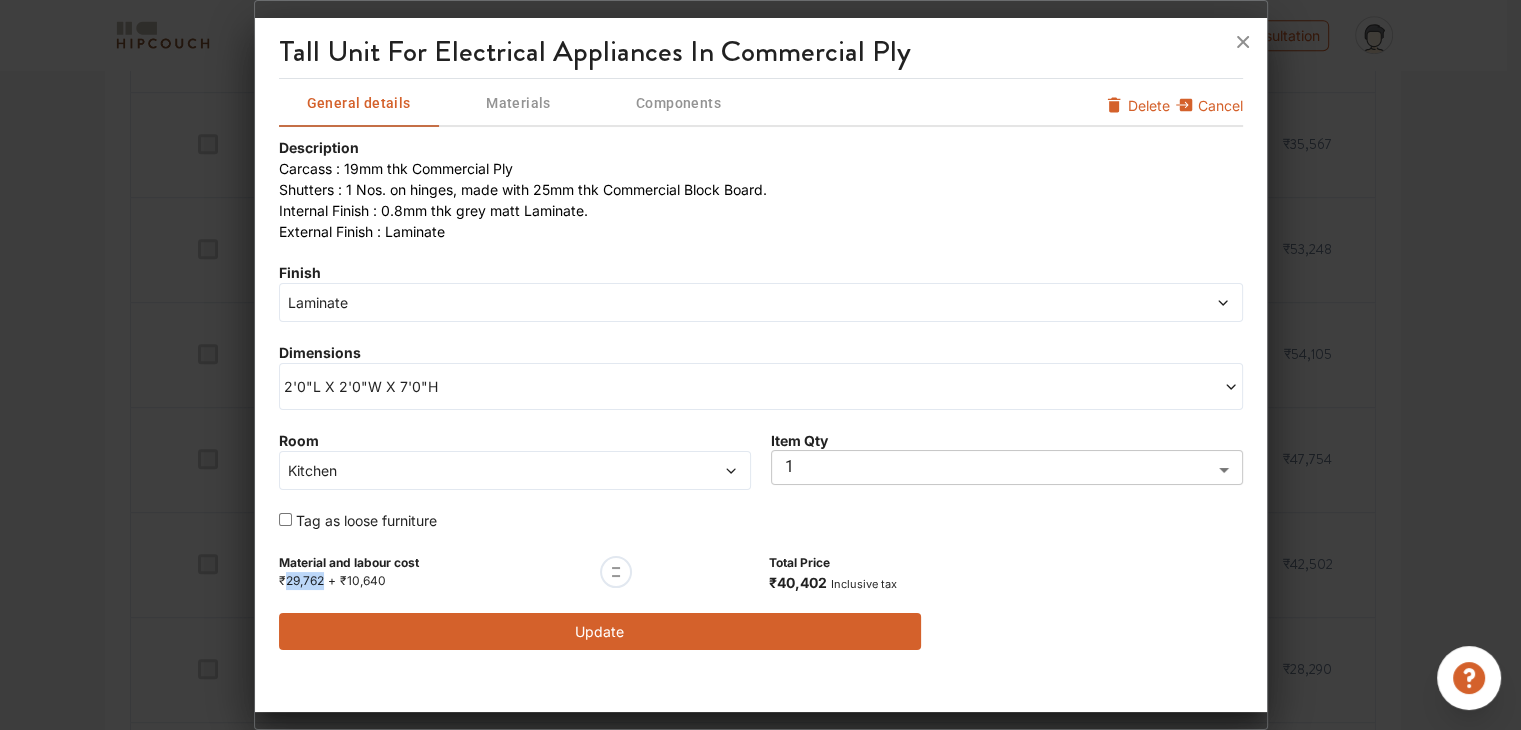 scroll, scrollTop: 1000, scrollLeft: 0, axis: vertical 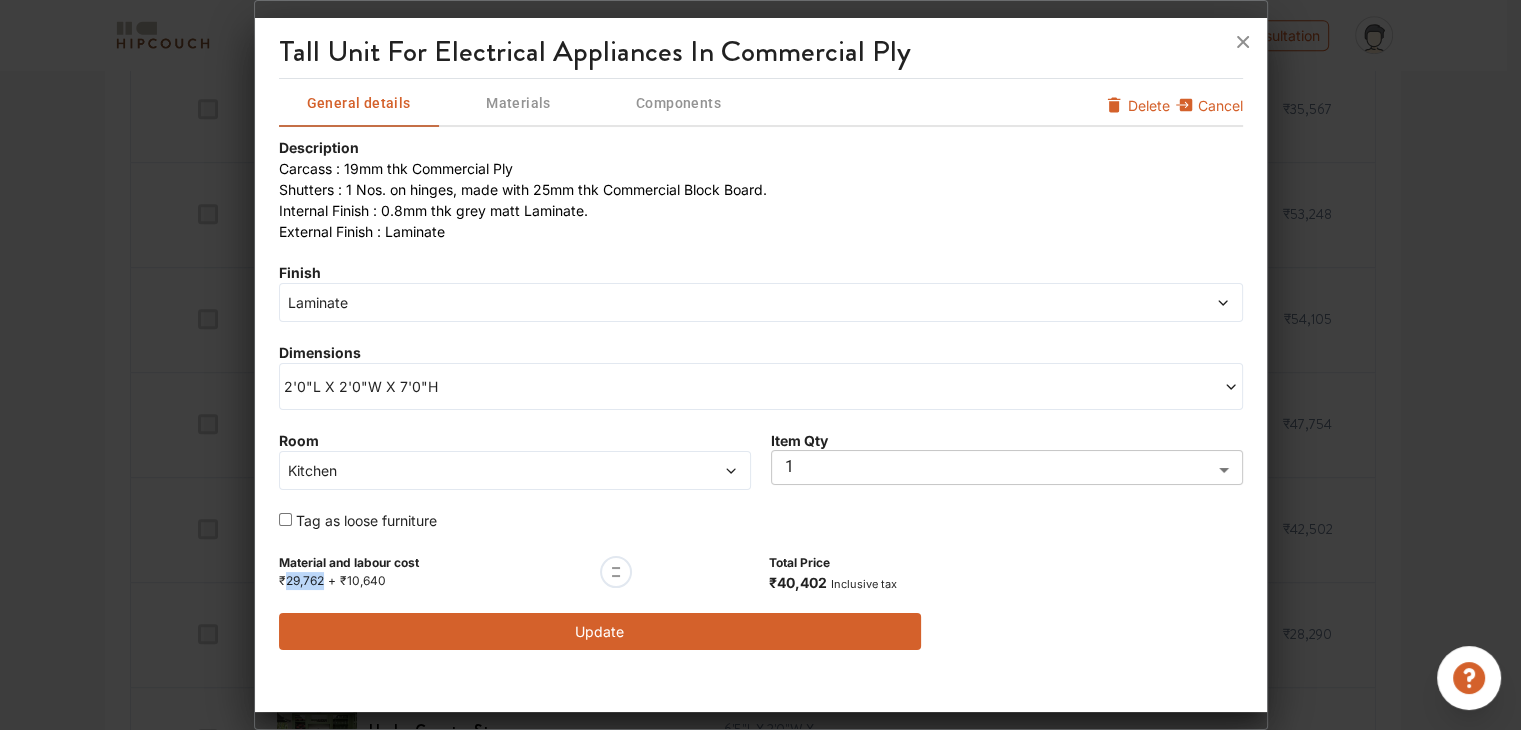 click on "My Estimates Projects Get Inspired Book a consultation profile pic Upload Boq Logout Options Summary Details Speak to a Hipcouch Designer Cost Estimate Report -  44329 3bhk  /  1300  sq.ft carpet area / INR  3536  per sq.ft. Download Assumptions Project Timeline Total Cost:  ₹45.97 Lacs  View Split Up All Items Material Labor Manual Revision History Carpentry Civil Painting Electrical False Ceiling Soft Furnishing Carpentry Total Cost  ₹32.78 Lacs  Total Items  75 View Split By Rooms Display only loose furniture Add Carpentry Filter Bulk Edit Item Name Finish Dimension Item Qty Area Unit Cost Dining Chair Wood and fabric 1'9"L X 1'9"W X 3'0"H 6 1 Nos. ₹63,000 Lounge Chairs Wood & fabric 2'6"L X 2'6"W X 3'0"H 2 1 Nos. ₹57,000 Tall Unit For Electrical Appliances In Commercial Ply Laminate 2'0"L X 2'0"W X 7'0"H 1 14 SQFT ₹40,402 Kitchen Loft In Commercial Ply Duco 6'5"L X 1'6"W X 2'3"H 1 15 SQFT ₹41,133 Kitchen Loft In Commercial Ply Duco 5'4"L X 1'6"W X 2'3"H 1 12 SQFT ₹35,567 Duco 1 20 SQFT Duco" at bounding box center [760, -635] 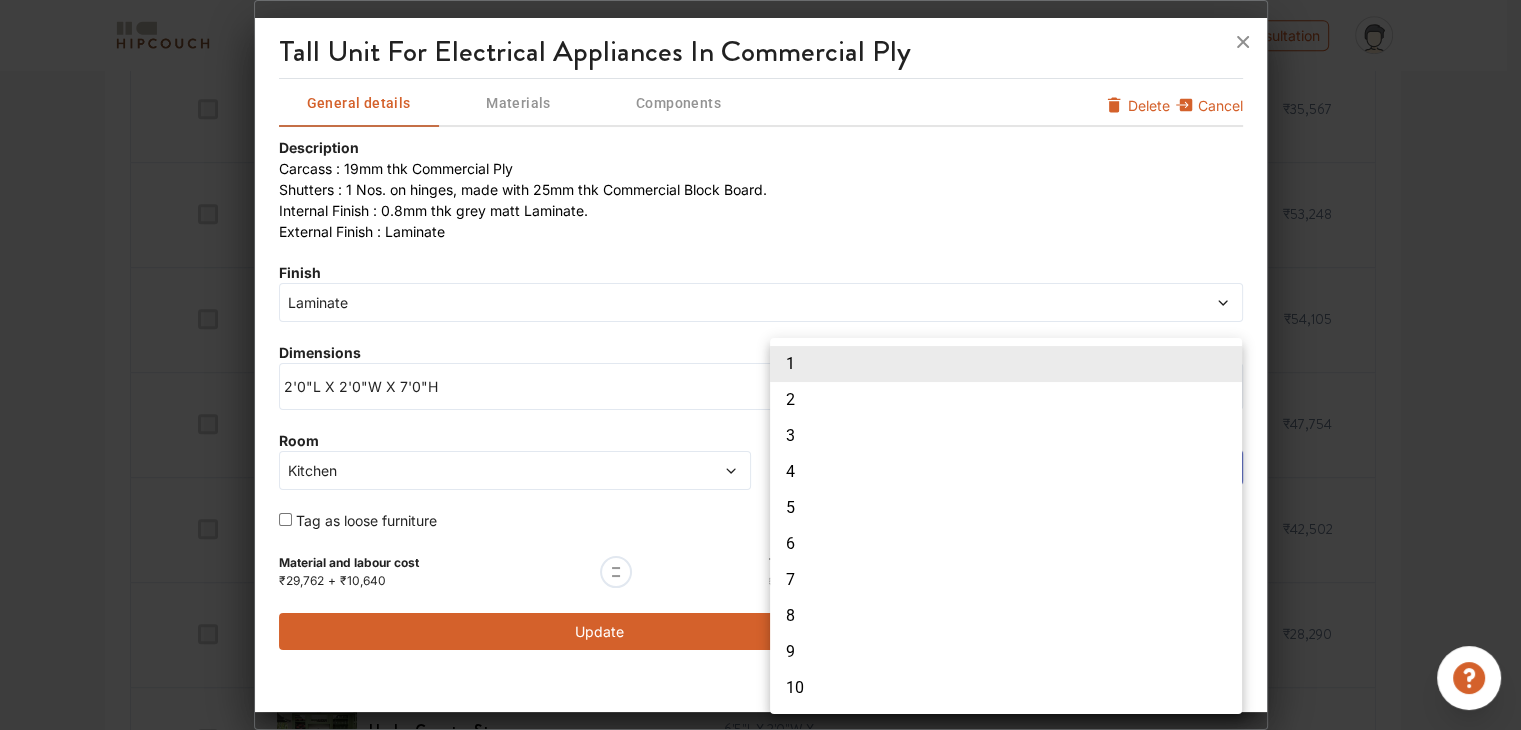 click at bounding box center [760, 365] 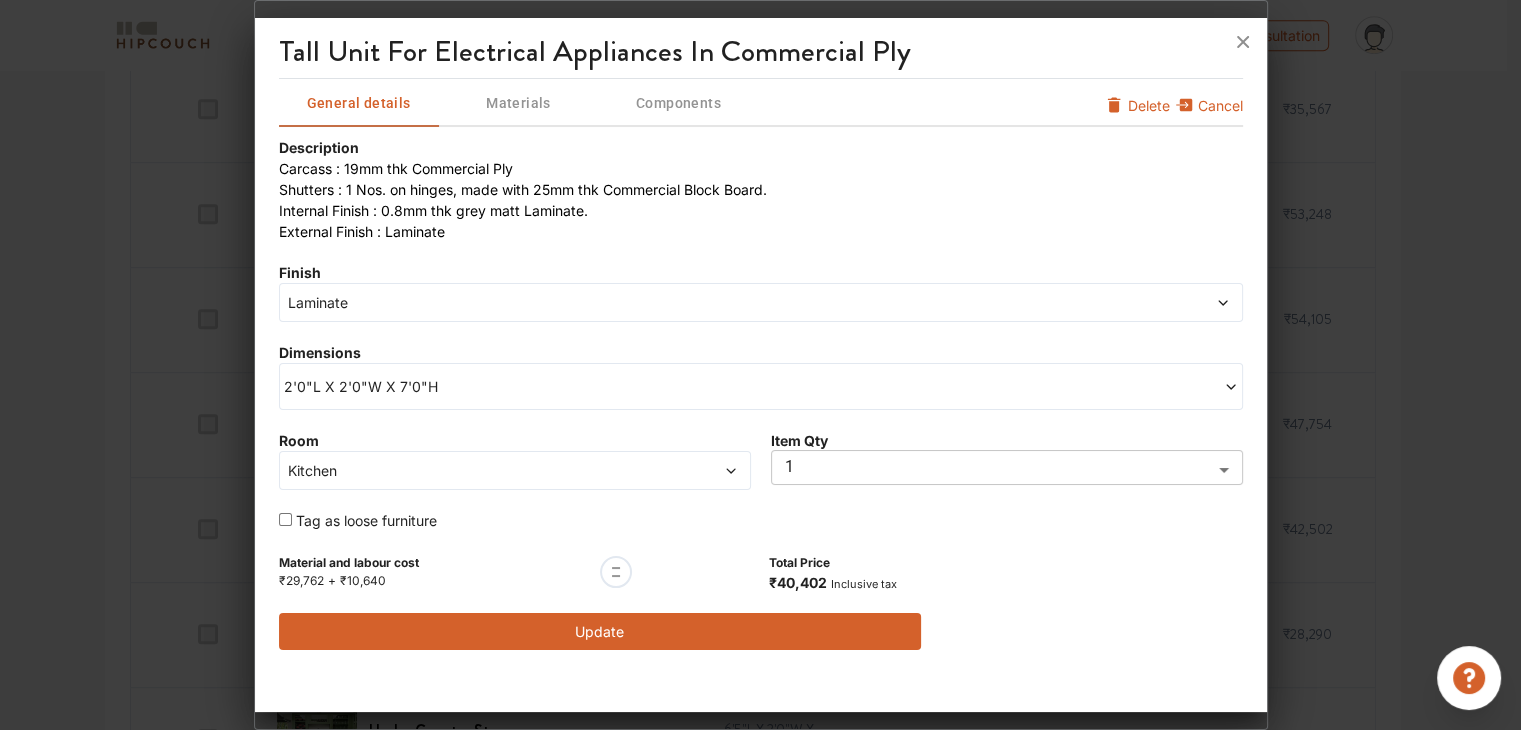 click on "2'0"L X 2'0"W X 7'0"H" at bounding box center [522, 386] 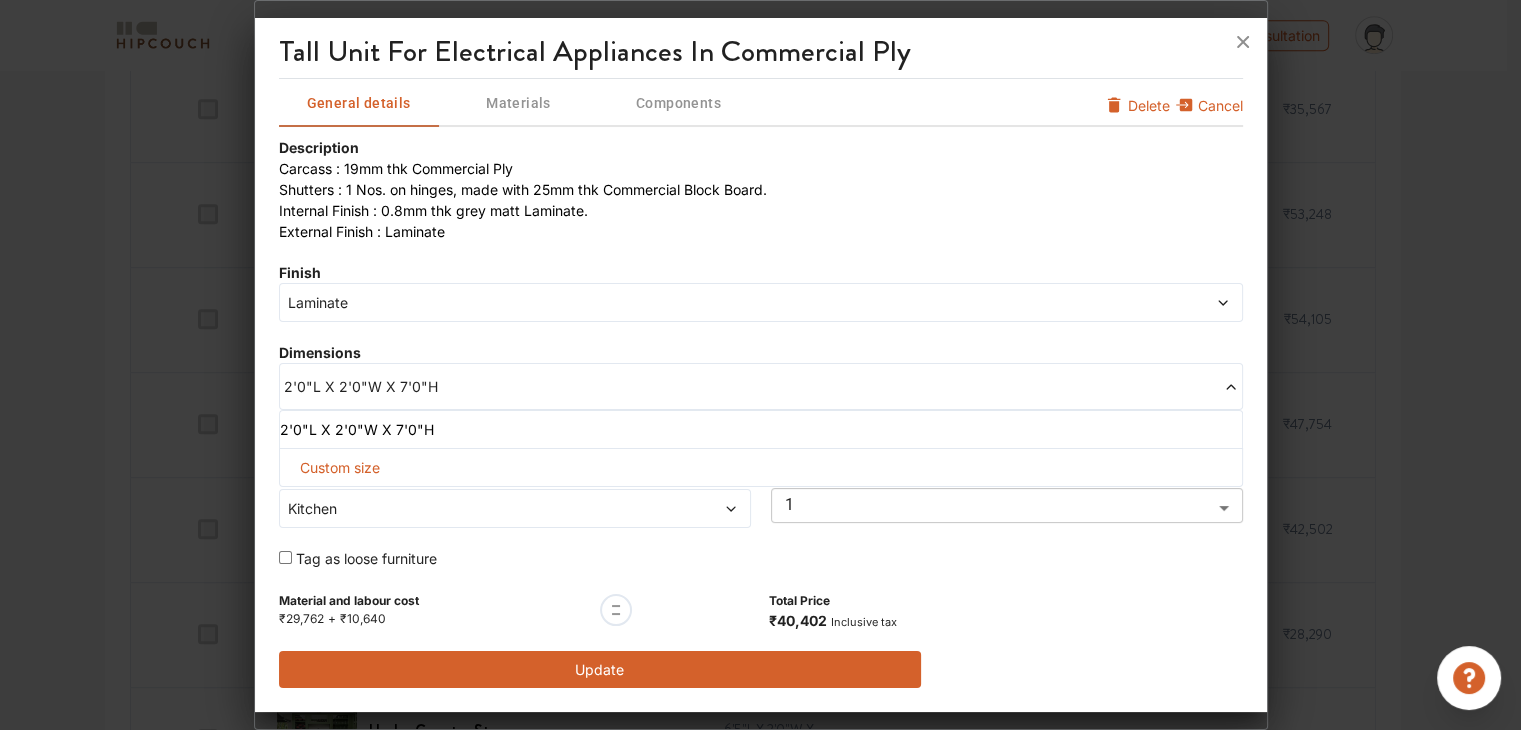 click on "Custom size" at bounding box center [761, 467] 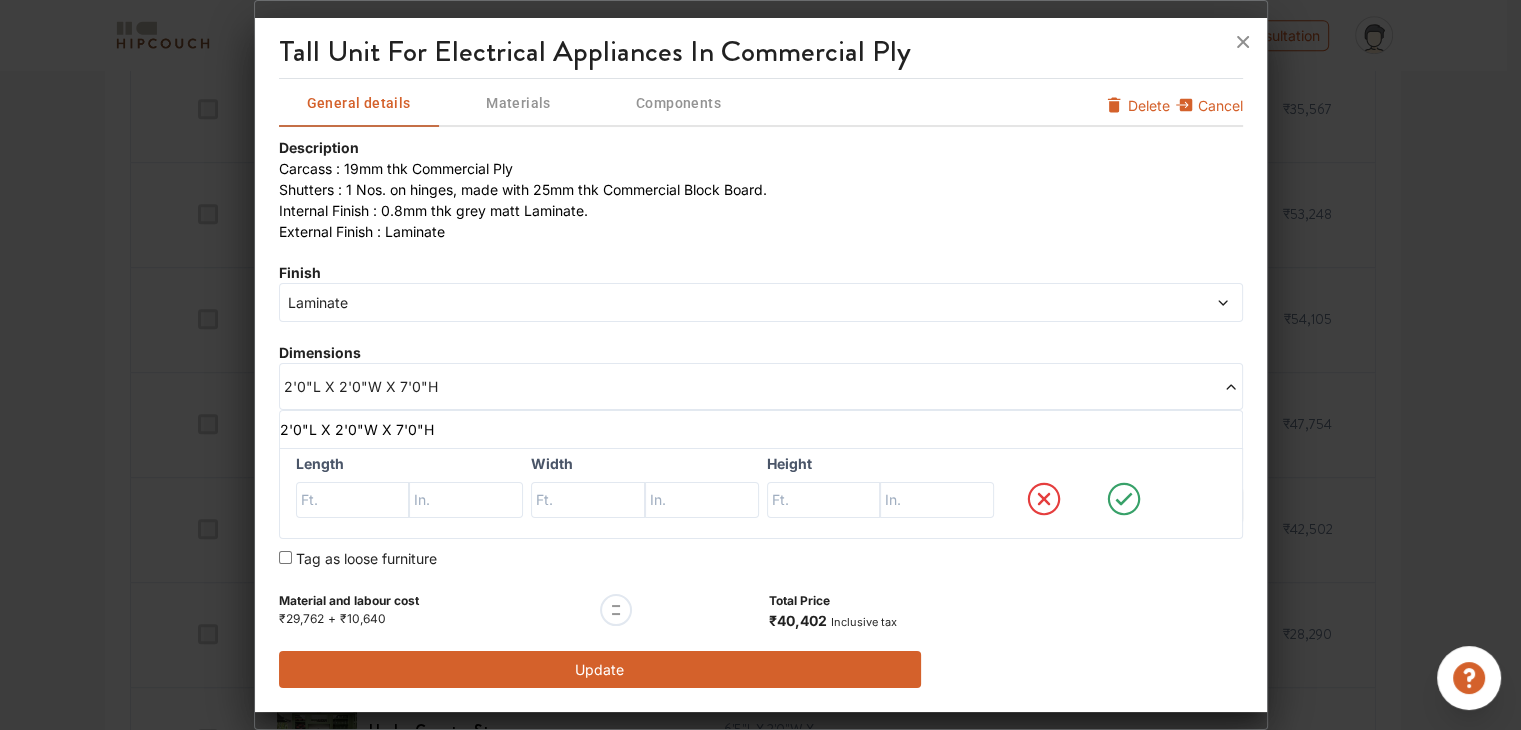 drag, startPoint x: 1241, startPoint y: 35, endPoint x: 1068, endPoint y: 240, distance: 268.24243 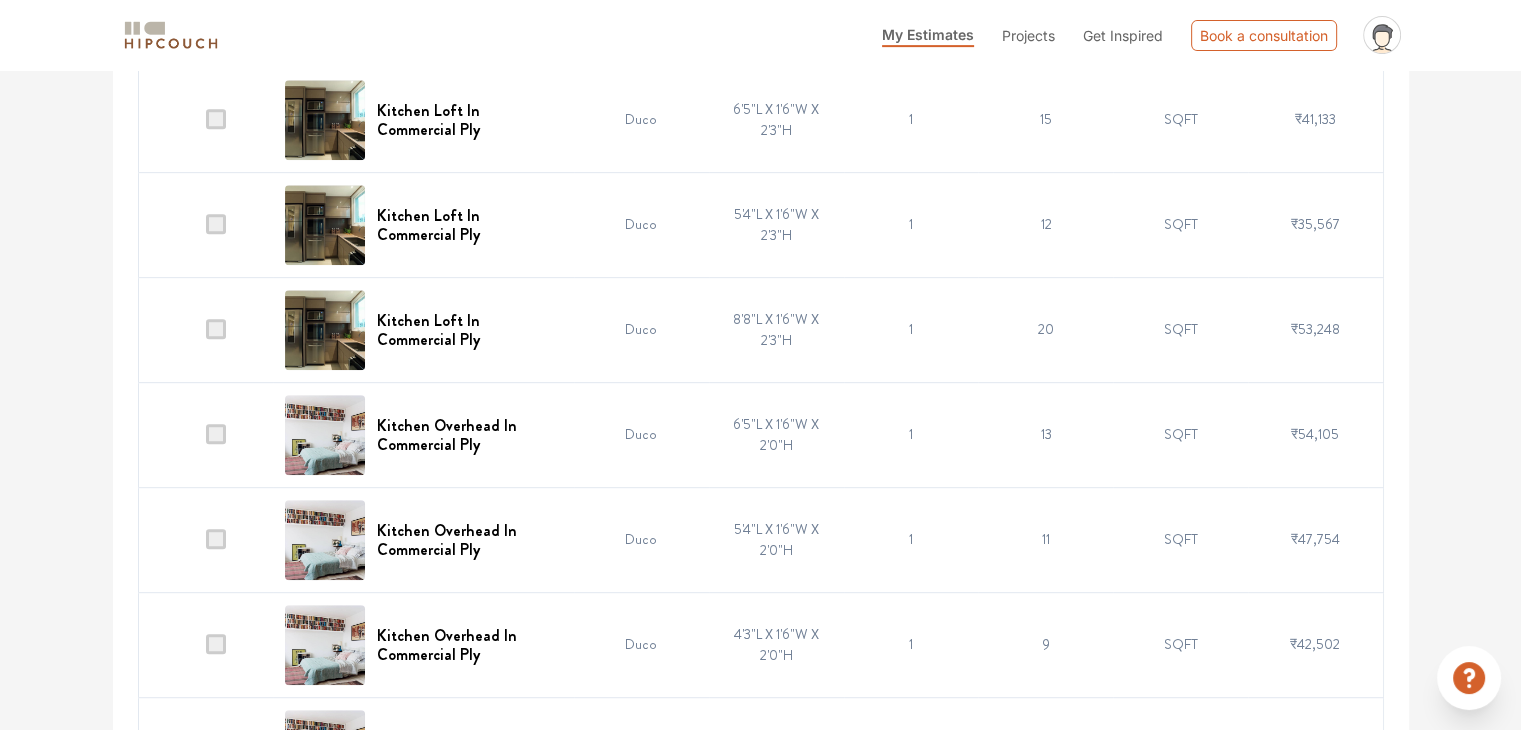 scroll, scrollTop: 500, scrollLeft: 0, axis: vertical 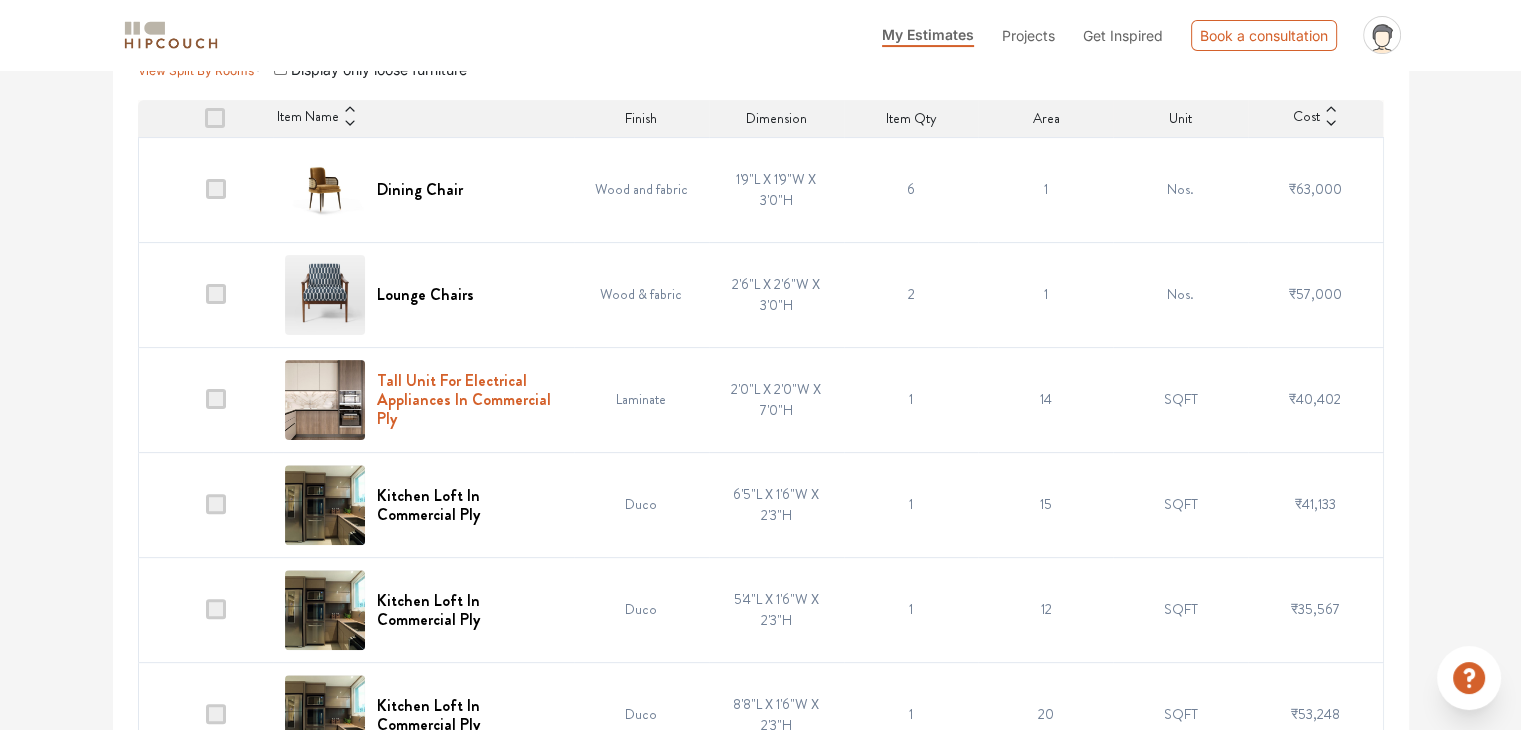 click on "Tall Unit For Electrical Appliances In Commercial Ply" at bounding box center (469, 400) 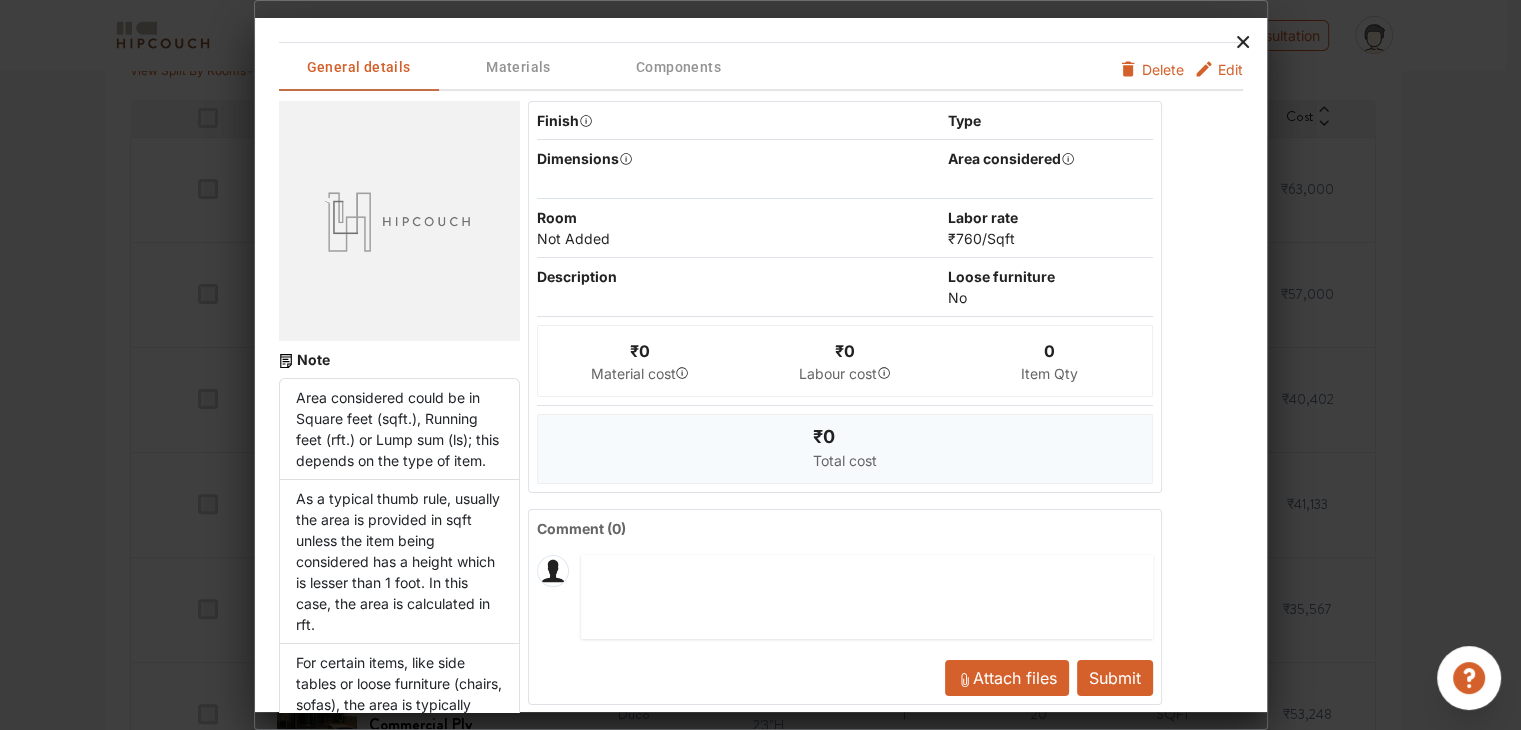 click 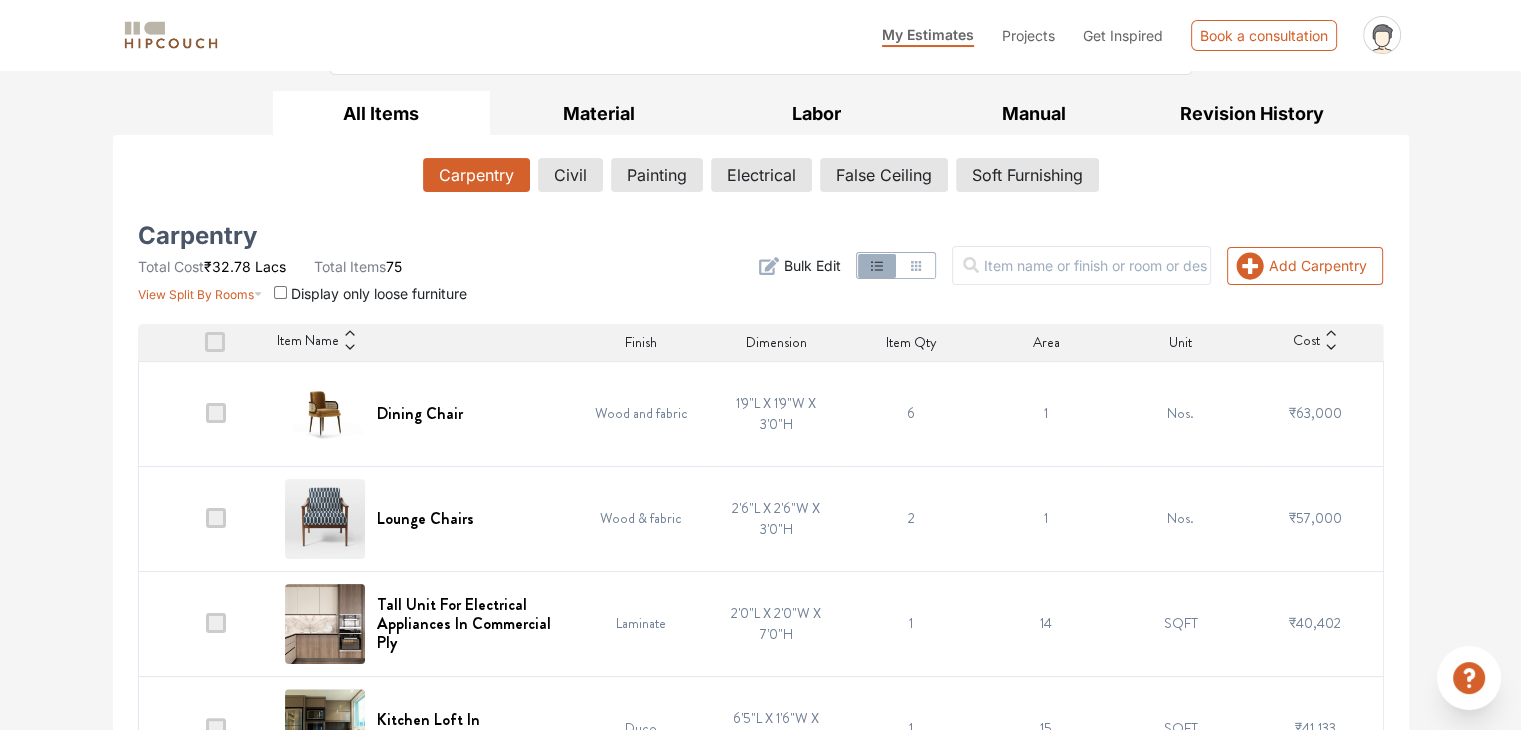 scroll, scrollTop: 0, scrollLeft: 0, axis: both 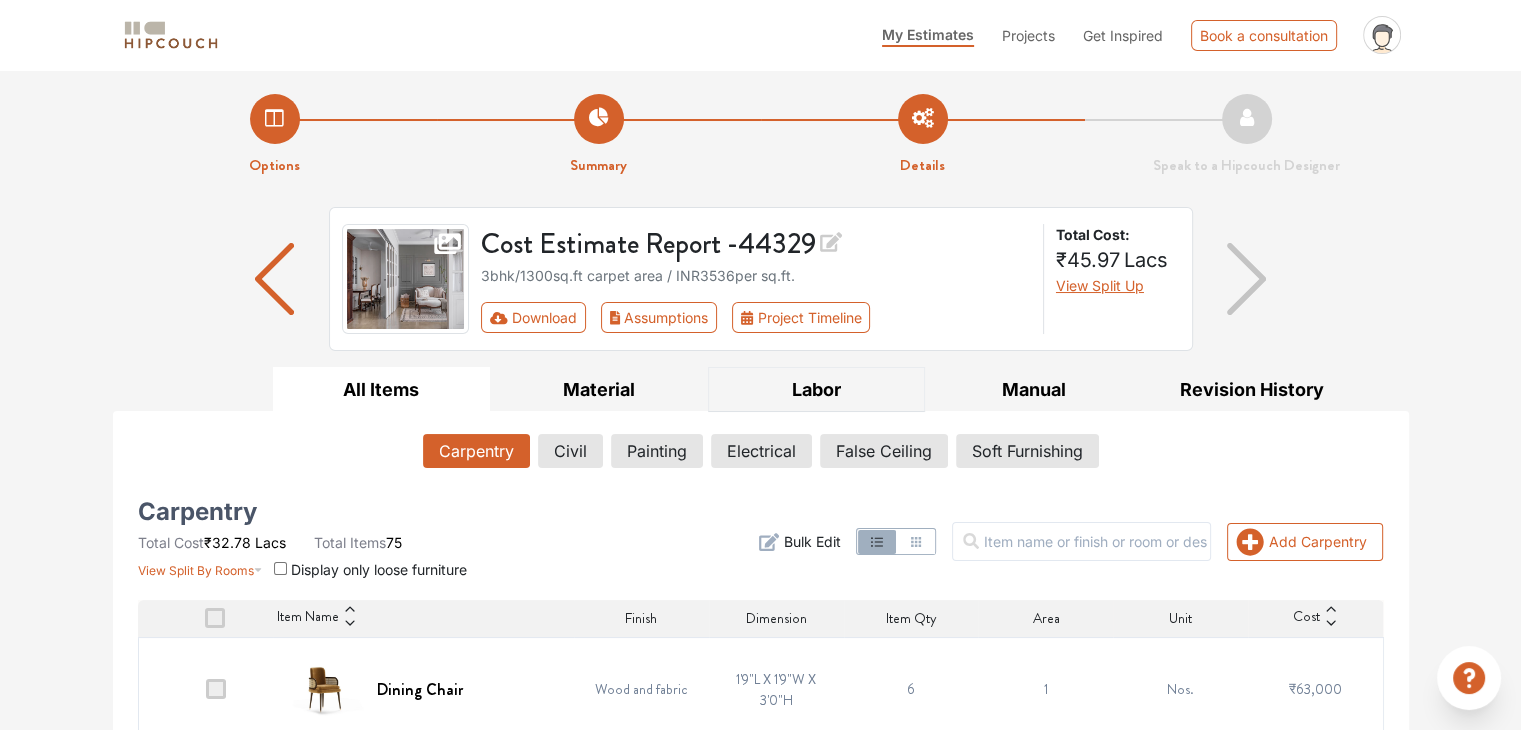 click on "Labor" at bounding box center [817, 389] 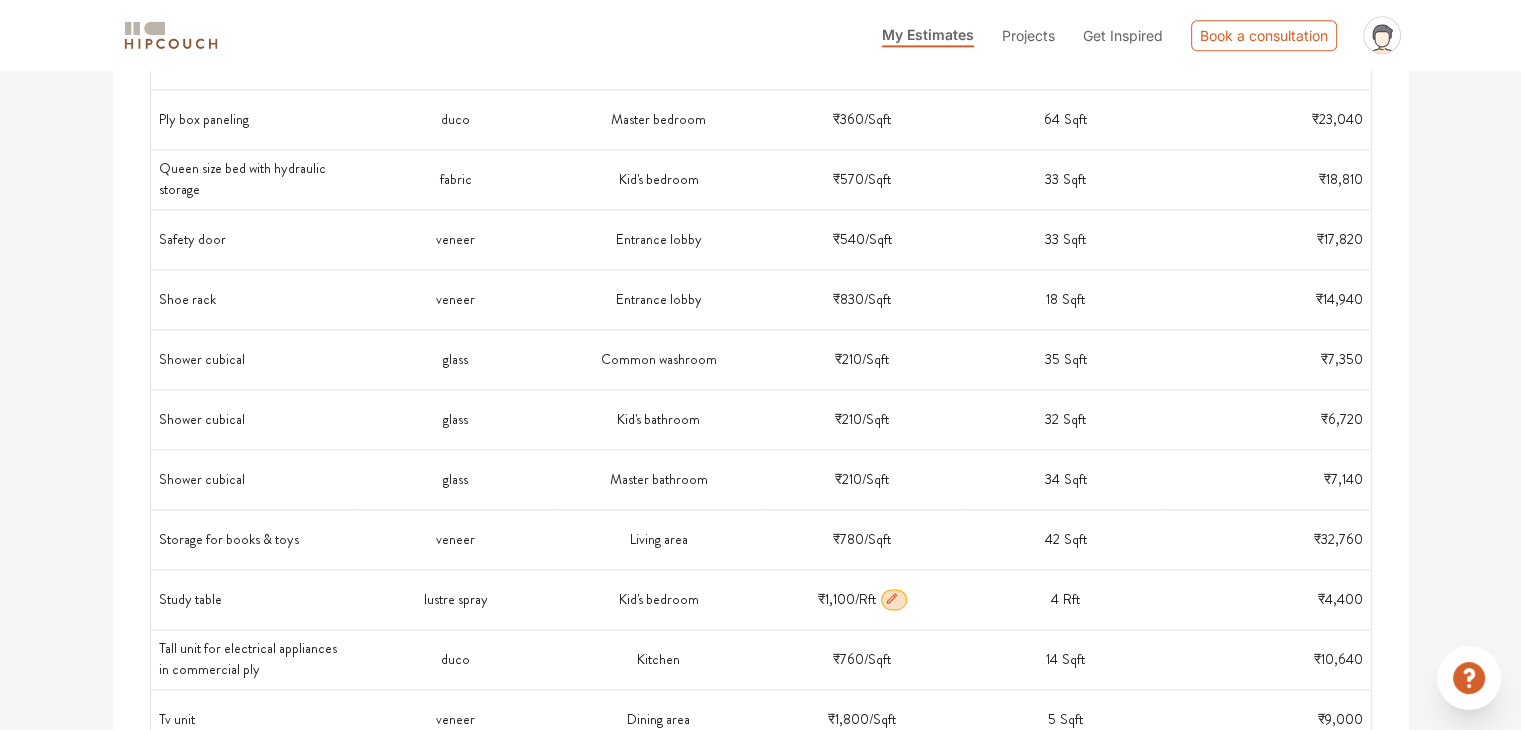scroll, scrollTop: 2900, scrollLeft: 0, axis: vertical 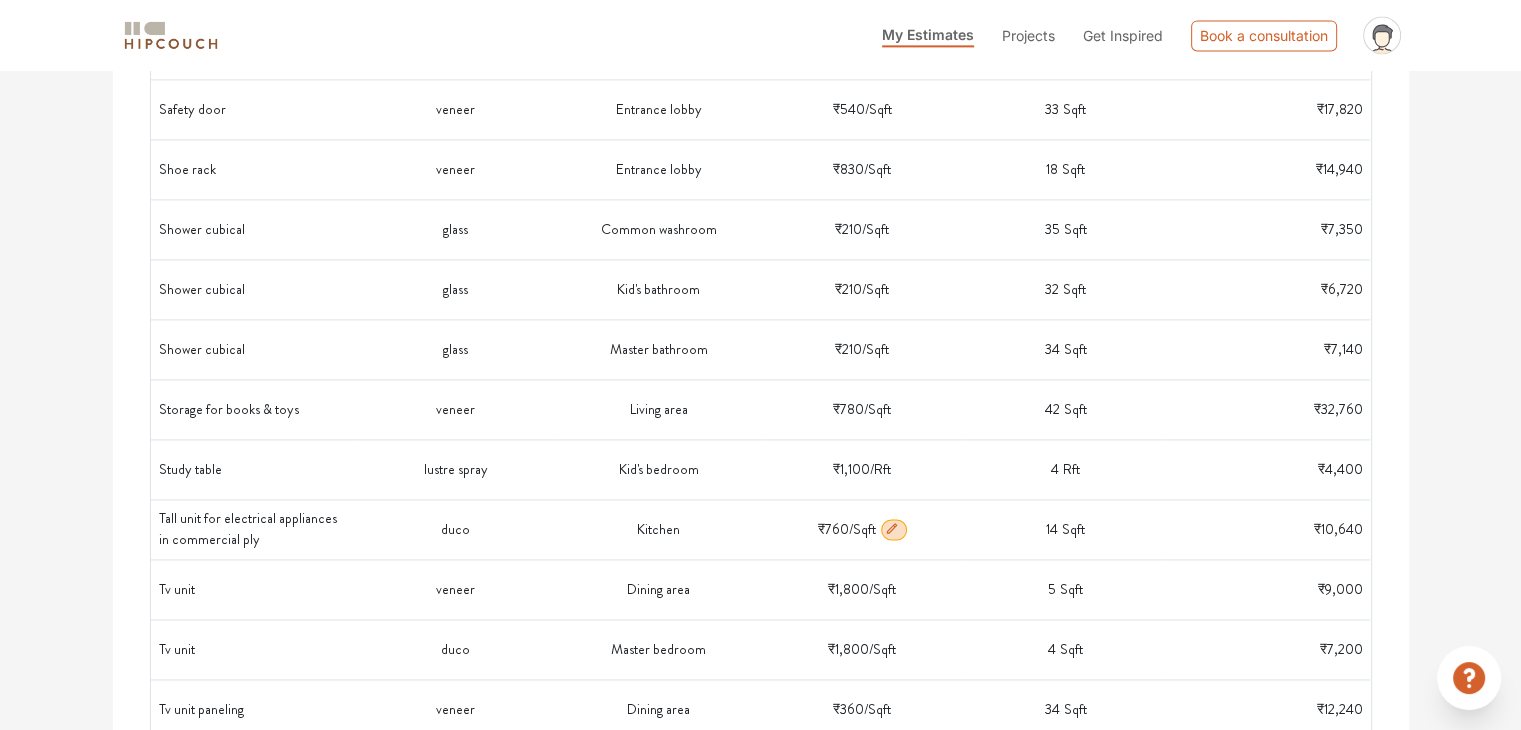 click on "Tall unit for electrical appliances in commercial ply" at bounding box center (252, 530) 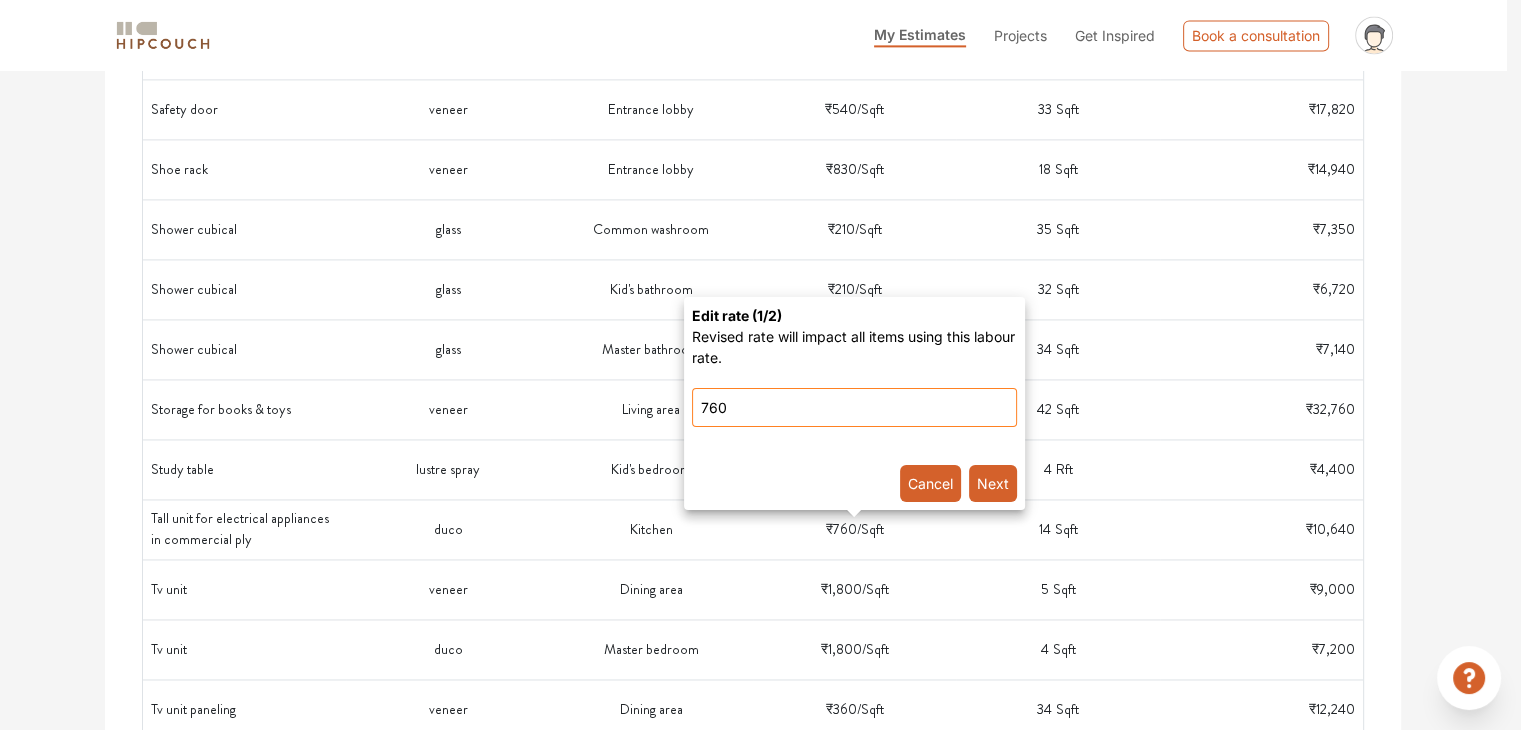 drag, startPoint x: 777, startPoint y: 419, endPoint x: 592, endPoint y: 406, distance: 185.45619 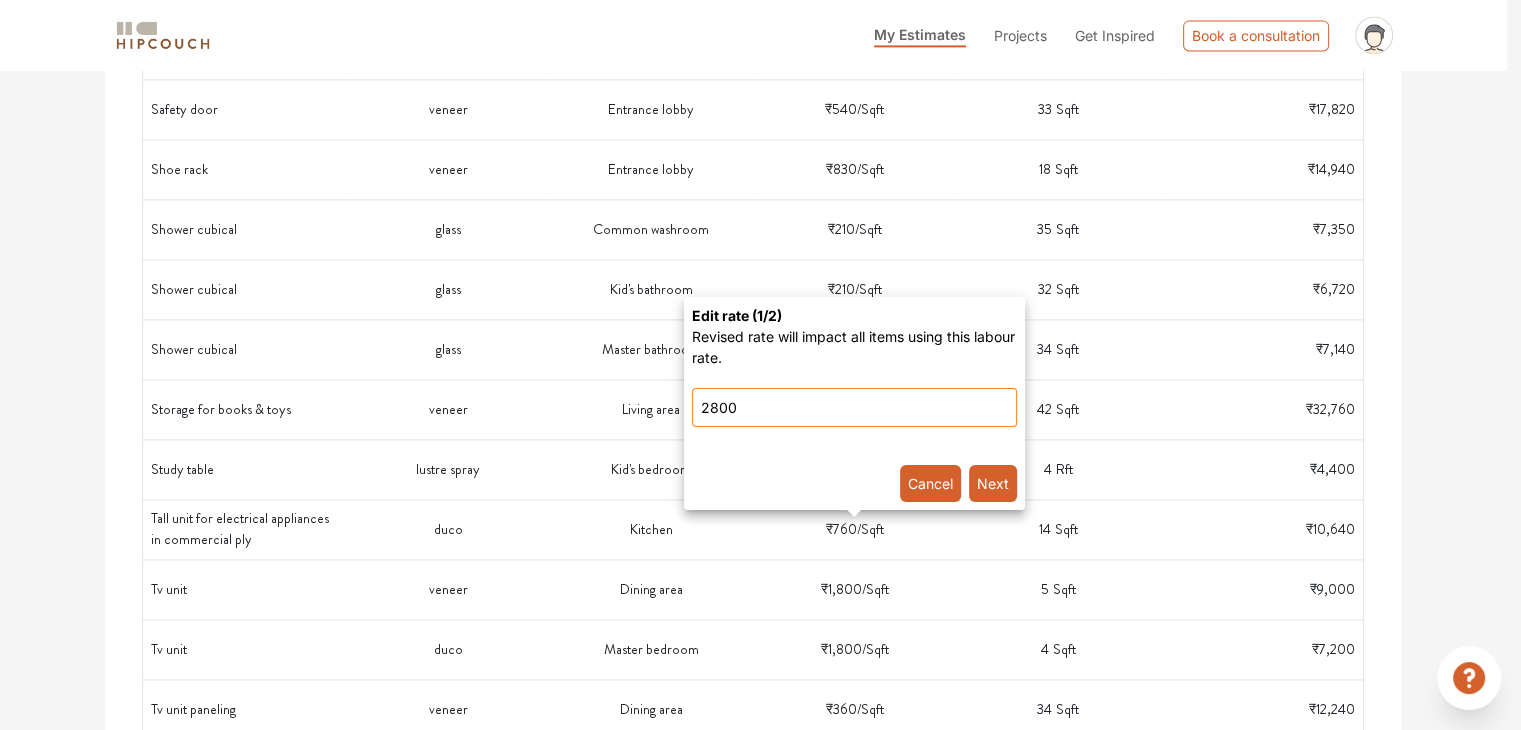 type on "2800" 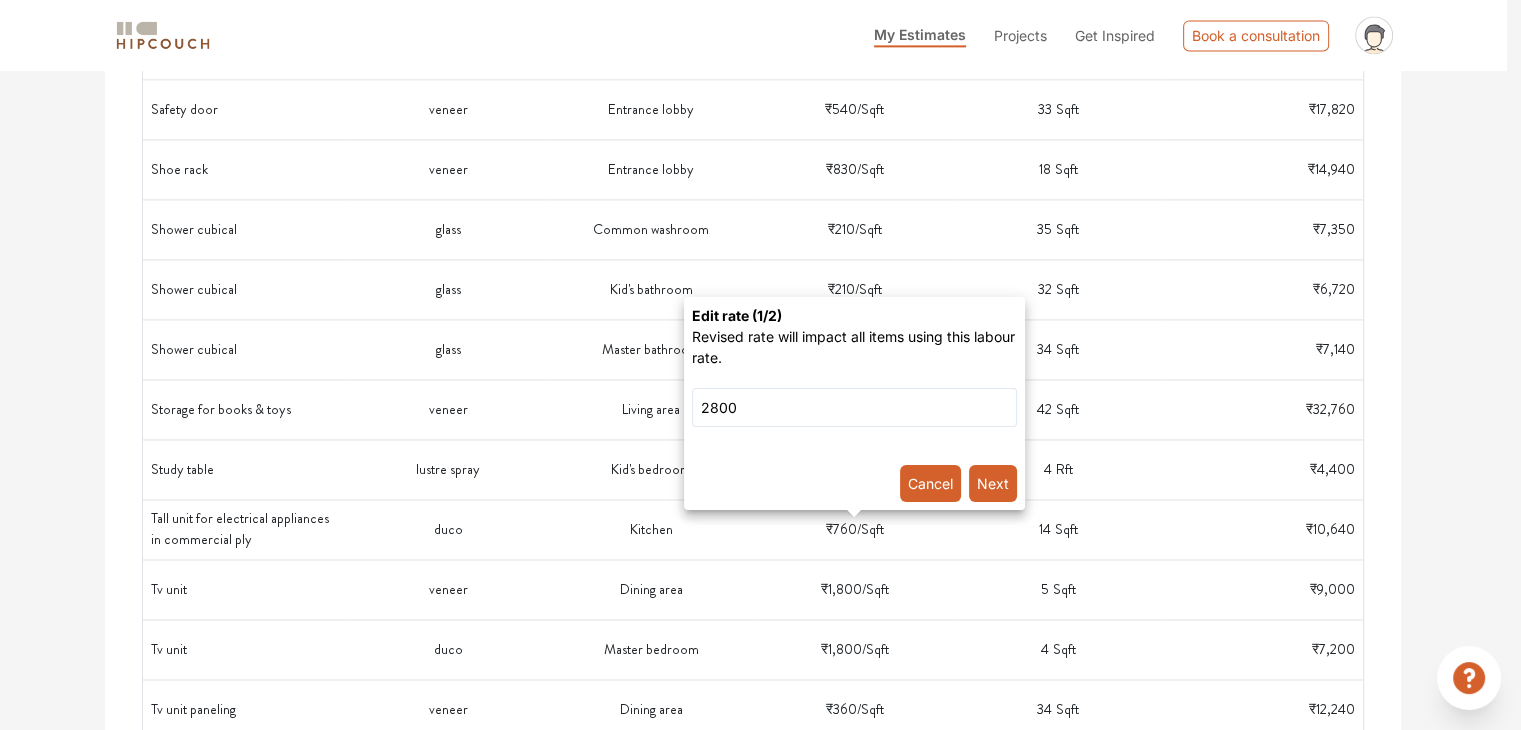 click on "Next" at bounding box center [993, 483] 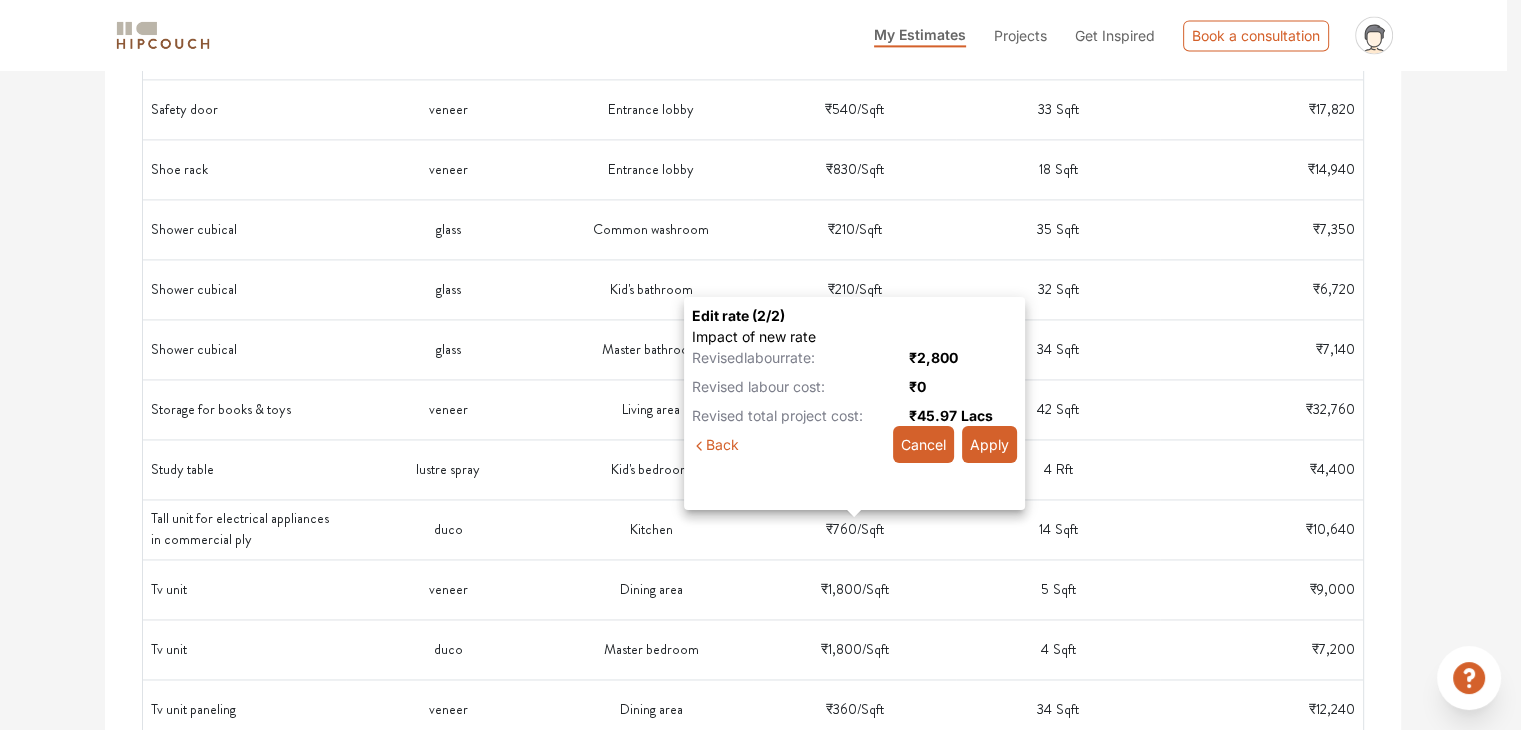 click on "Apply" at bounding box center [989, 444] 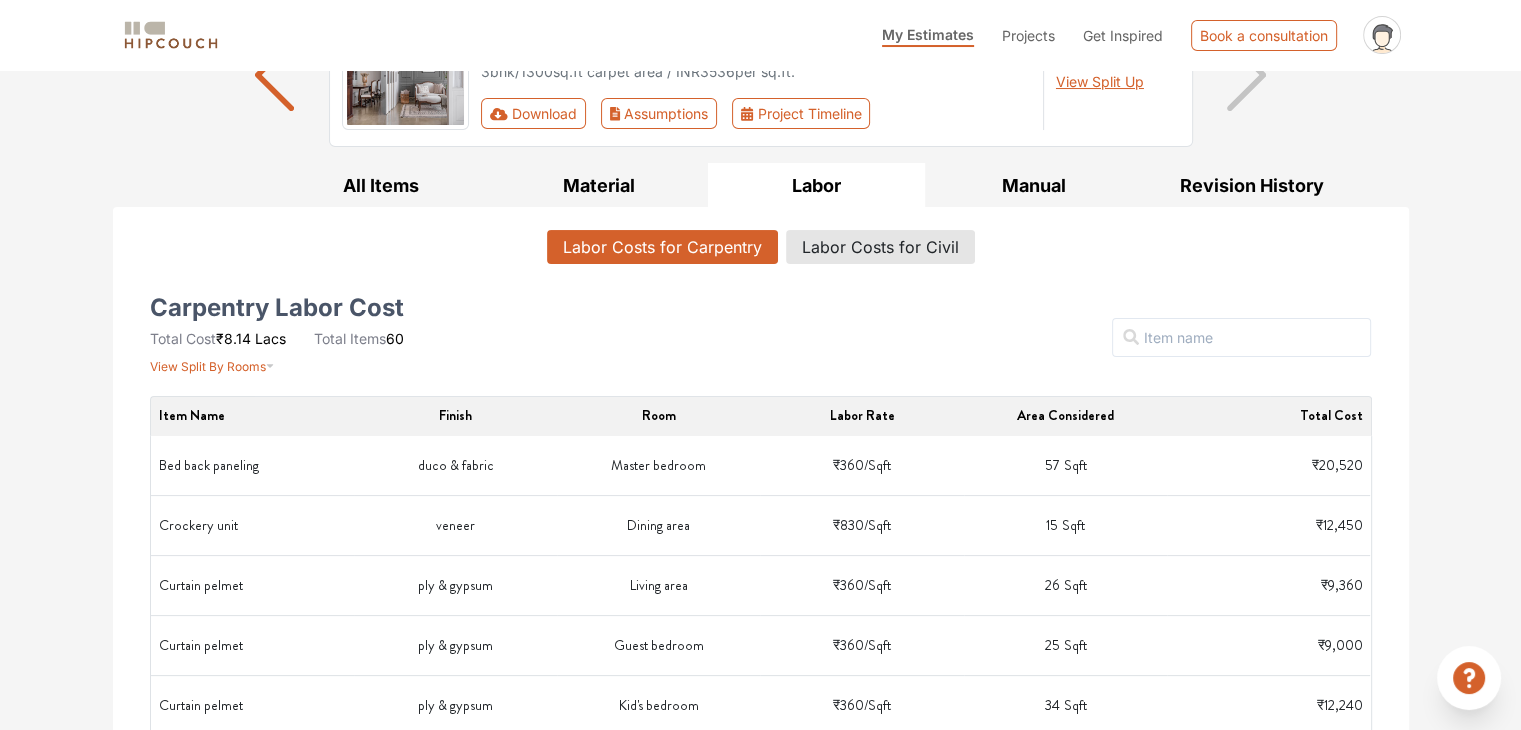 scroll, scrollTop: 0, scrollLeft: 0, axis: both 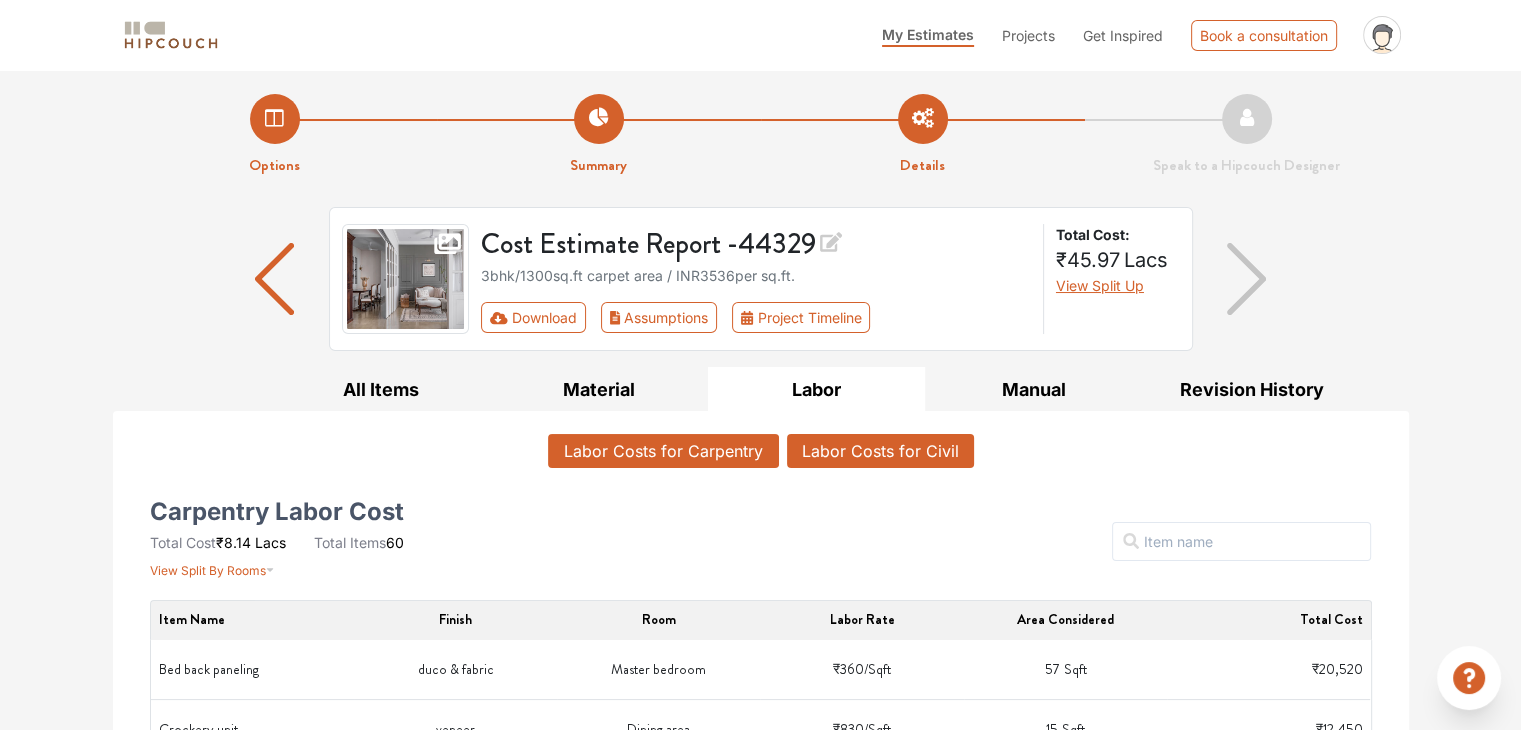 click on "Labor Costs for Civil" at bounding box center (880, 451) 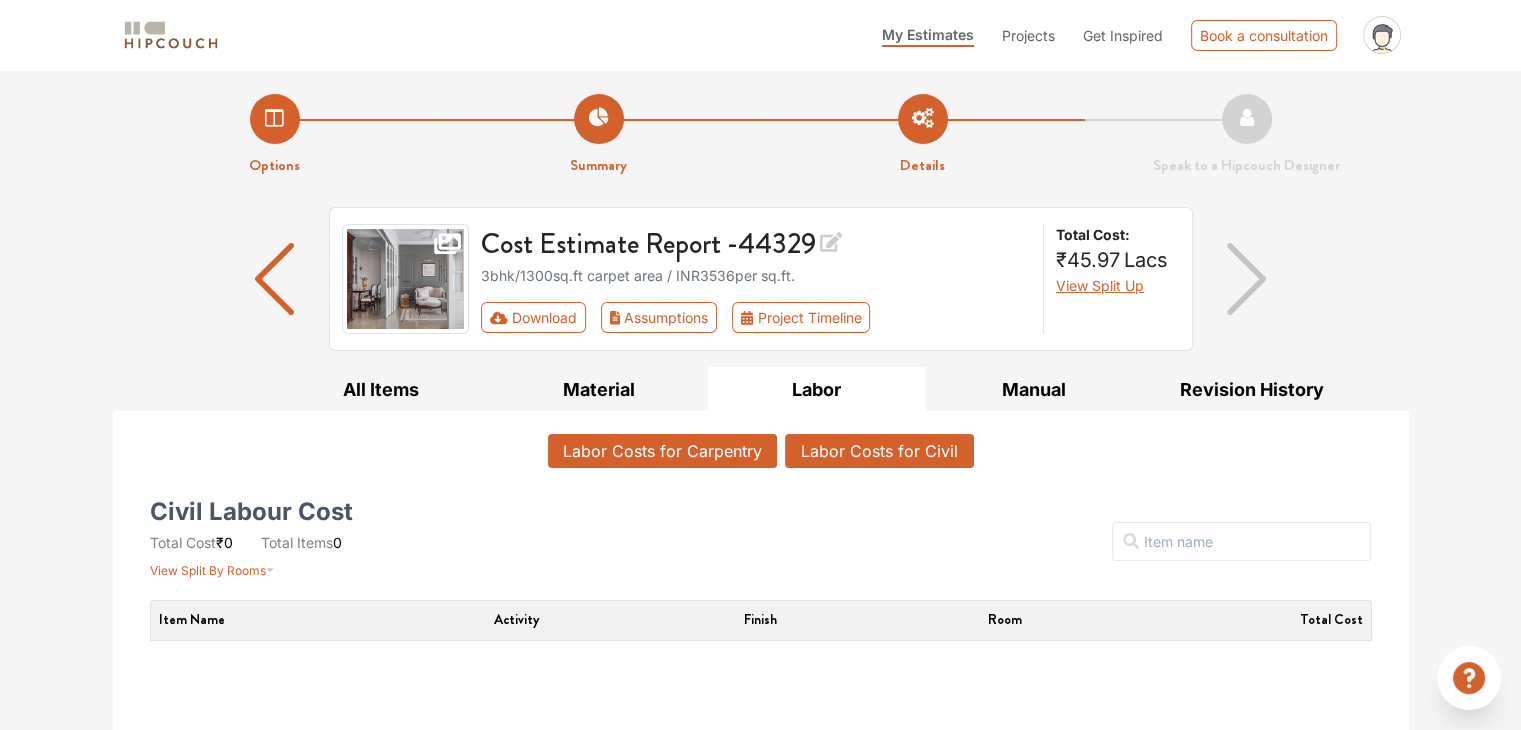 click on "Labor Costs for Carpentry" at bounding box center [662, 451] 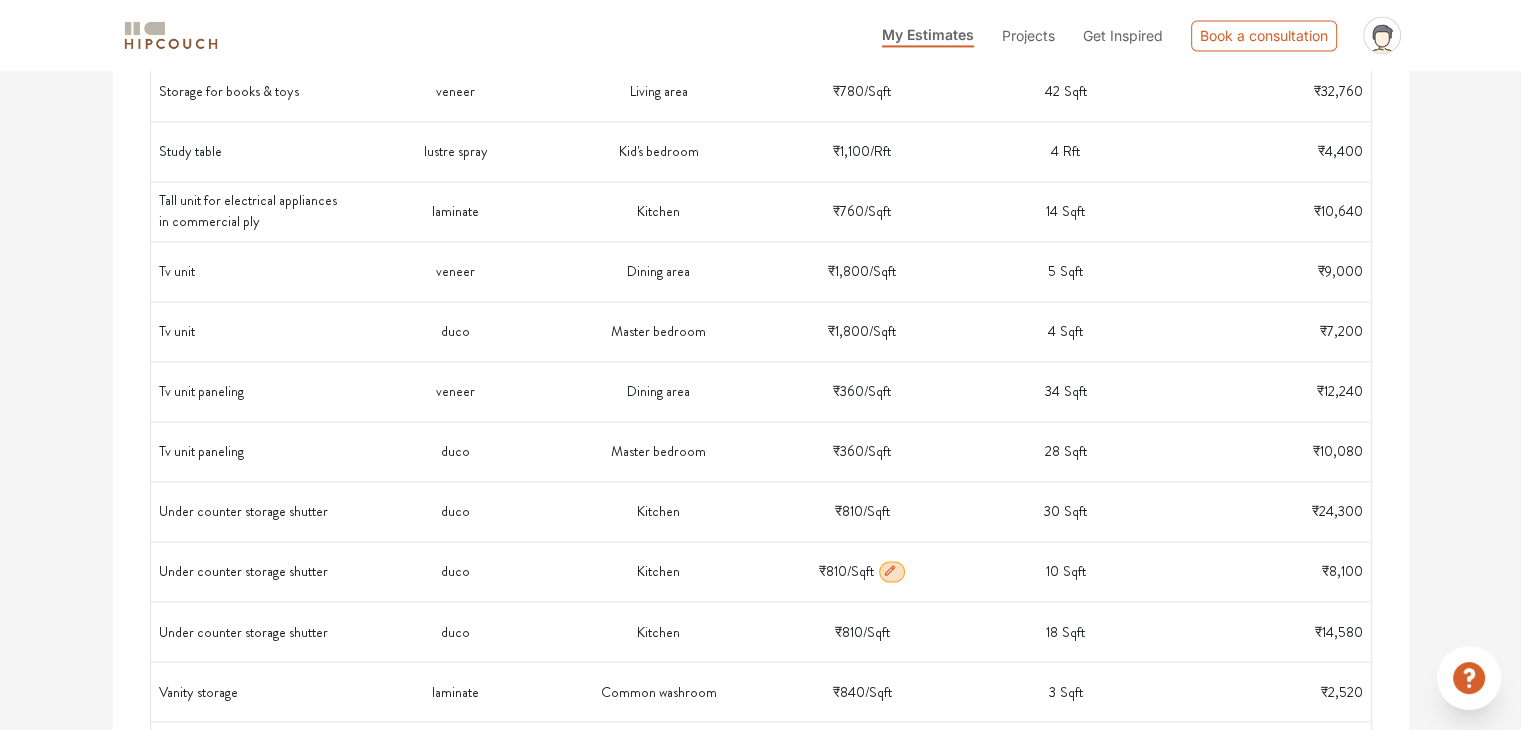 scroll, scrollTop: 3100, scrollLeft: 0, axis: vertical 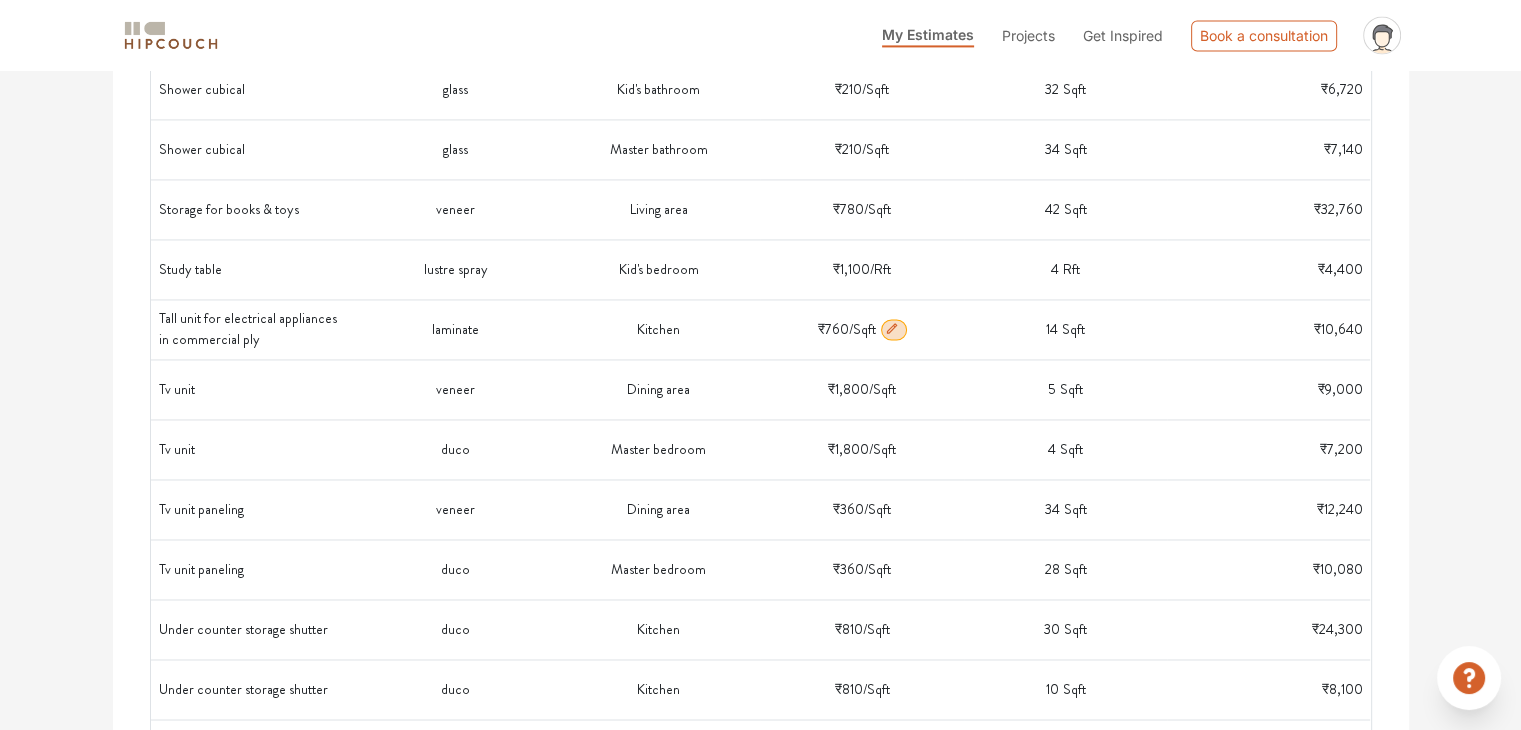 click 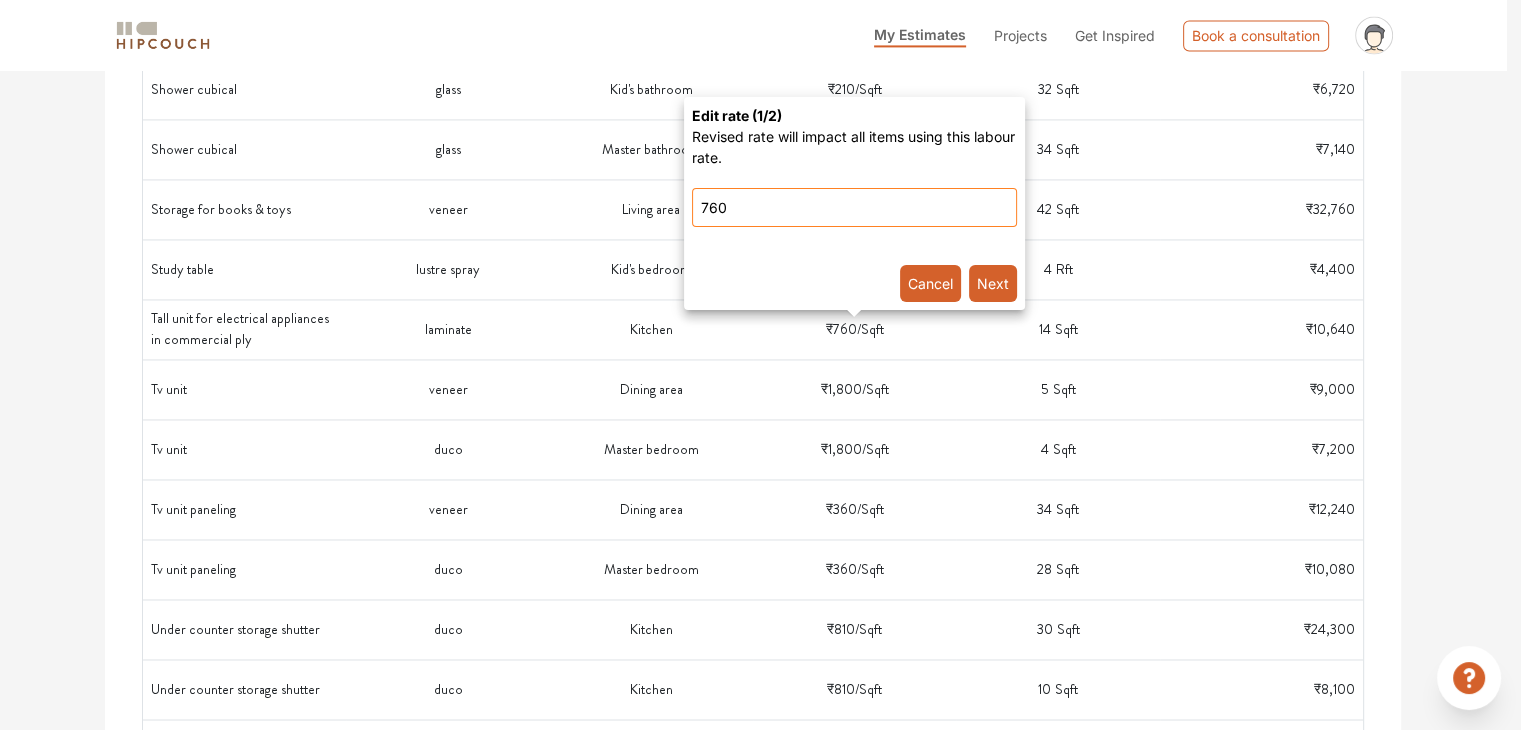 click on "760" at bounding box center (854, 207) 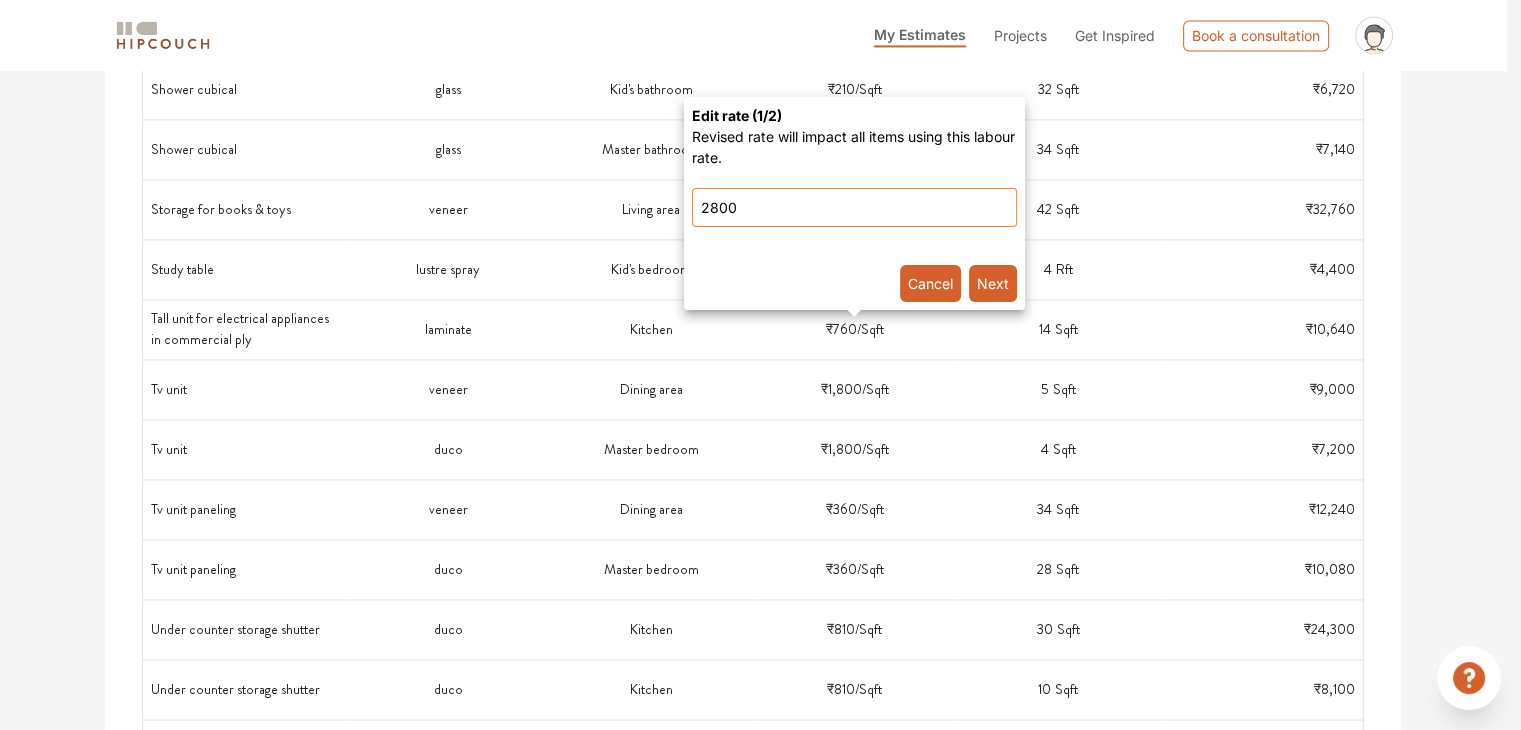 type on "2800" 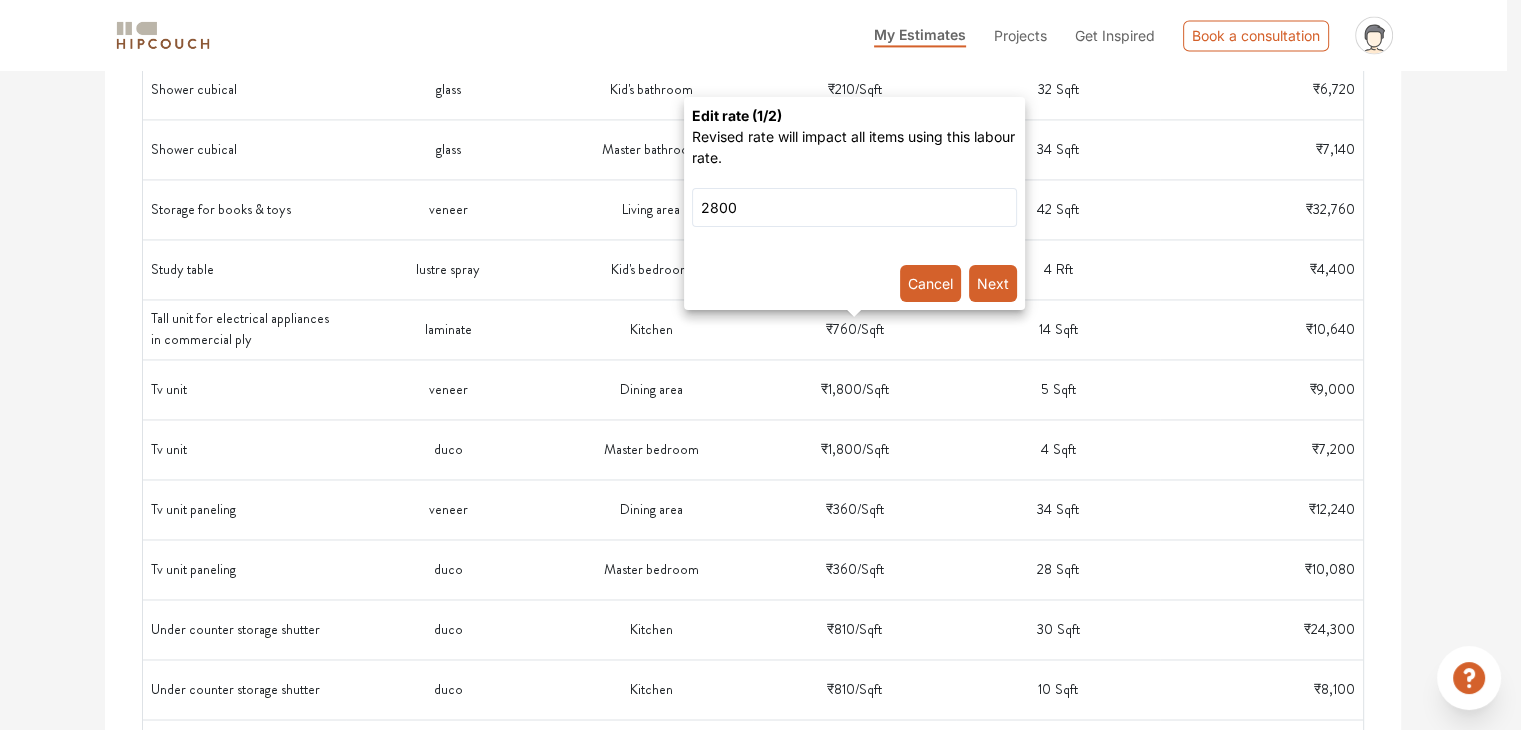 click on "Next" at bounding box center (993, 283) 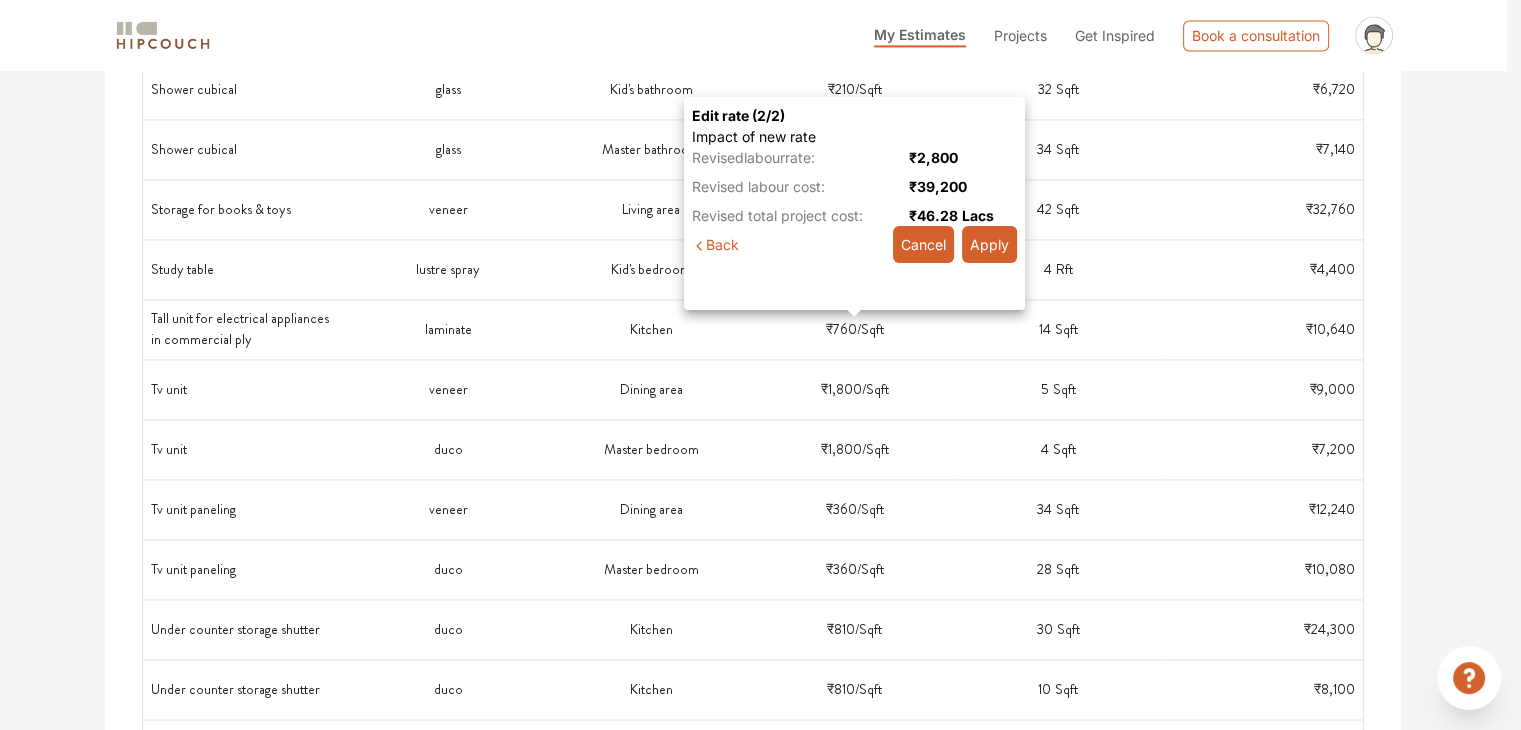 click on "Apply" at bounding box center (989, 244) 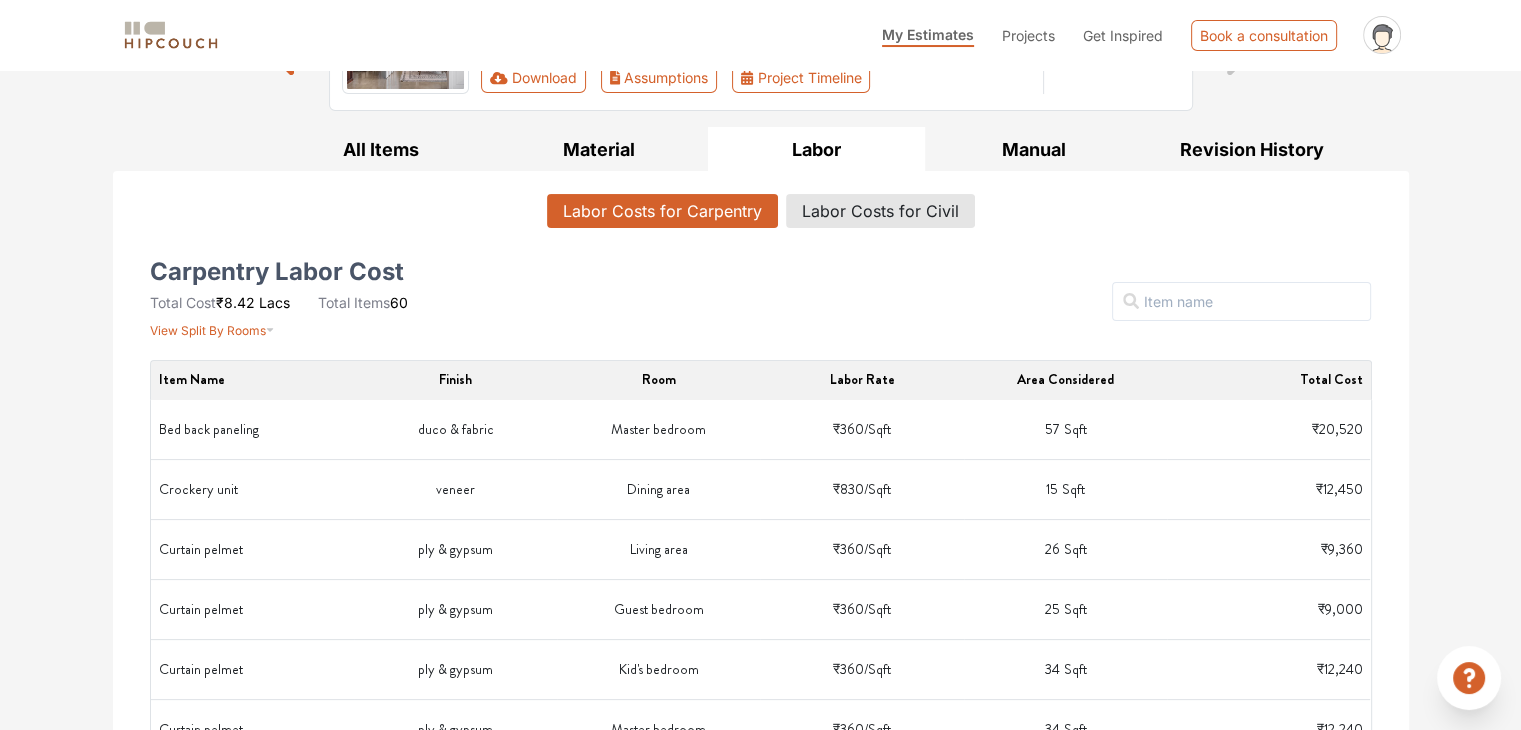 scroll, scrollTop: 140, scrollLeft: 0, axis: vertical 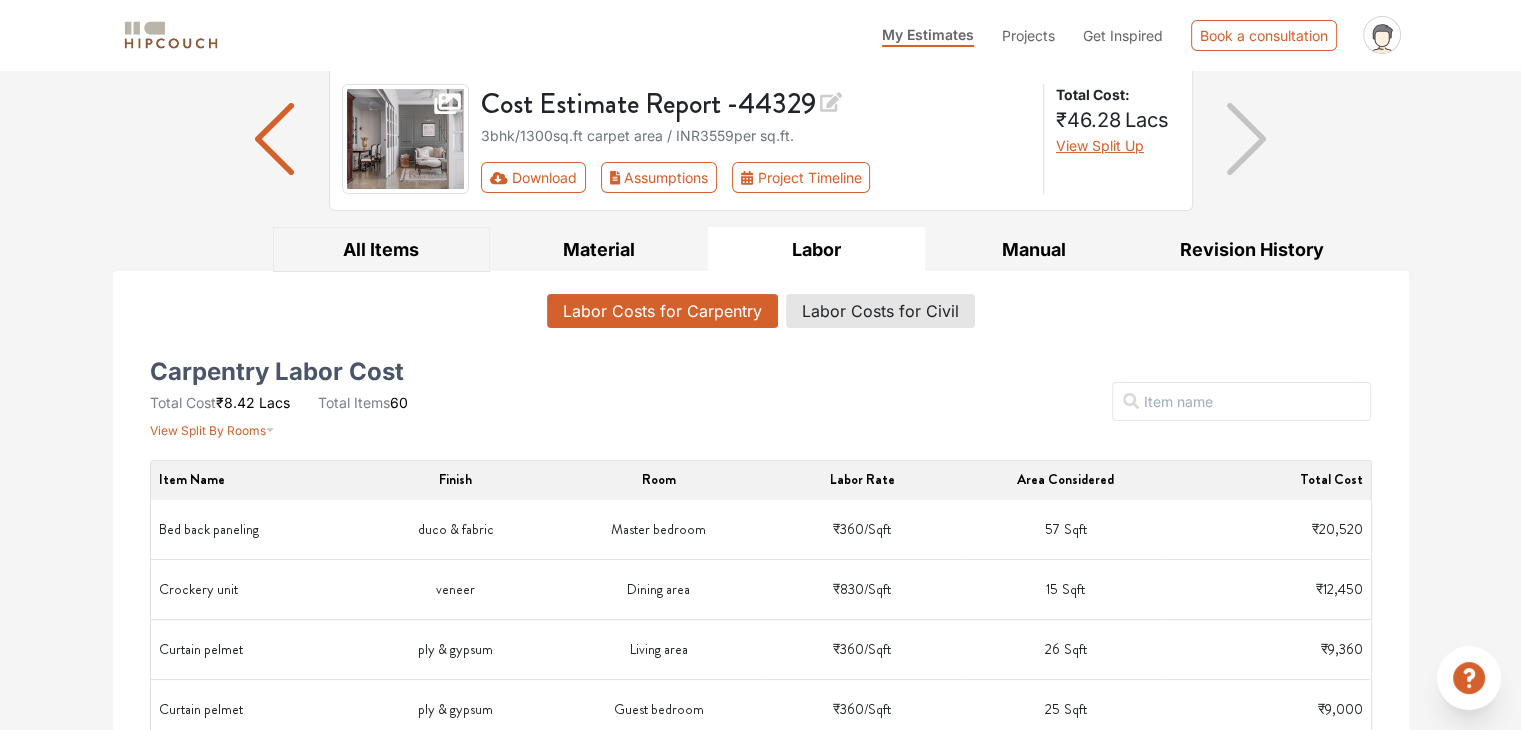 click on "All Items" at bounding box center (382, 249) 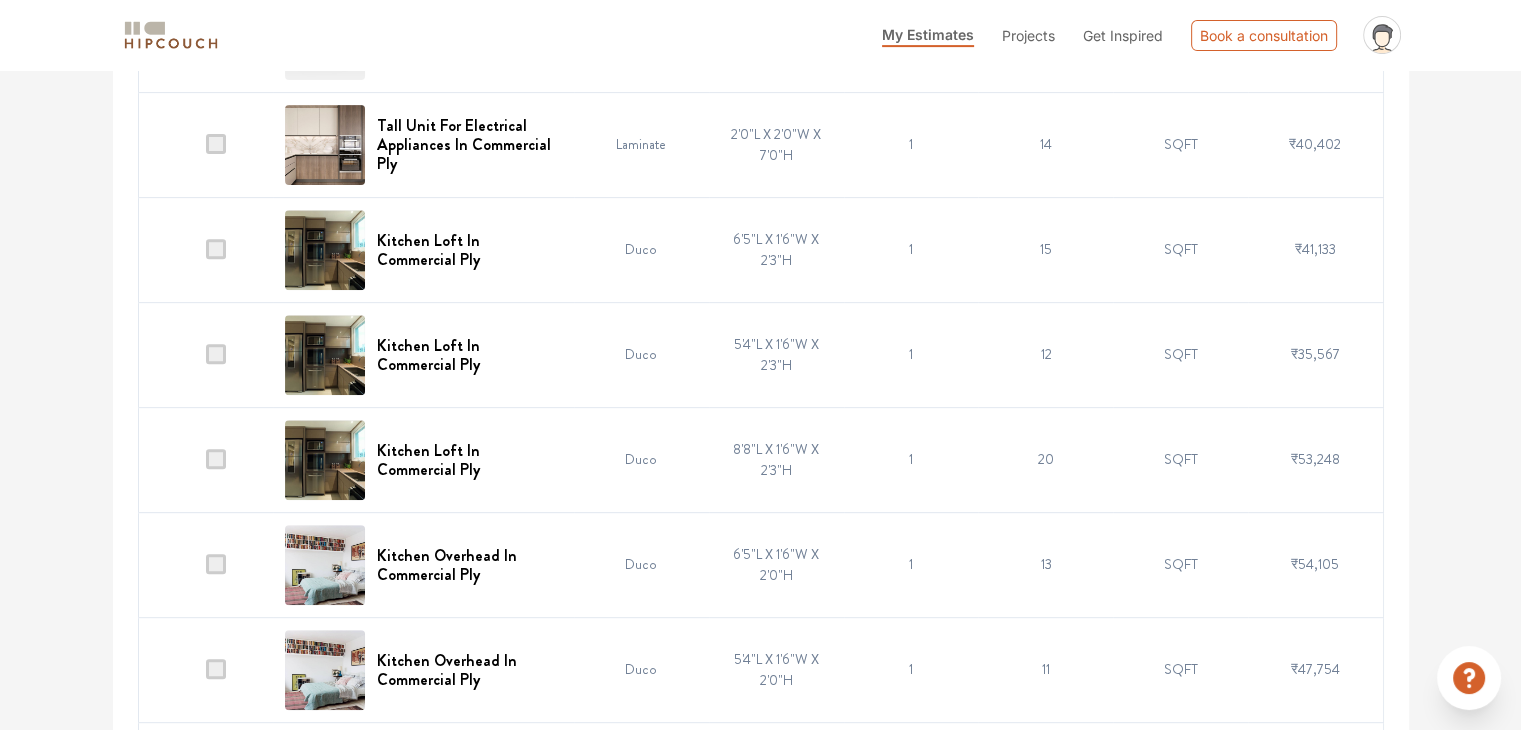 scroll, scrollTop: 700, scrollLeft: 0, axis: vertical 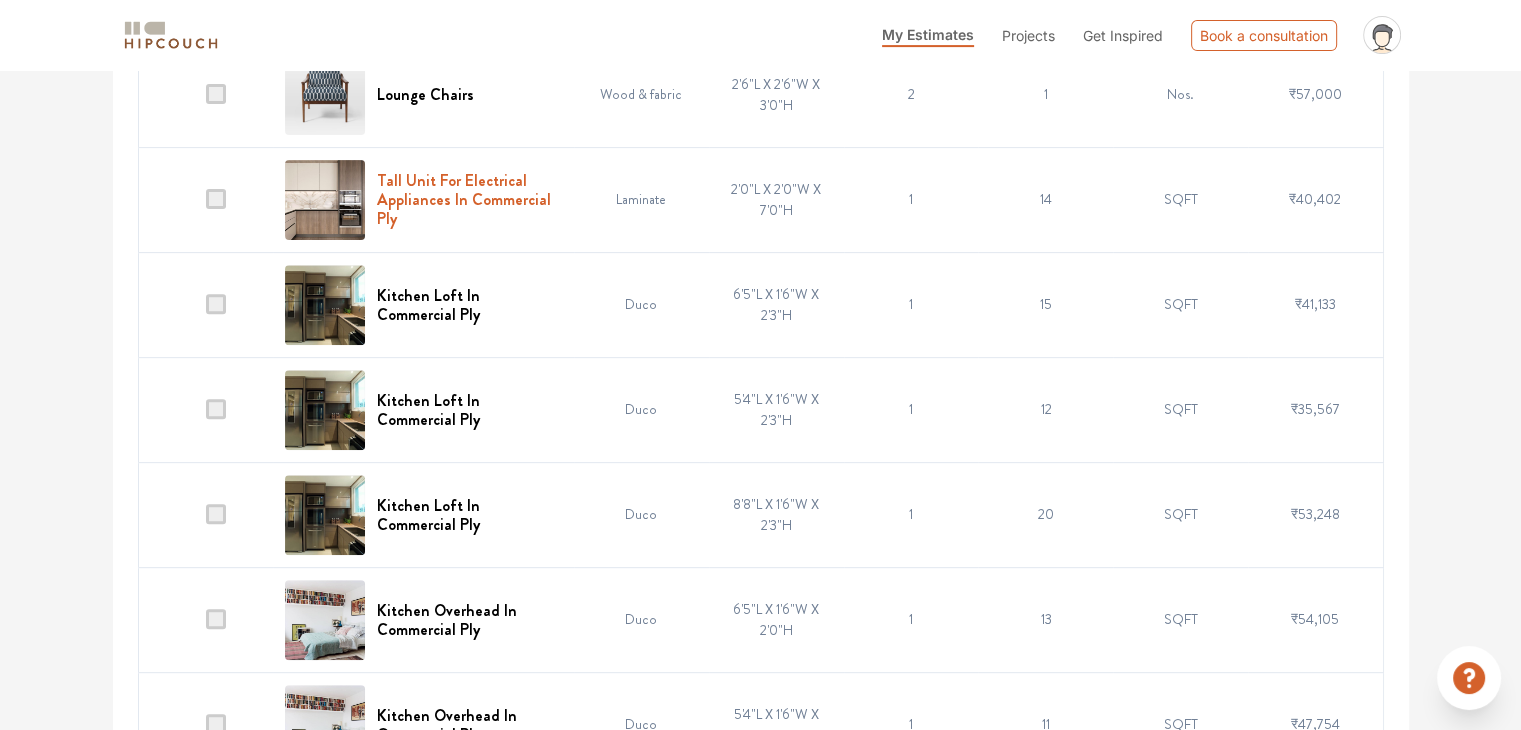 click on "Tall Unit For Electrical Appliances In Commercial Ply" at bounding box center [469, 200] 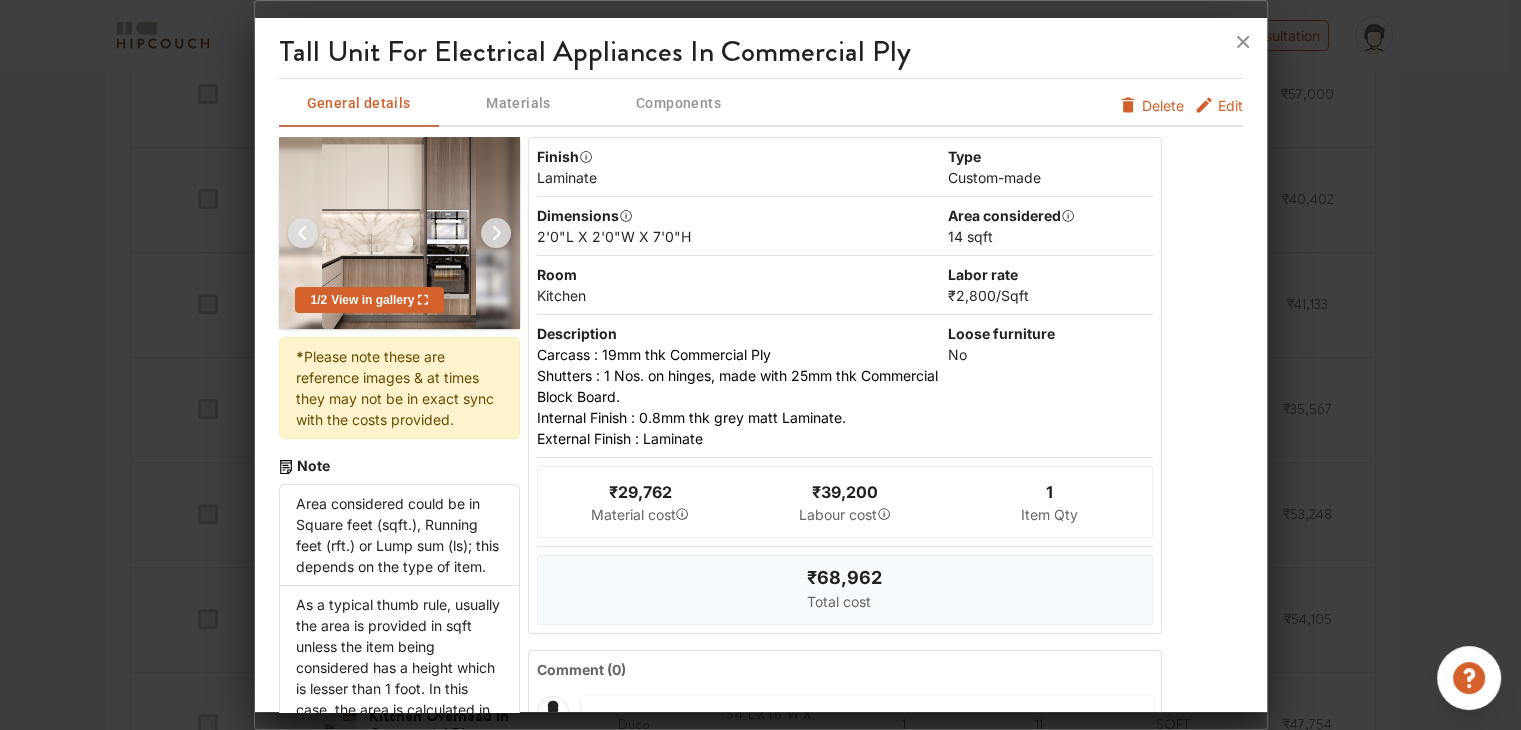 click on "₹39,200" at bounding box center [845, 492] 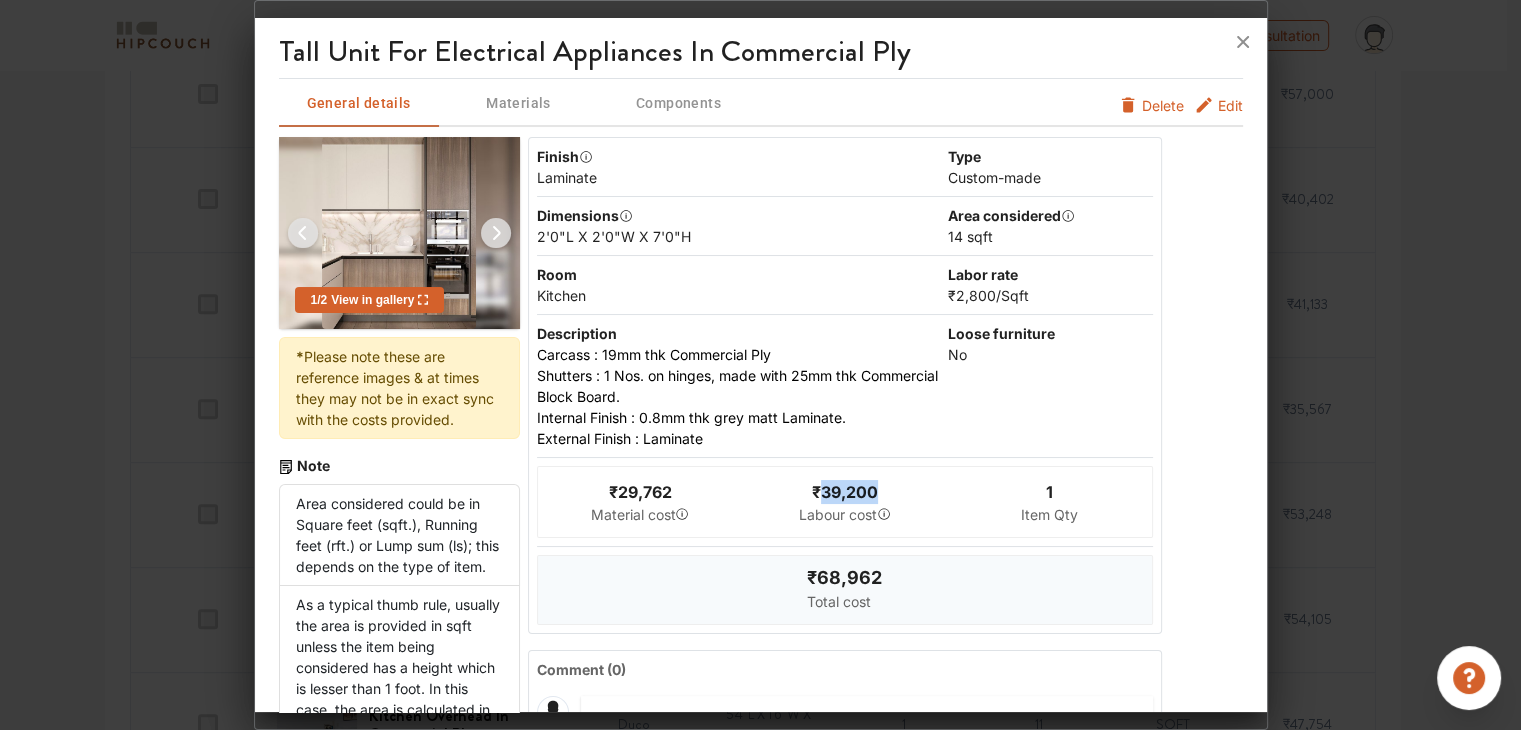 click on "₹39,200" at bounding box center [845, 492] 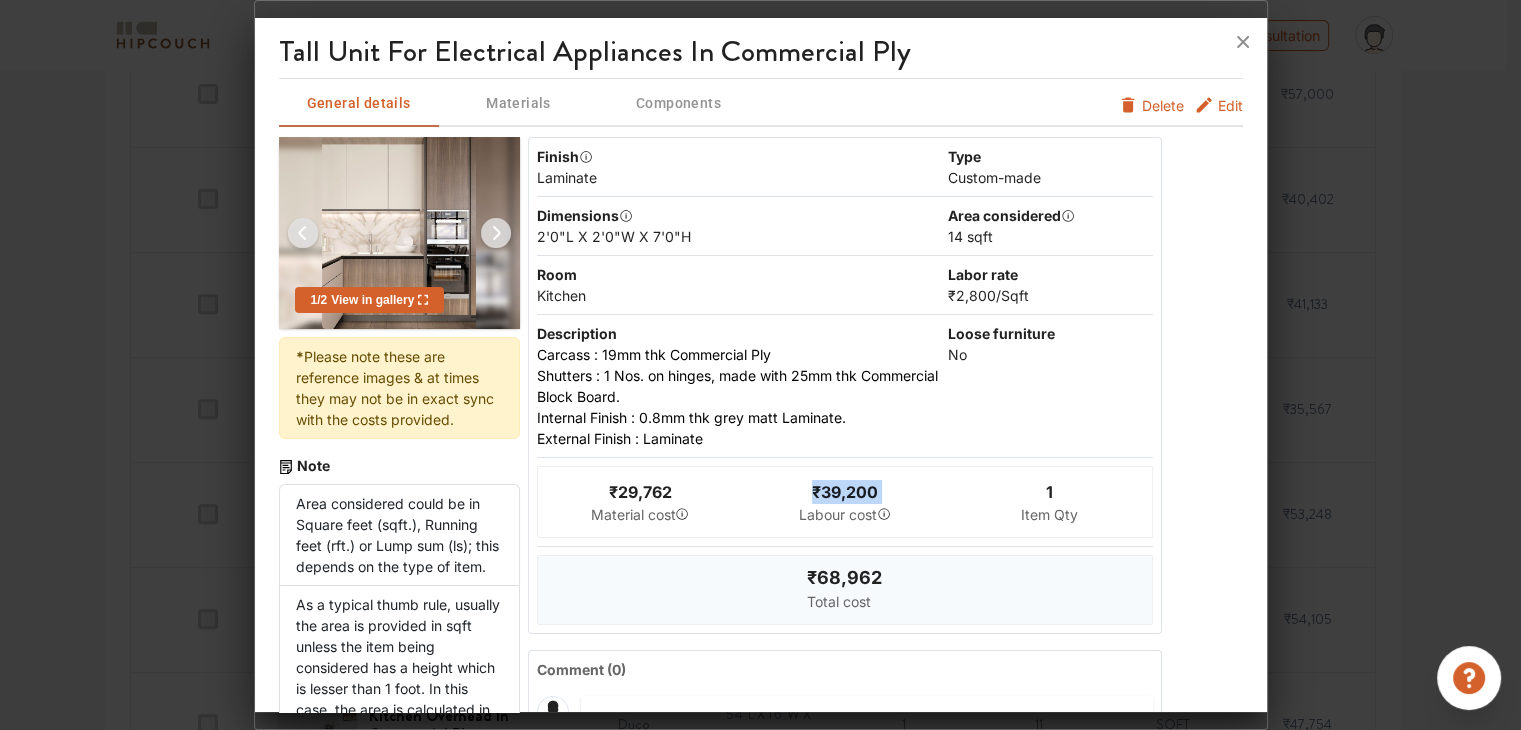 click on "₹39,200" at bounding box center (845, 492) 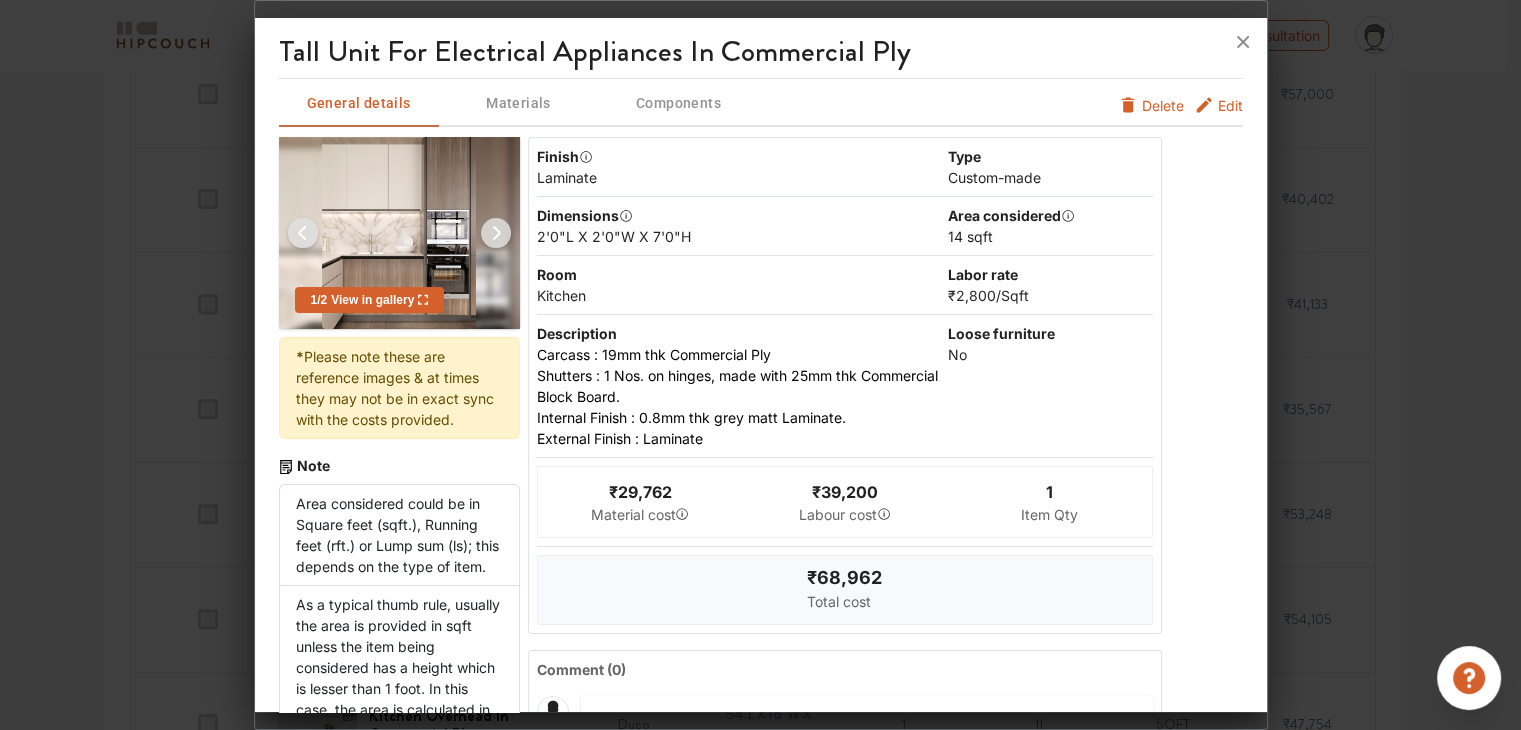 click on "₹68,962" at bounding box center [844, 577] 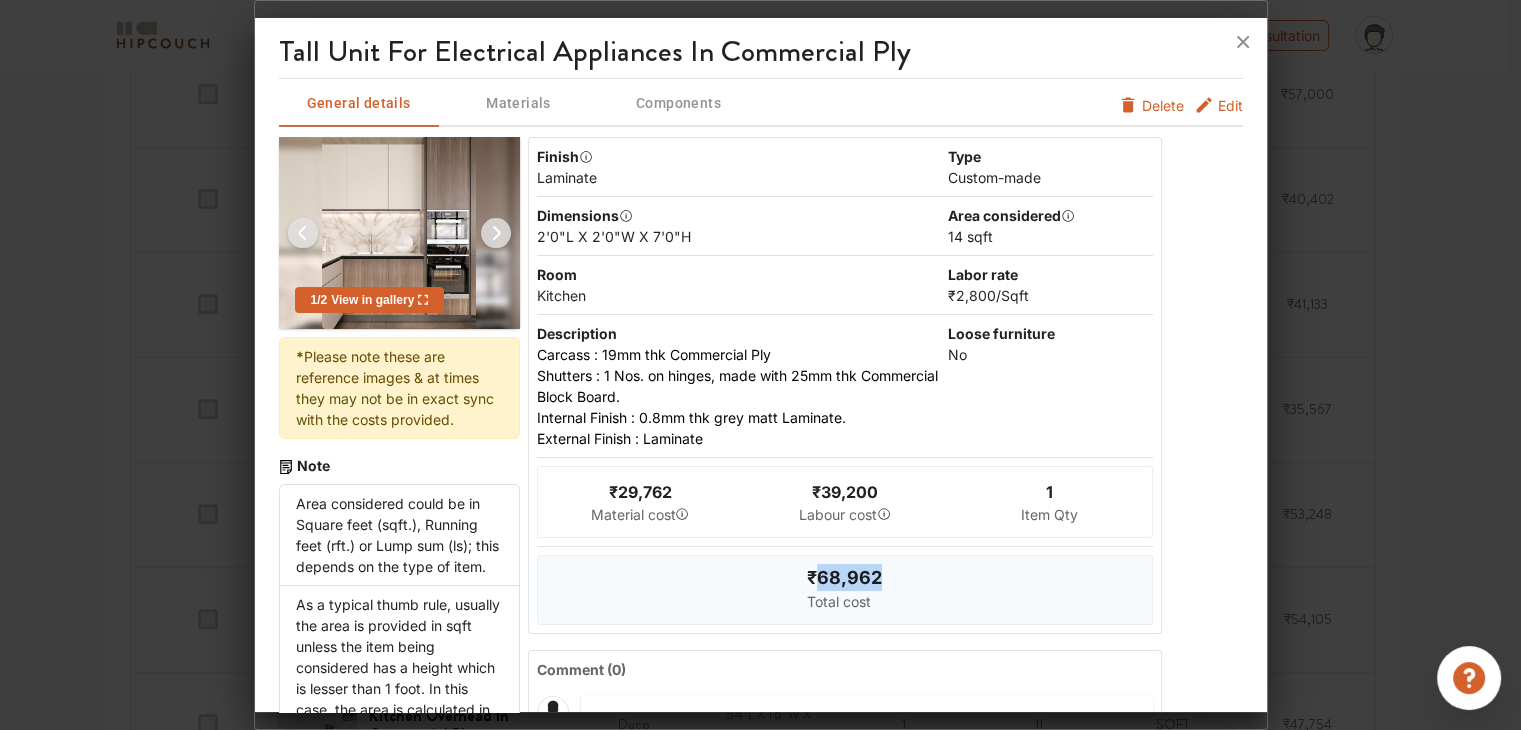 click on "₹68,962" at bounding box center (844, 577) 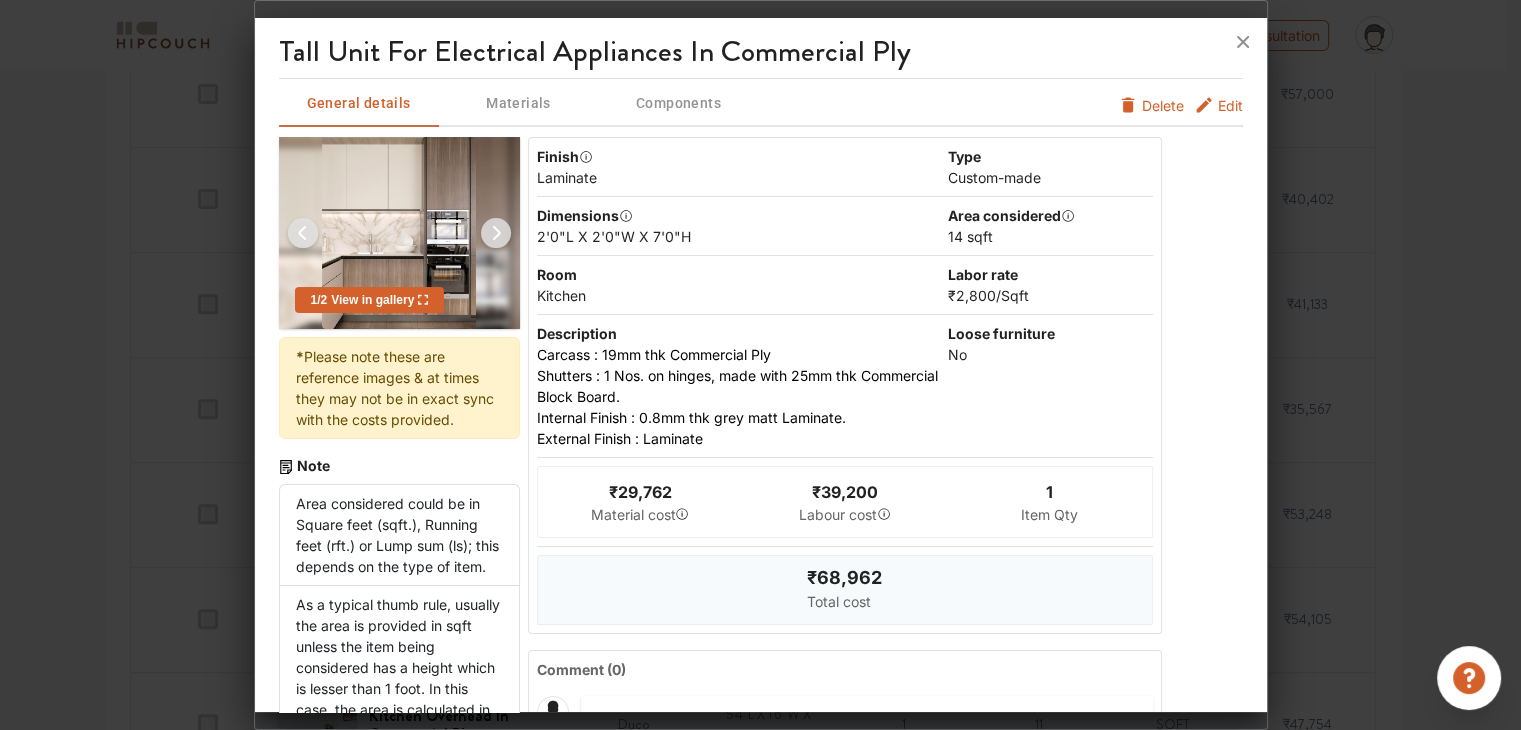 click on "₹39,200" at bounding box center (845, 492) 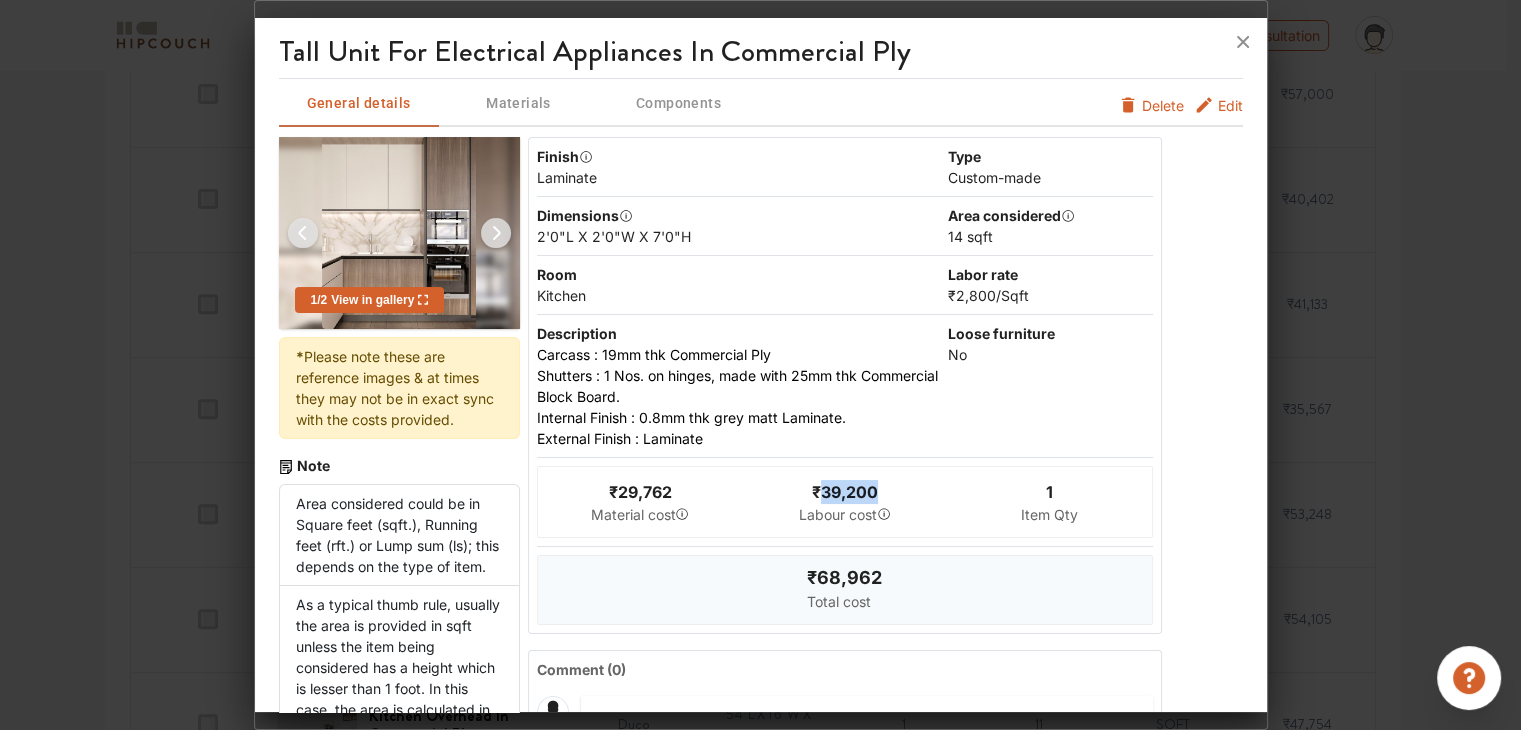 click on "₹39,200" at bounding box center (845, 492) 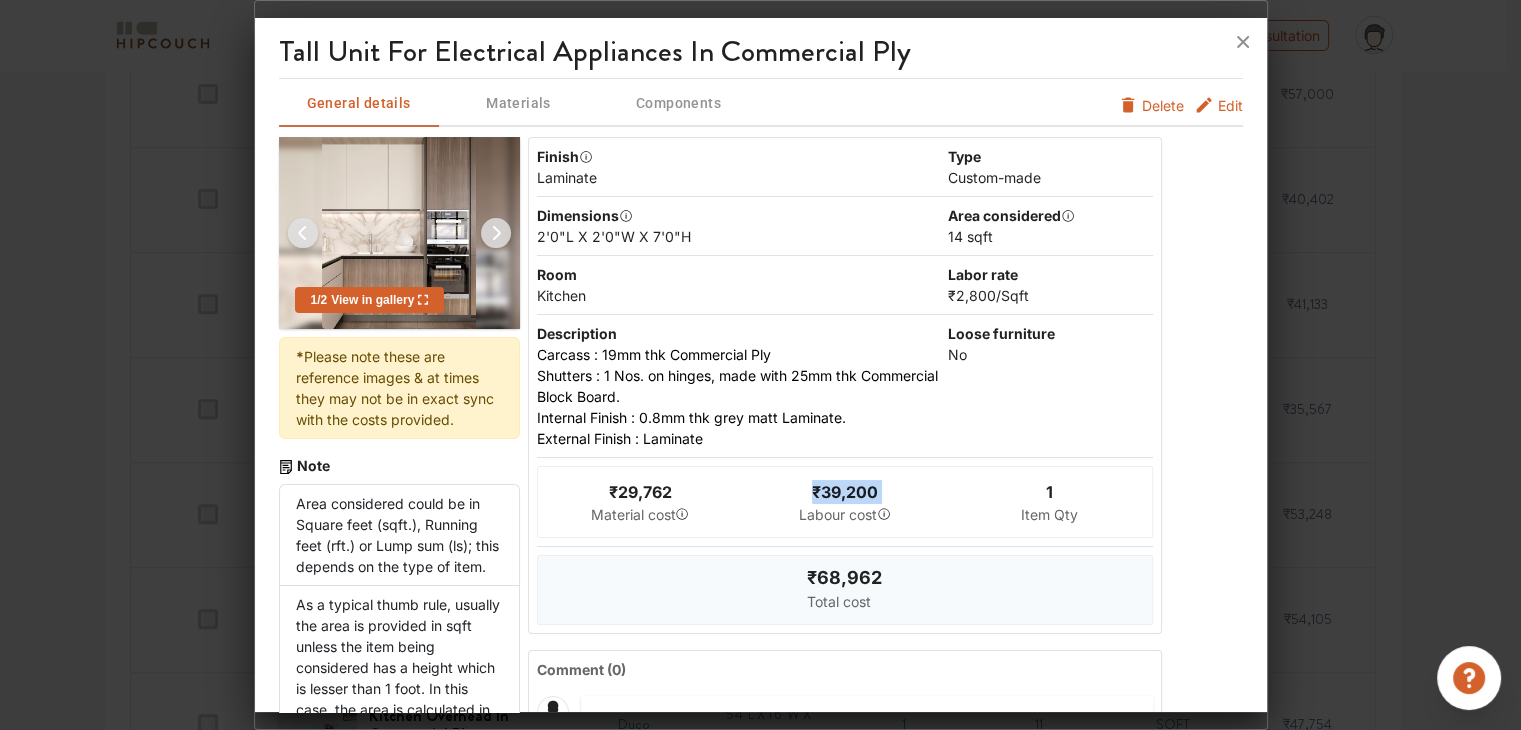 click on "₹39,200" at bounding box center [845, 492] 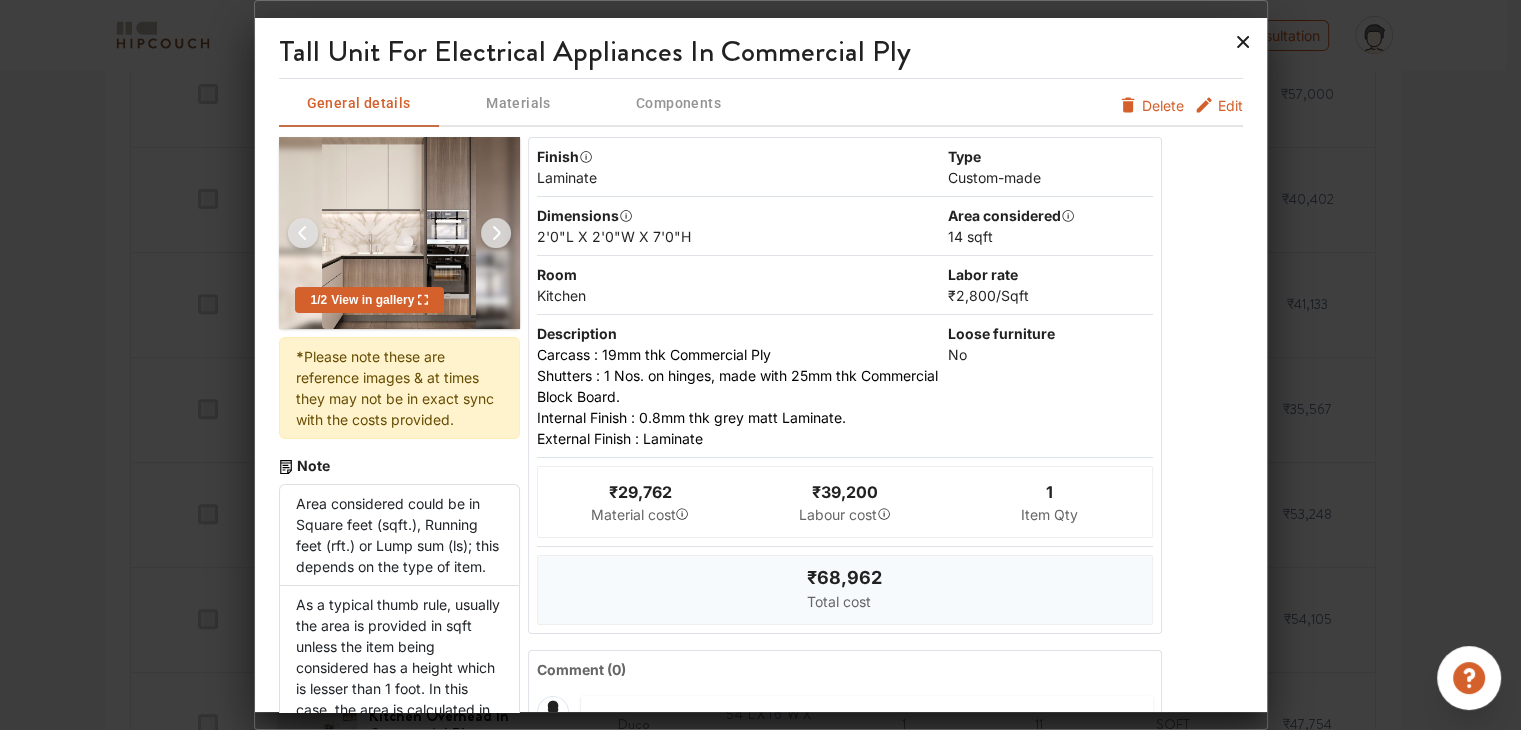 click 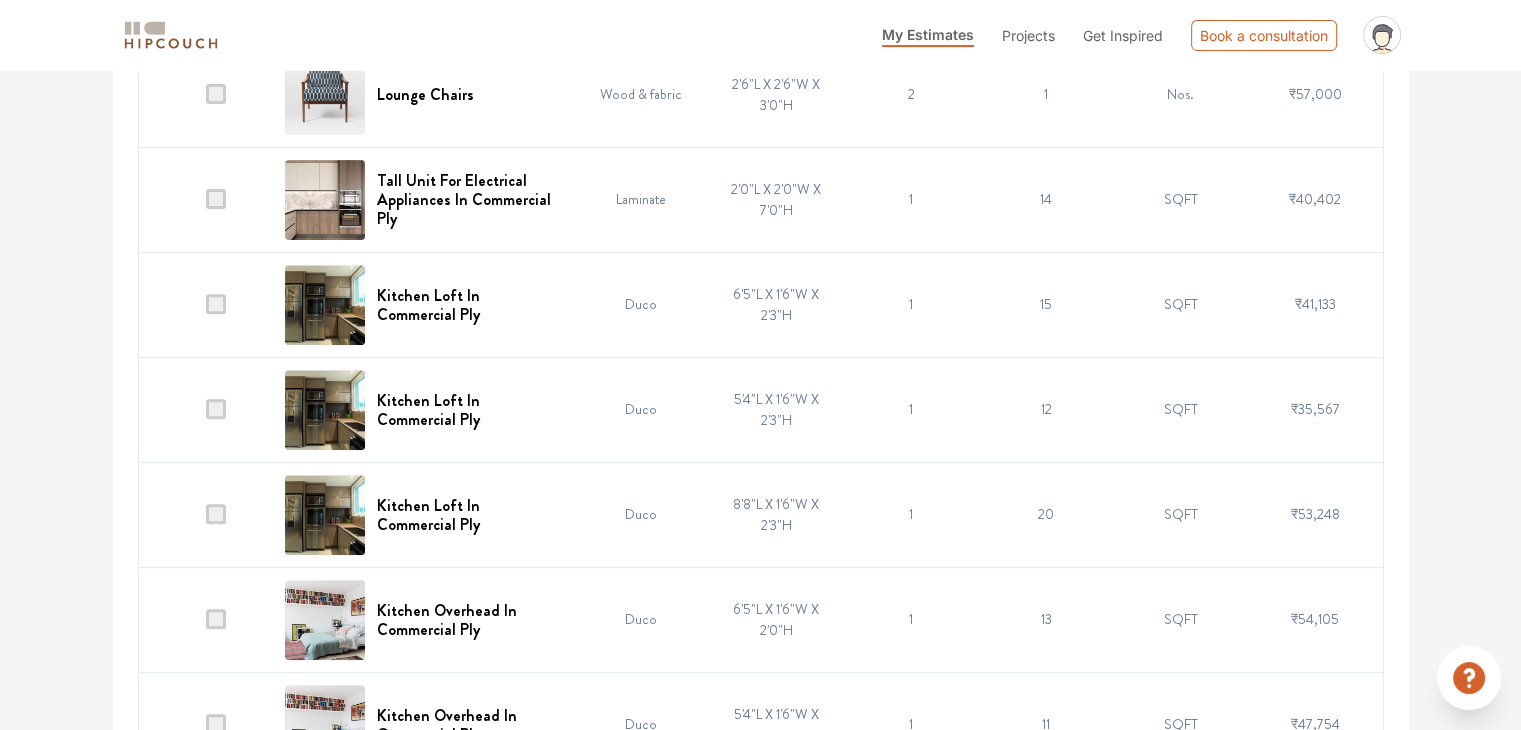 click on "2'0"L X 2'0"W X 7'0"H" at bounding box center (776, 199) 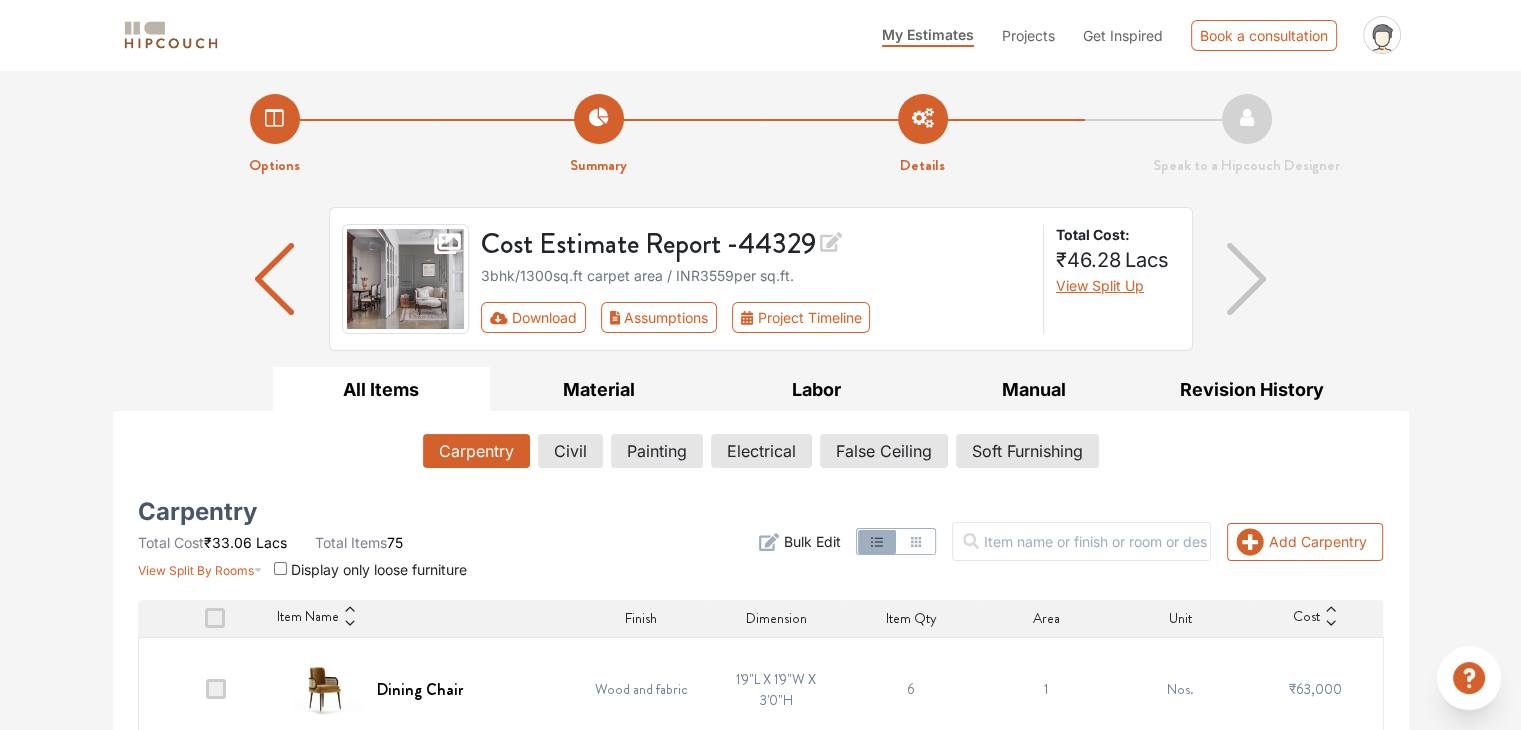 scroll, scrollTop: 0, scrollLeft: 0, axis: both 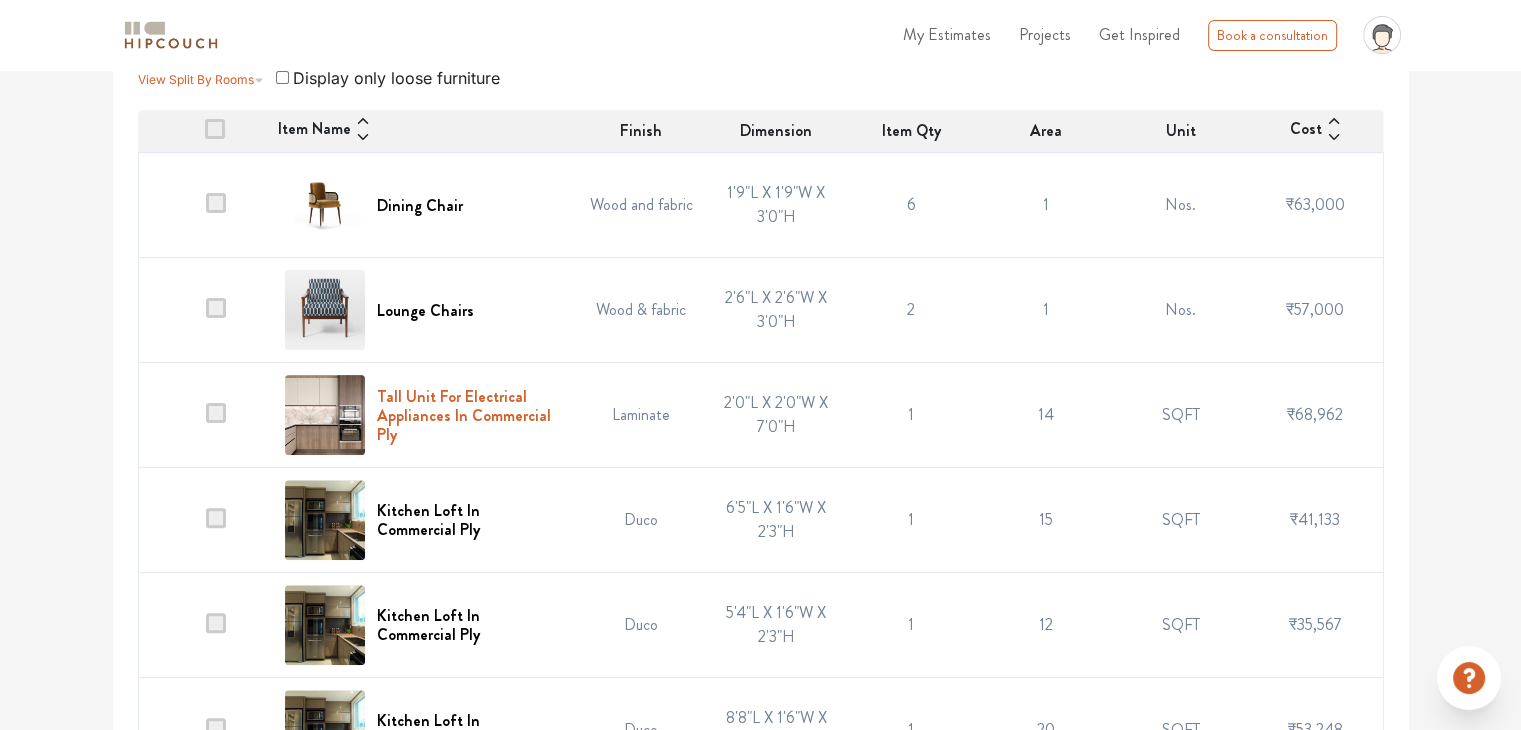 click on "Tall Unit For Electrical Appliances In Commercial Ply" at bounding box center (469, 416) 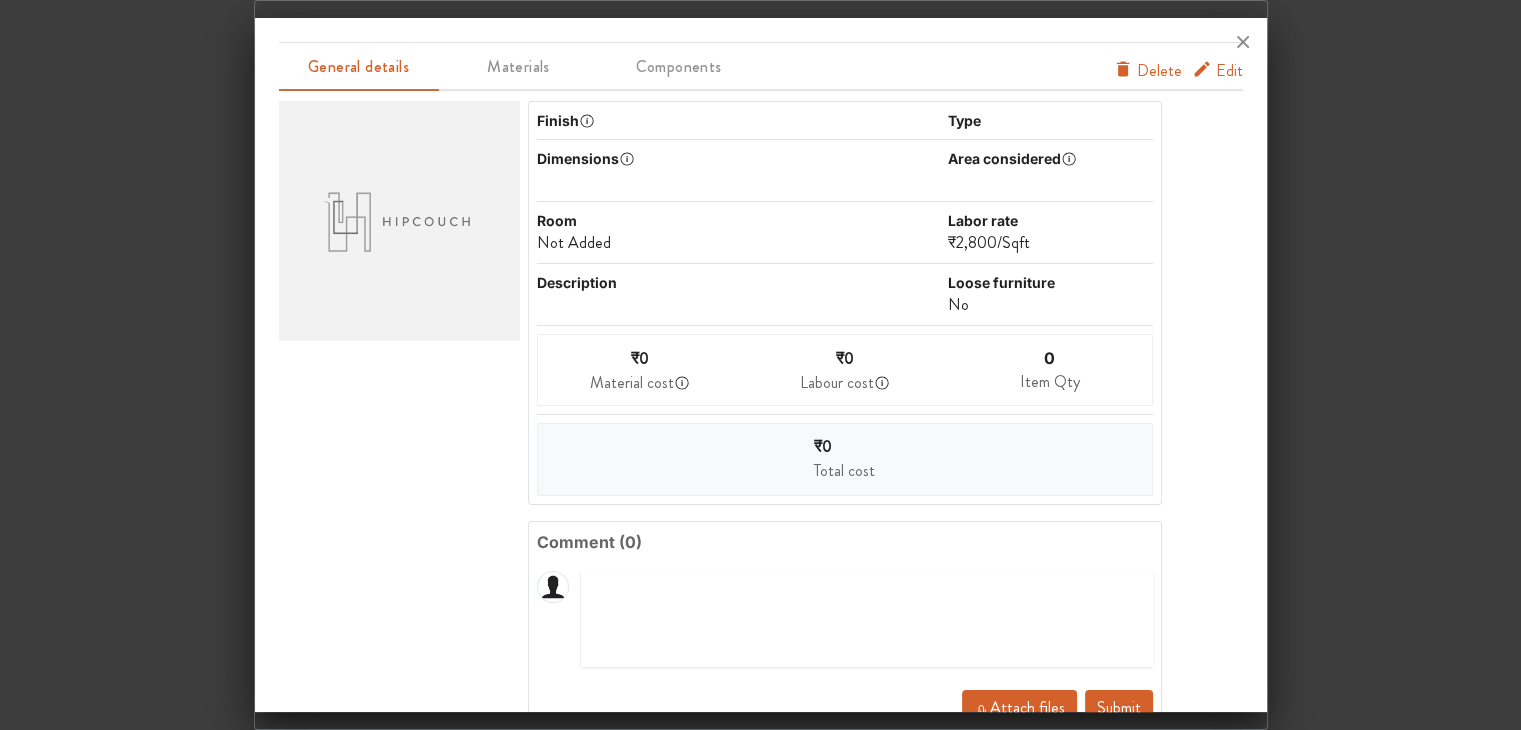 scroll, scrollTop: 0, scrollLeft: 0, axis: both 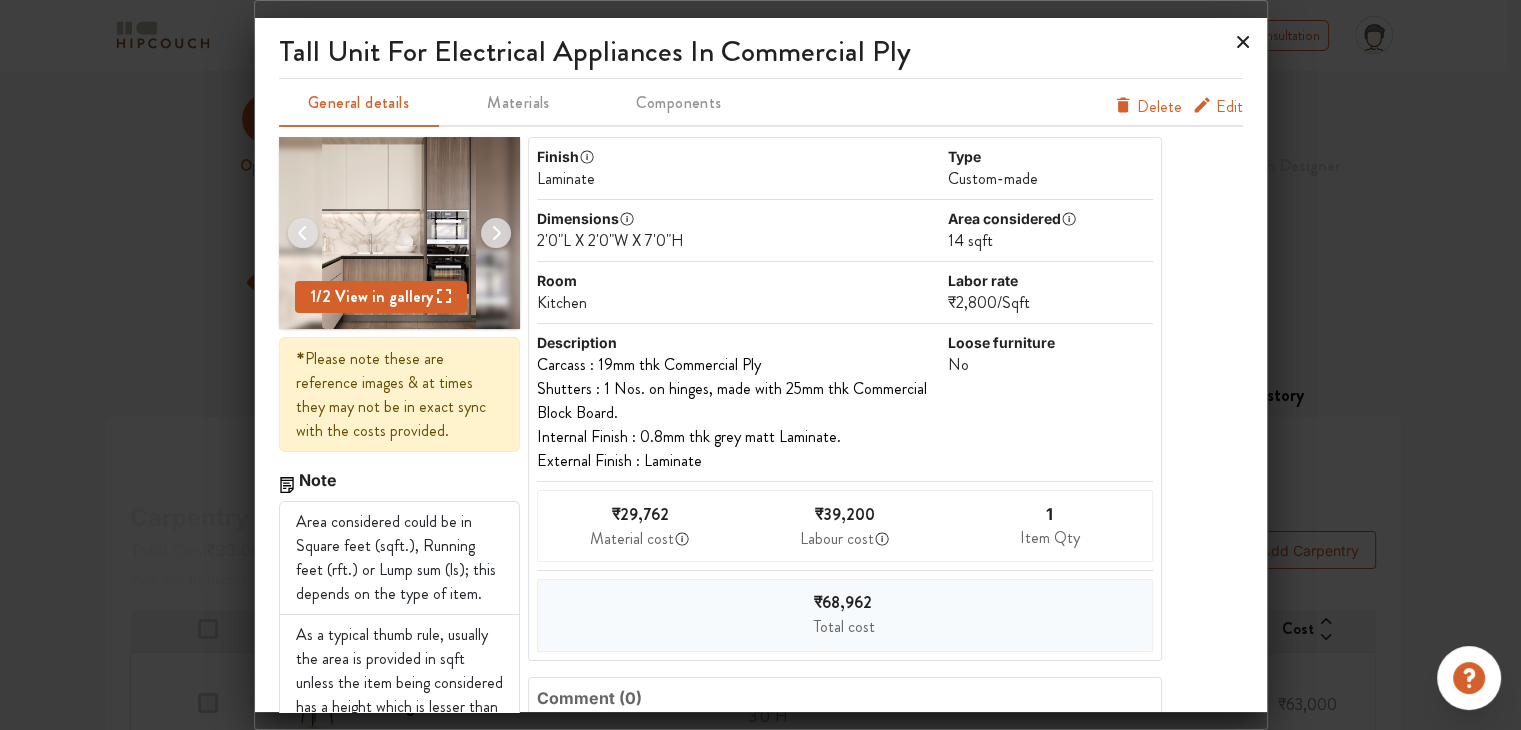 click 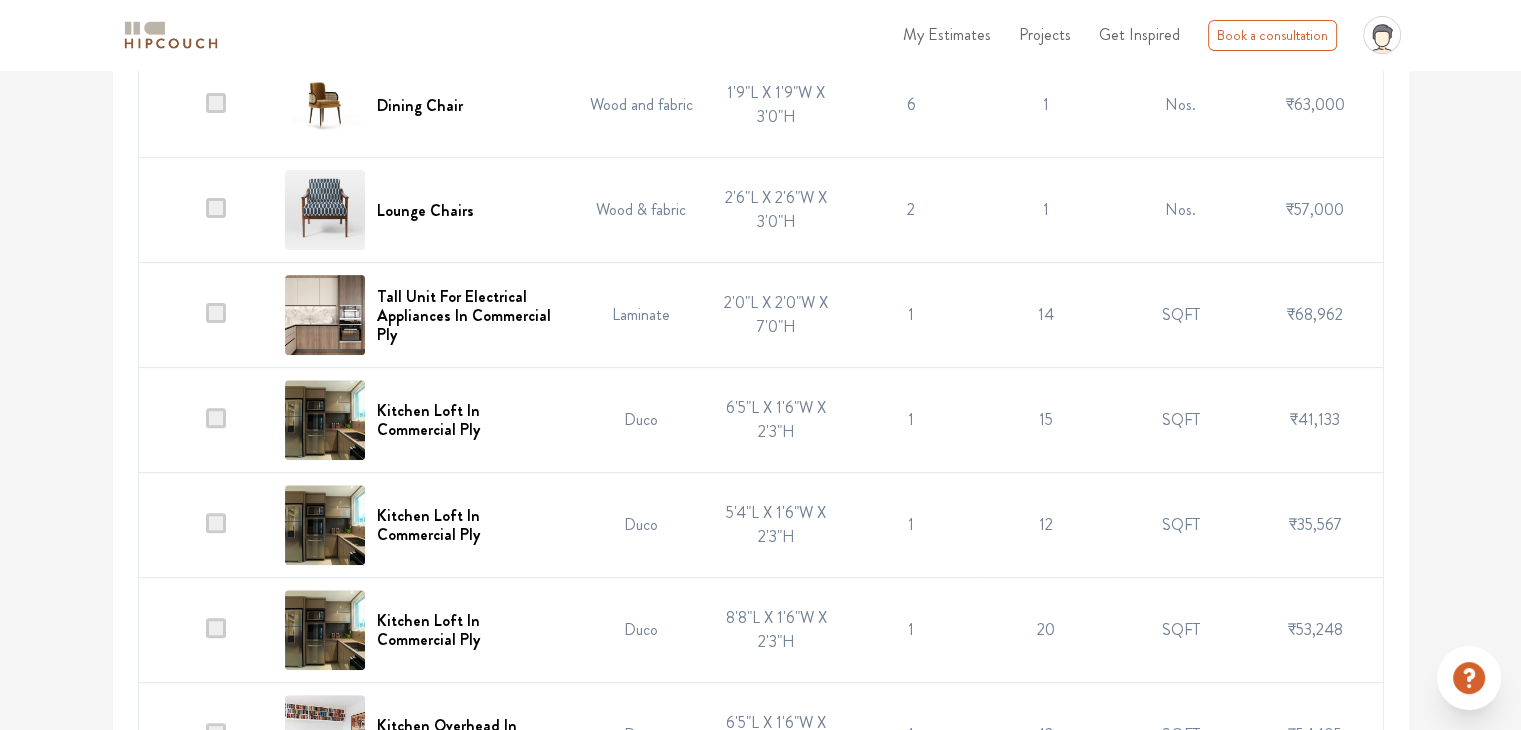 scroll, scrollTop: 300, scrollLeft: 0, axis: vertical 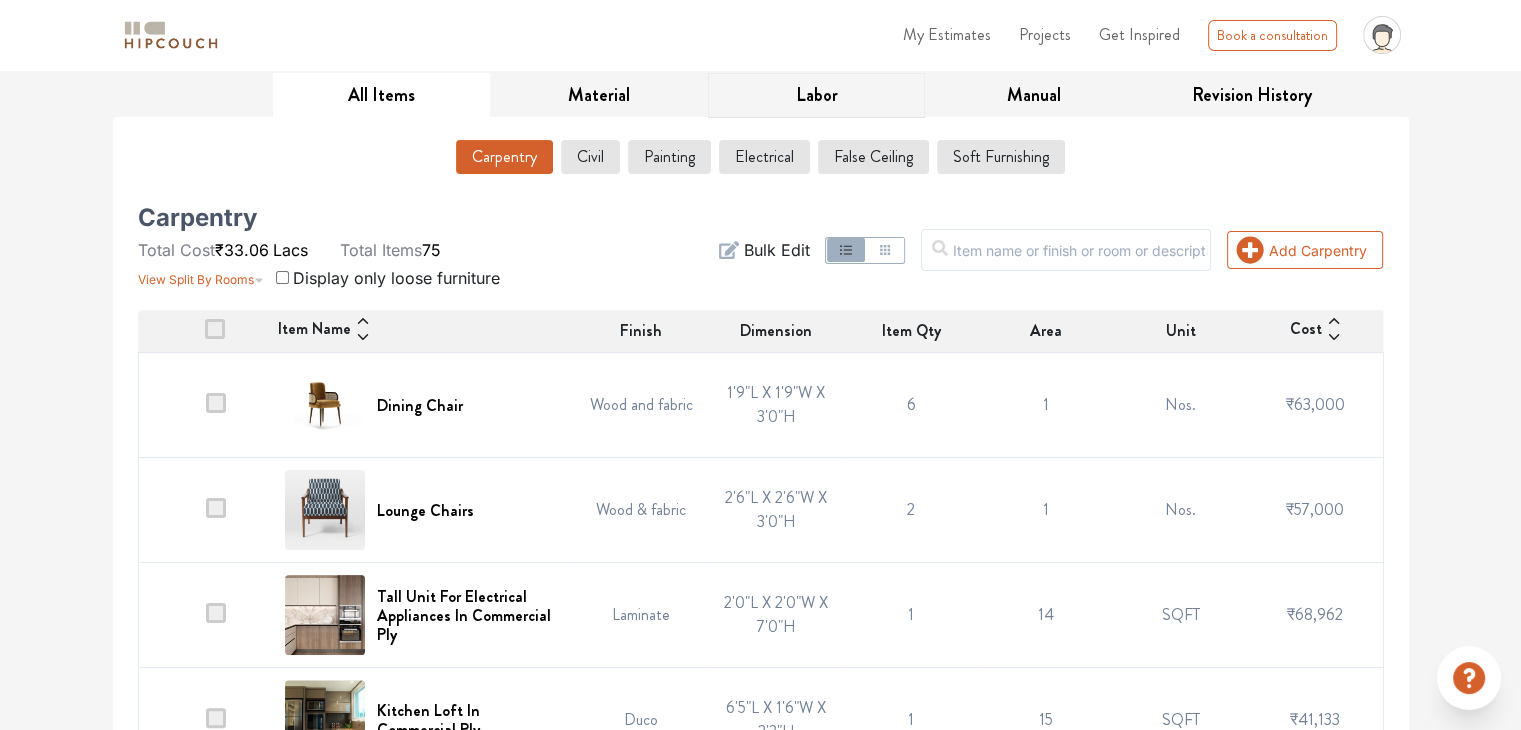 click on "Labor" at bounding box center (817, 95) 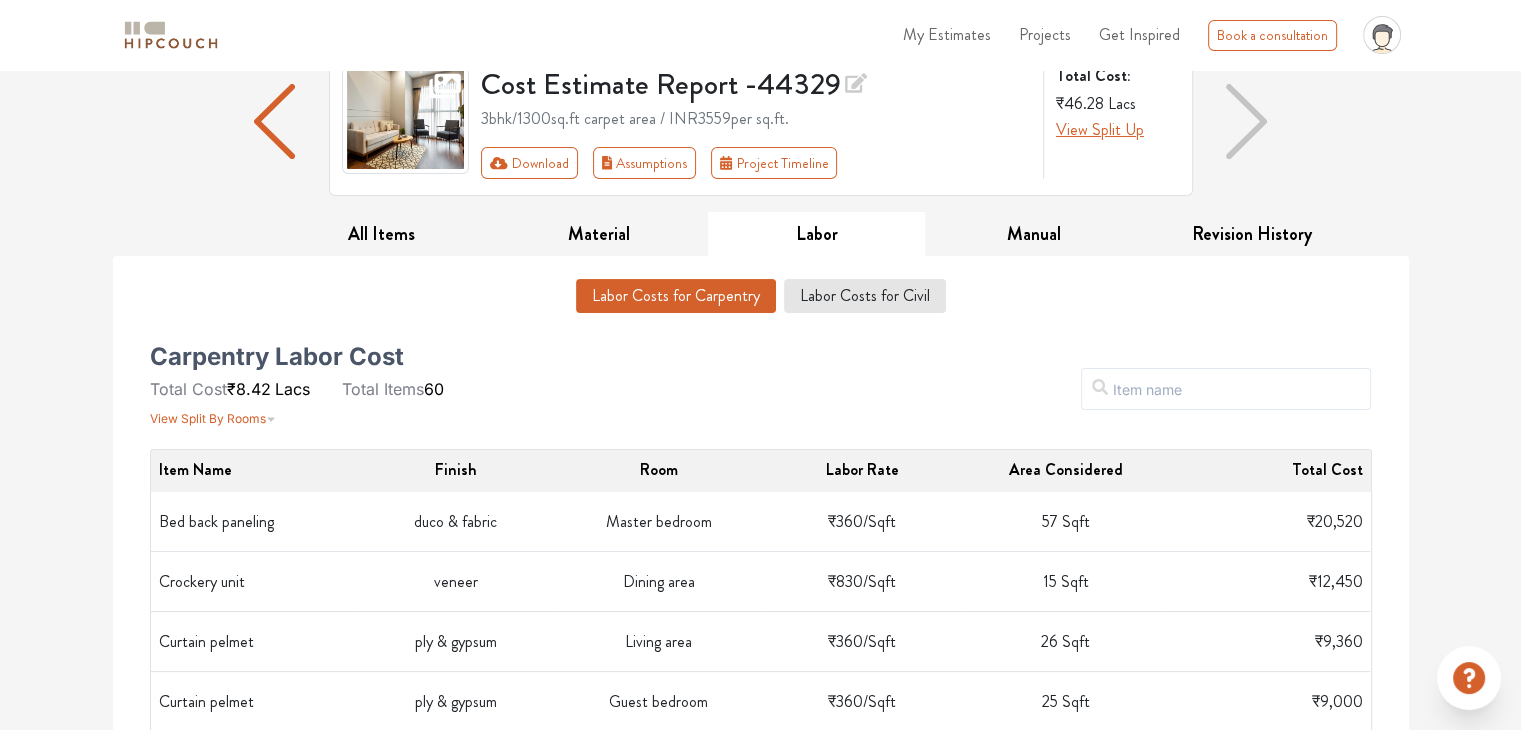 scroll, scrollTop: 0, scrollLeft: 0, axis: both 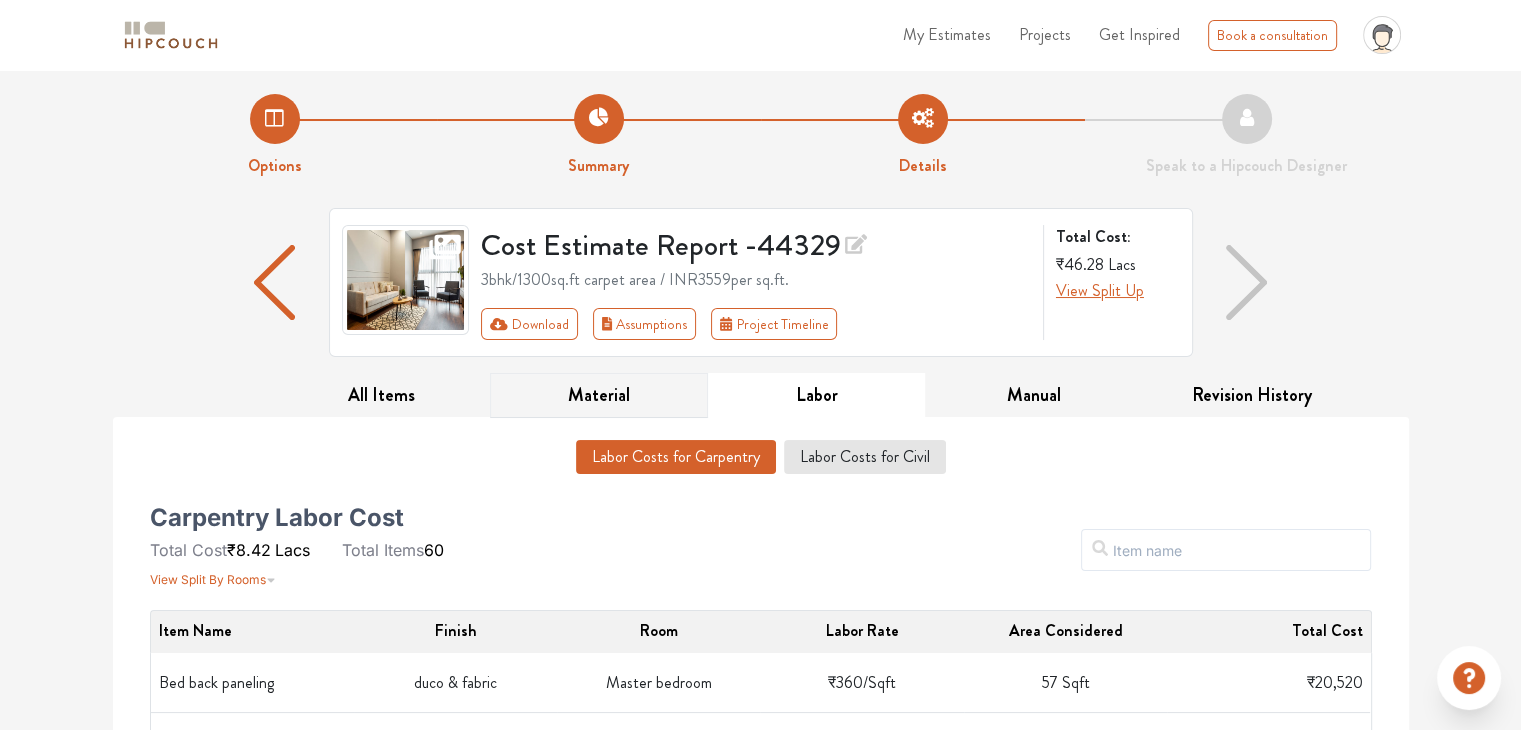 click on "Material" at bounding box center [599, 395] 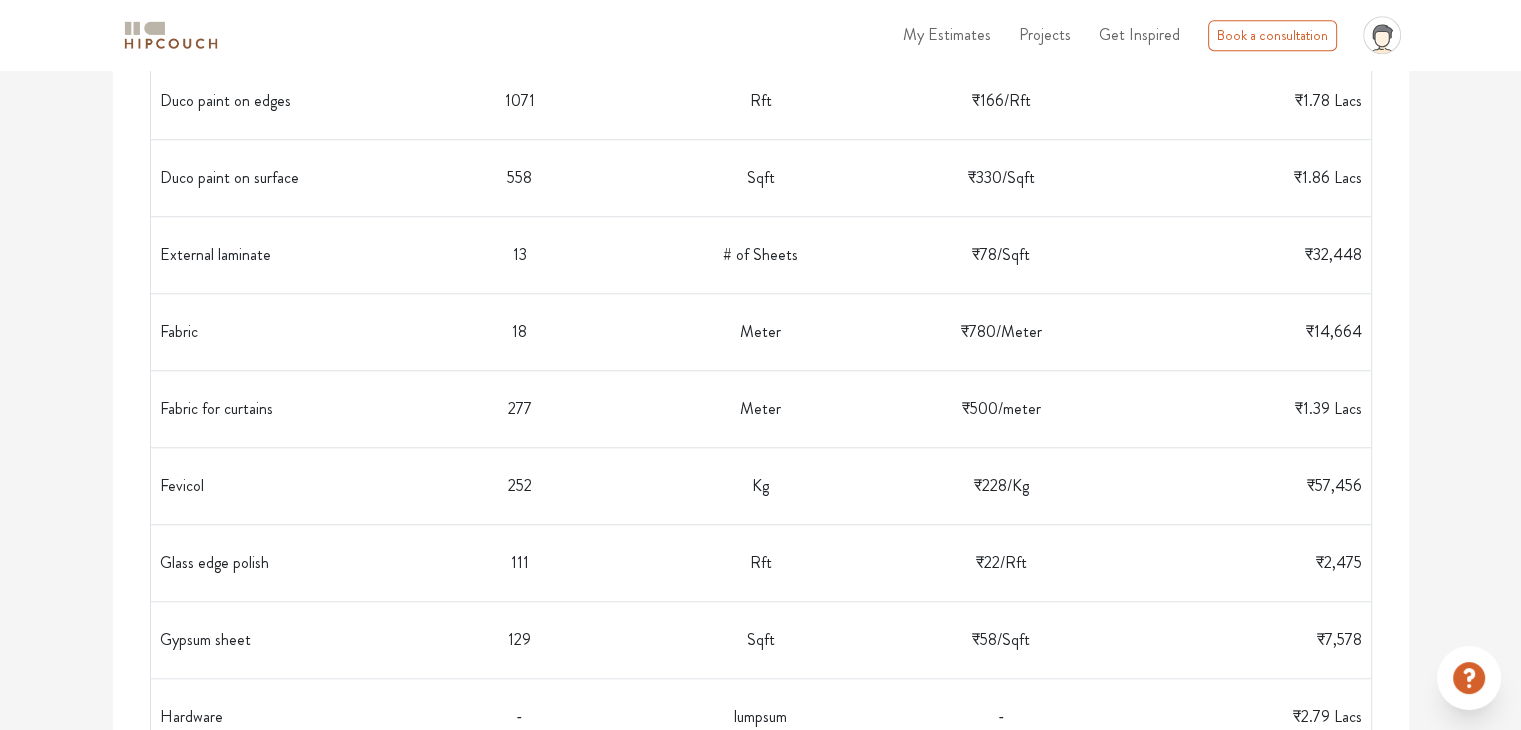 scroll, scrollTop: 1818, scrollLeft: 0, axis: vertical 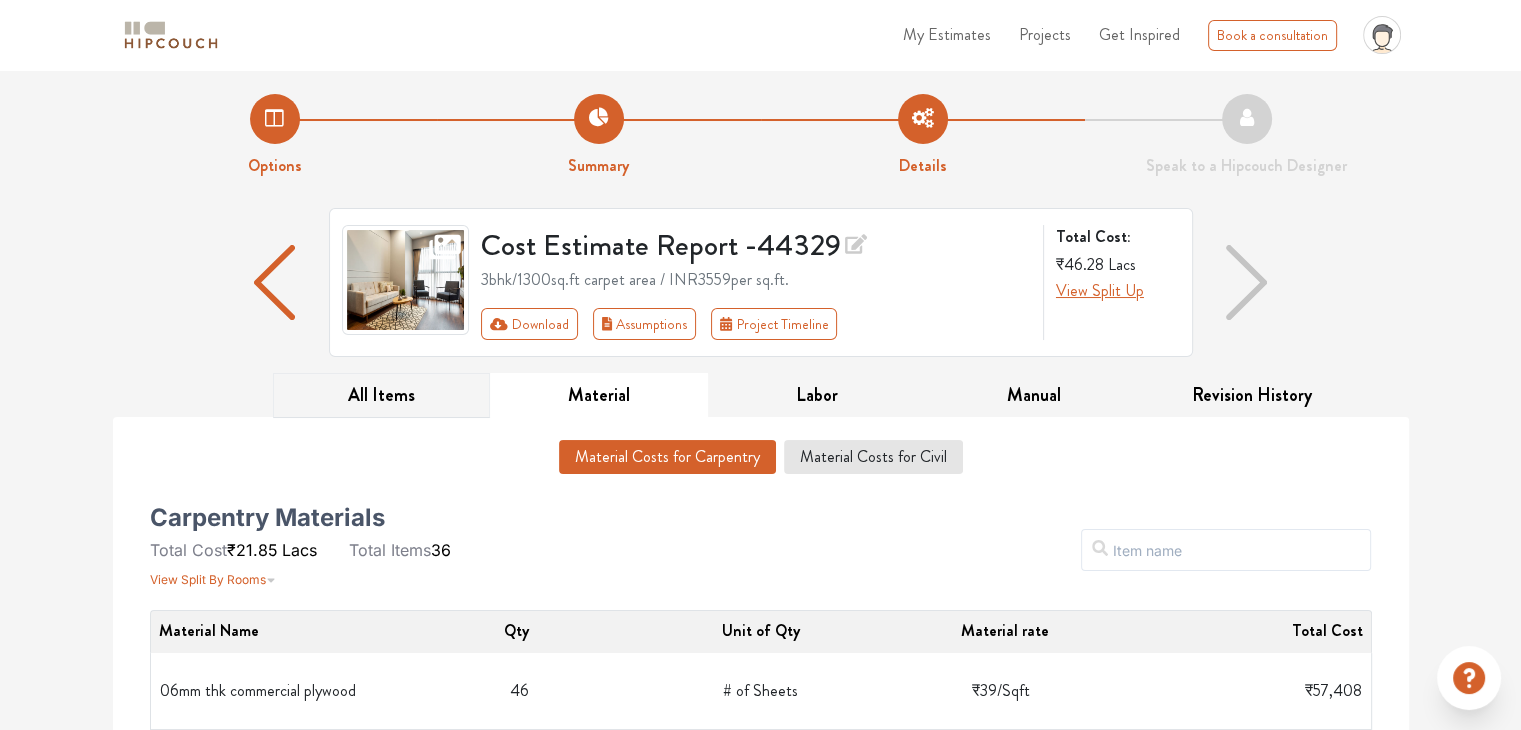 click on "All Items" at bounding box center (382, 395) 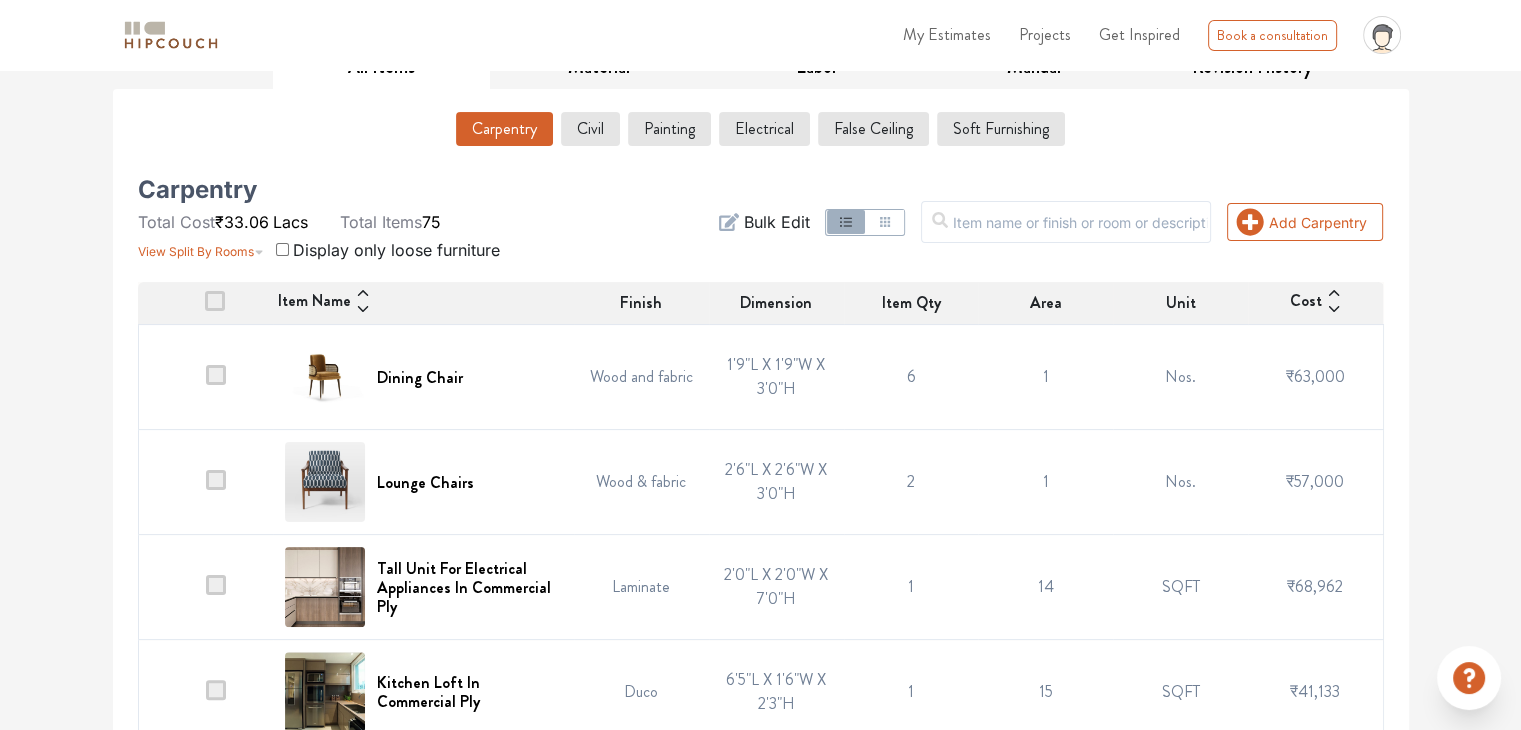 scroll, scrollTop: 500, scrollLeft: 0, axis: vertical 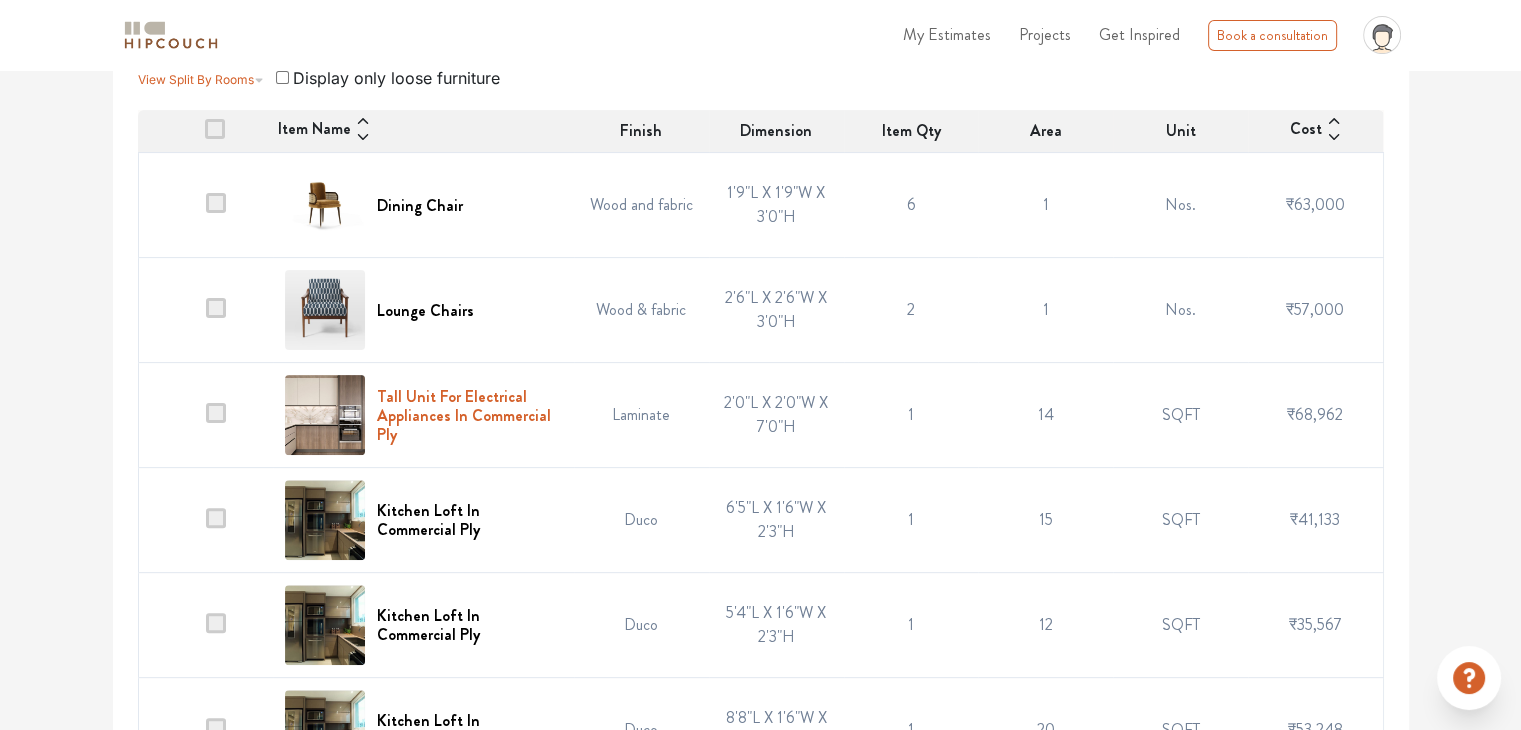 click on "Tall Unit For Electrical Appliances In Commercial Ply" at bounding box center [469, 416] 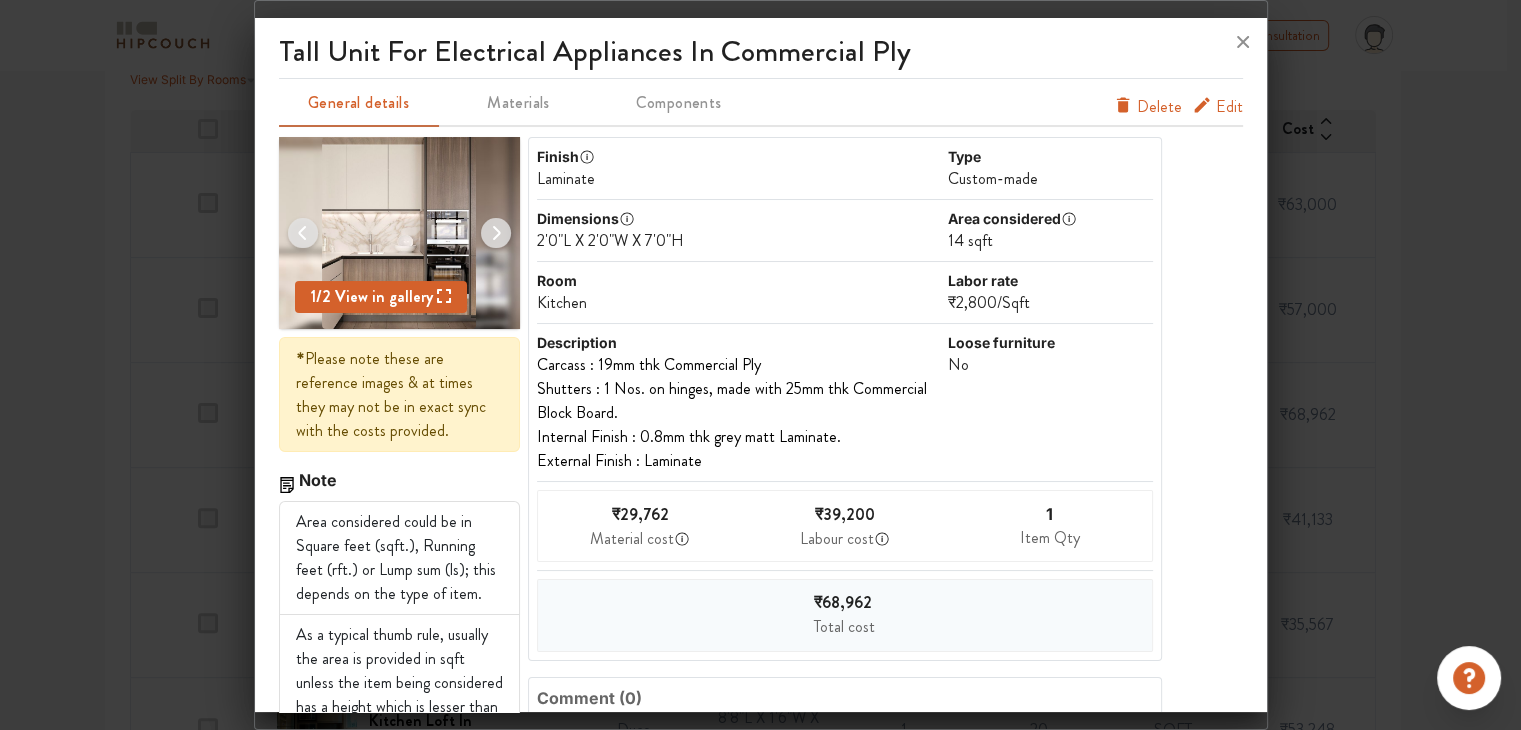 click on "View in gallery" at bounding box center (391, 296) 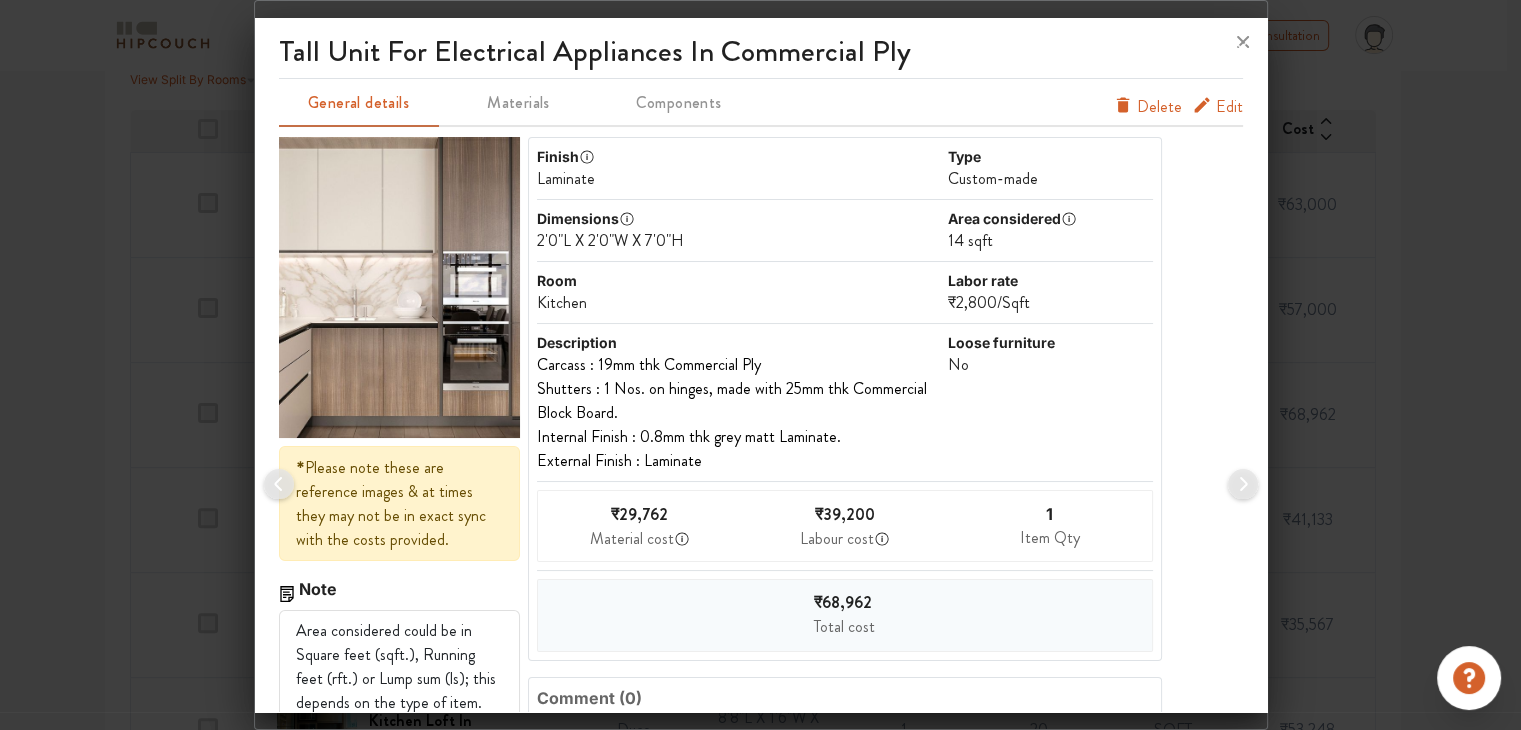 scroll, scrollTop: 0, scrollLeft: 0, axis: both 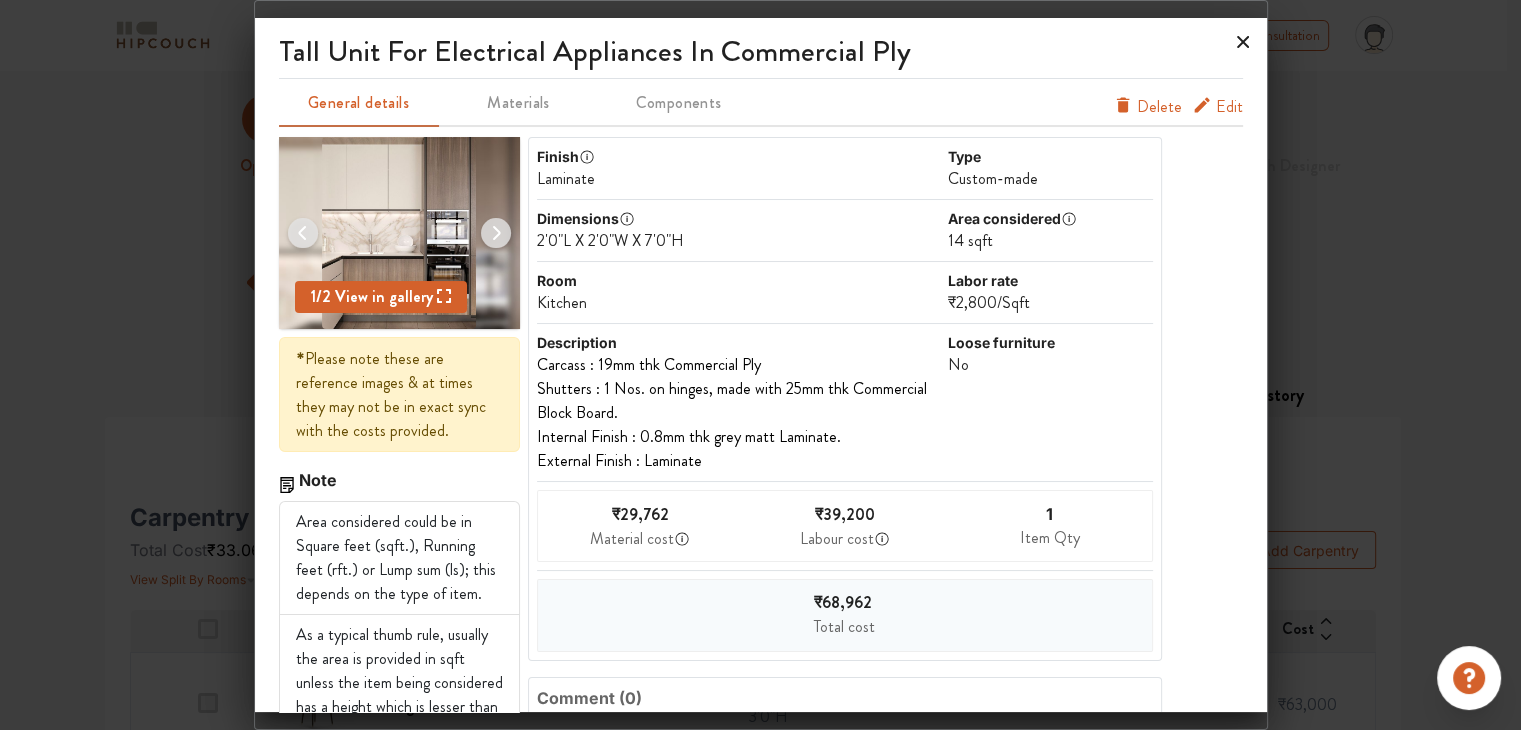 click 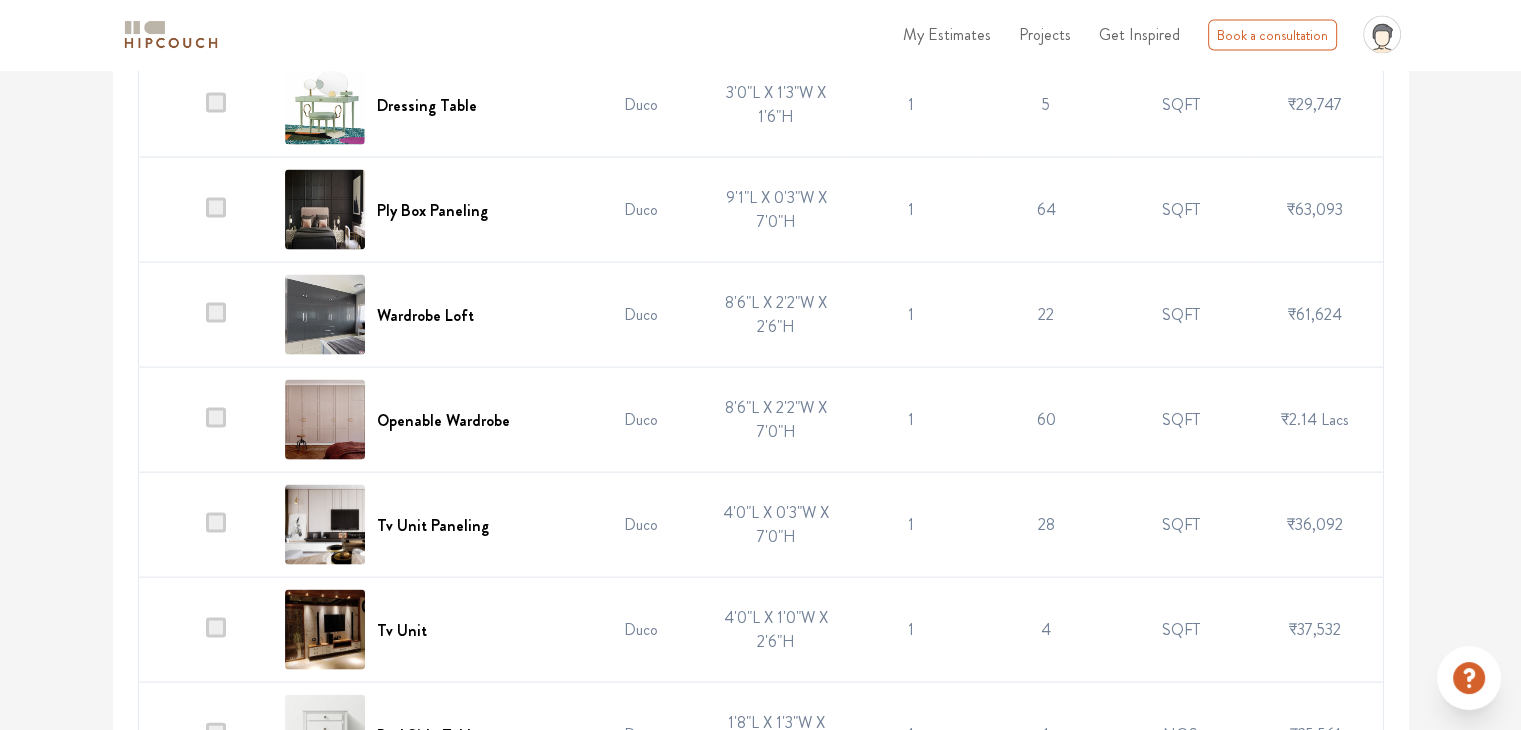 scroll, scrollTop: 4100, scrollLeft: 0, axis: vertical 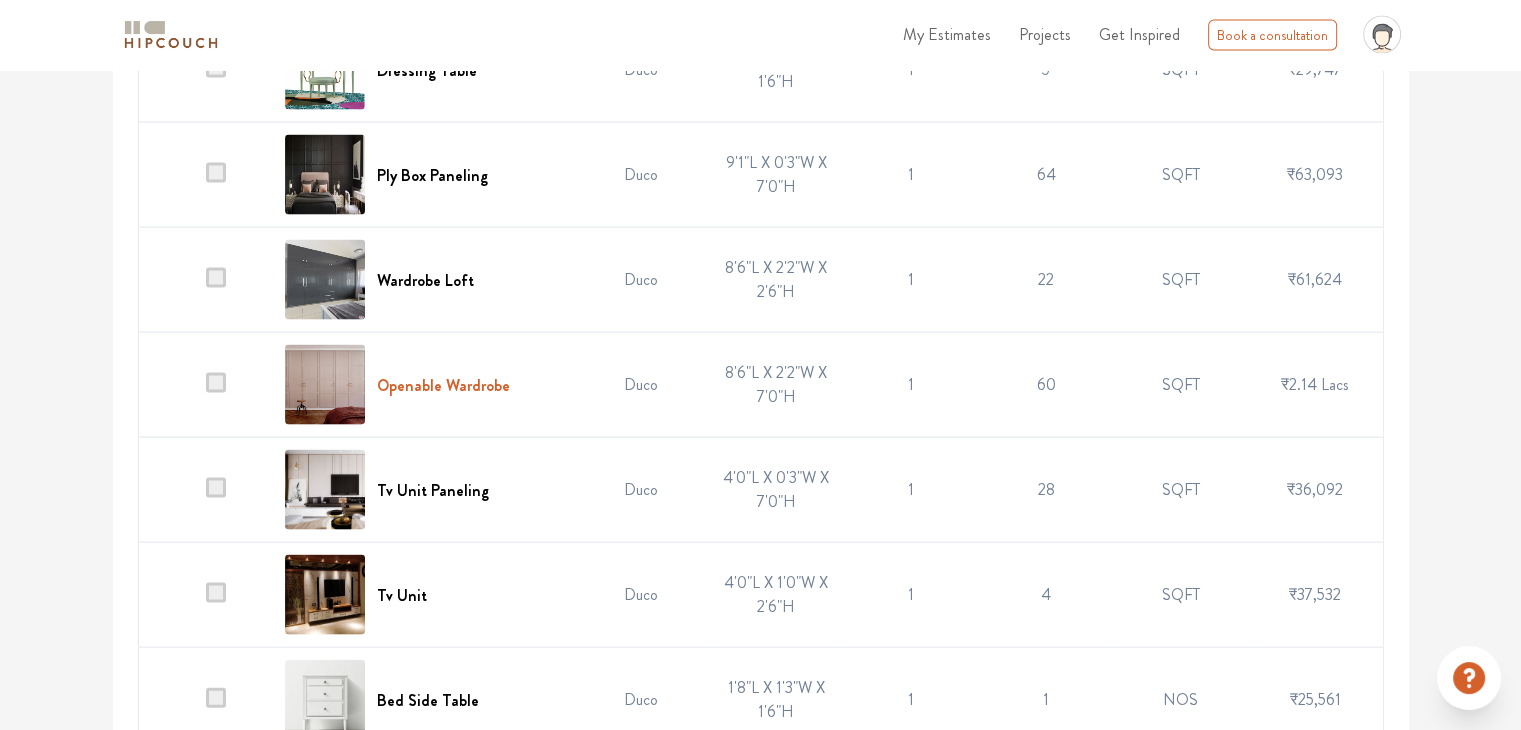 click on "Openable Wardrobe" at bounding box center (443, 385) 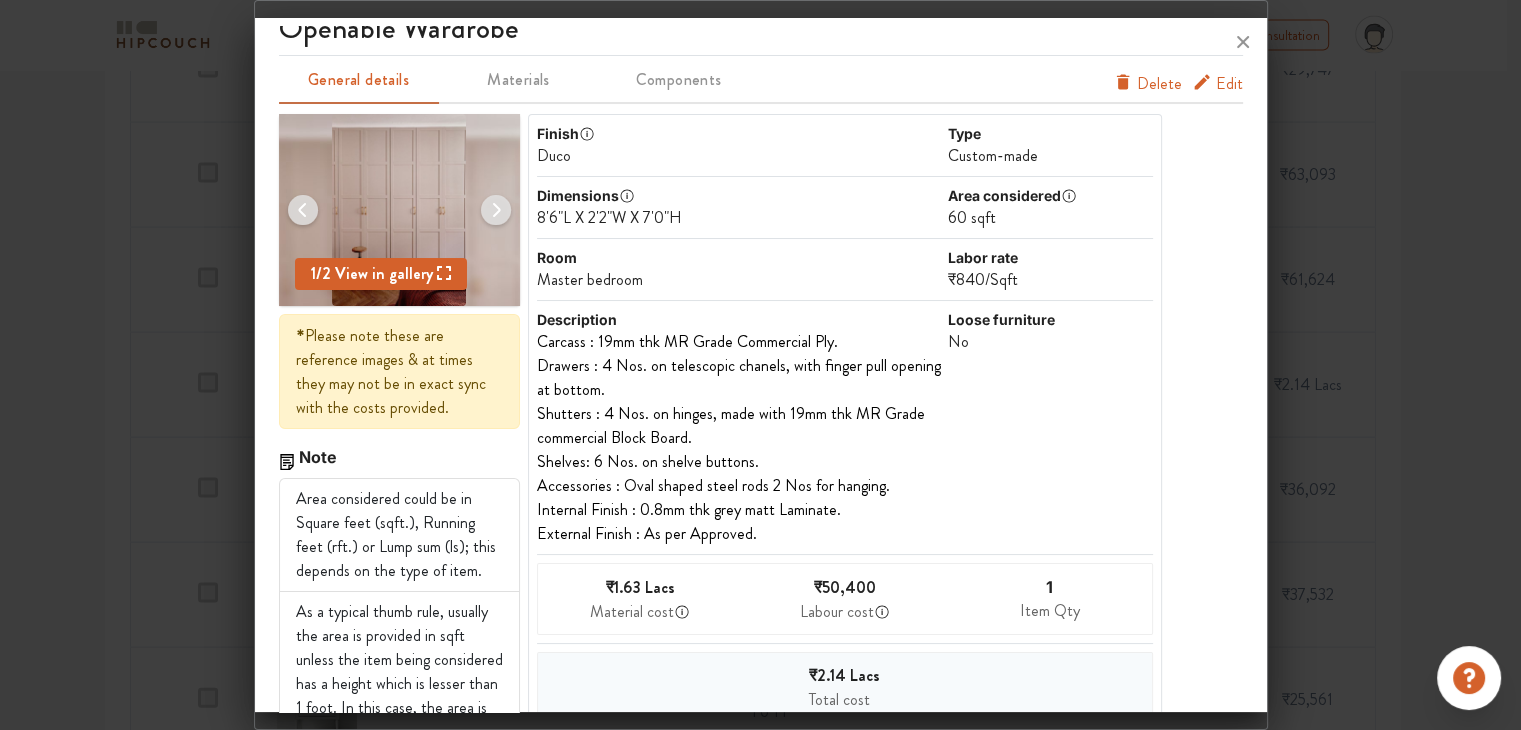 scroll, scrollTop: 0, scrollLeft: 0, axis: both 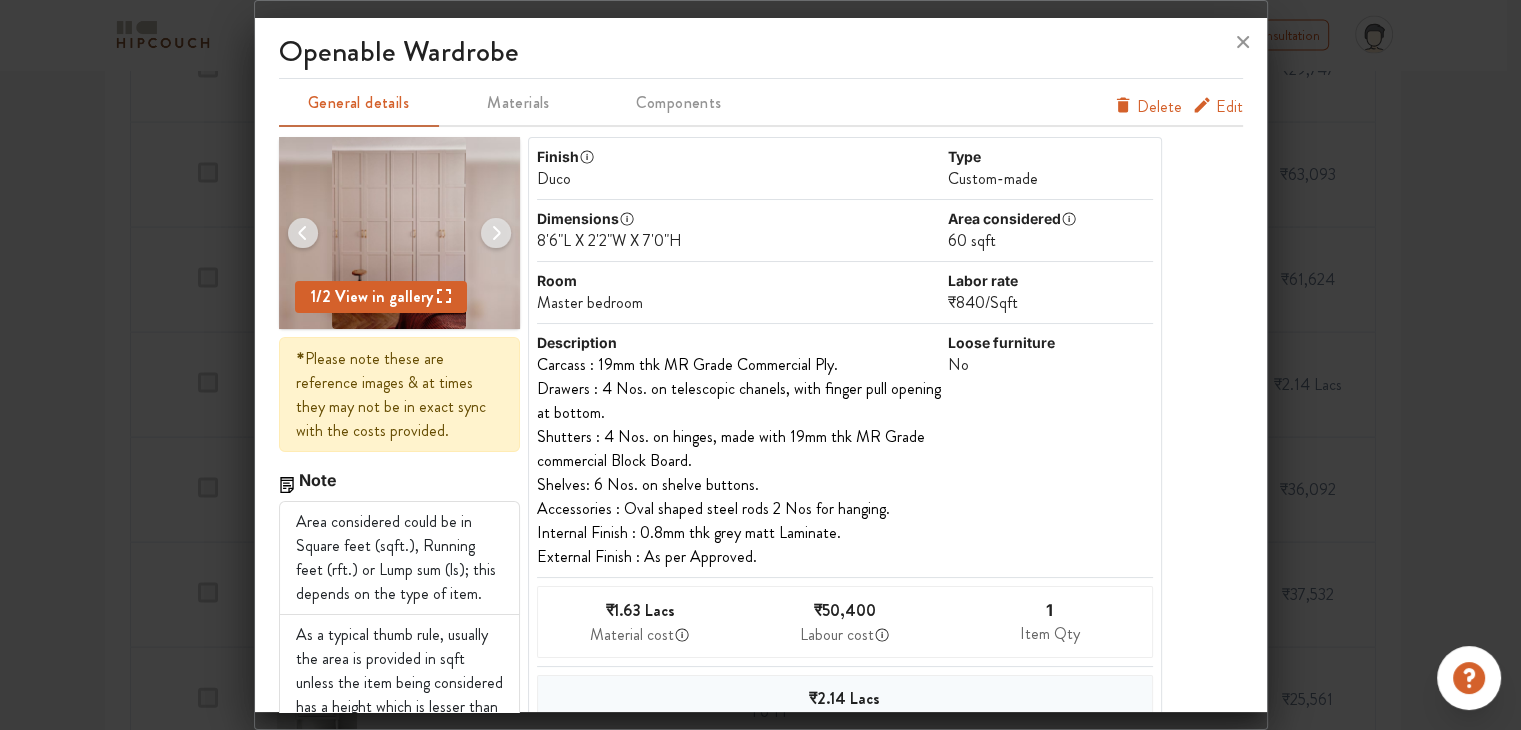 click 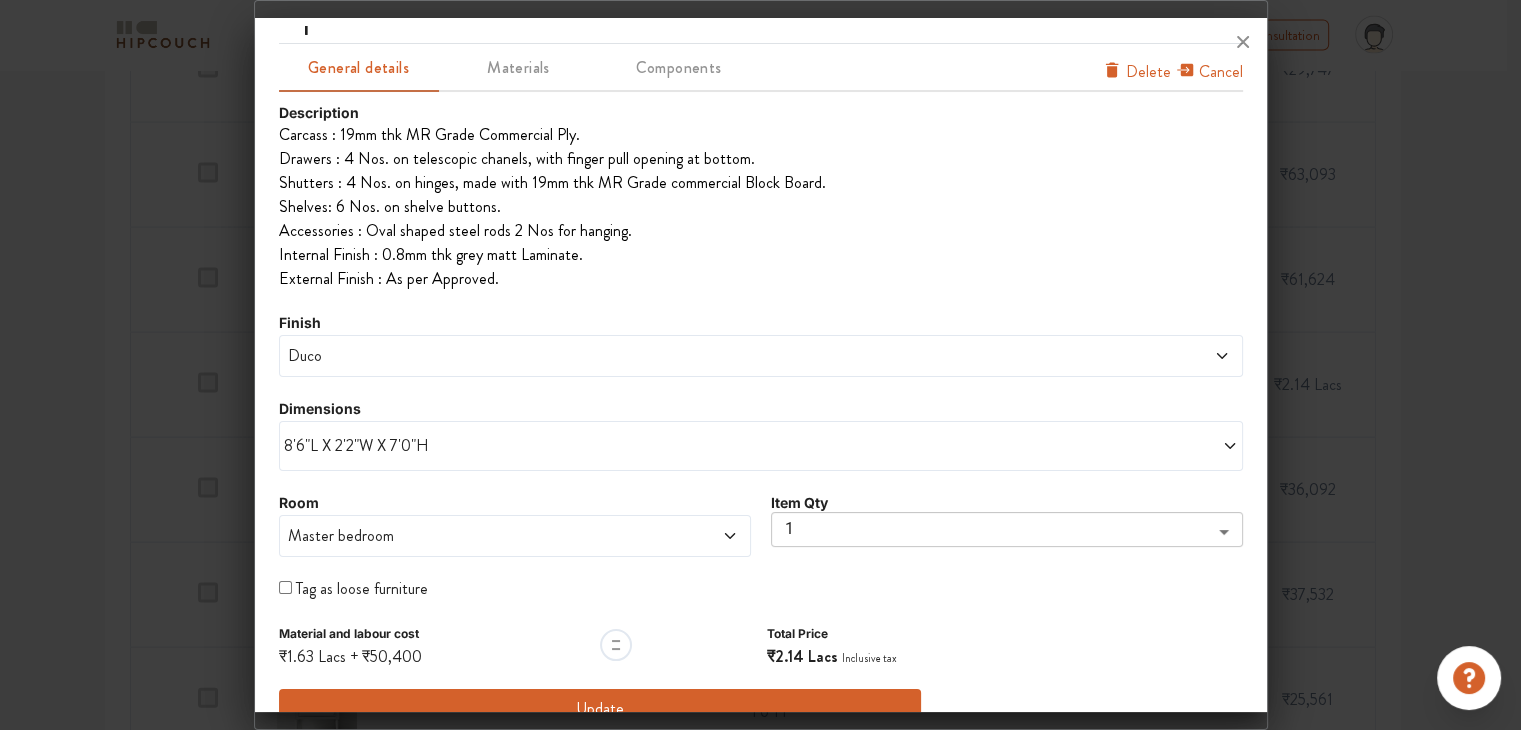 scroll, scrollTop: 69, scrollLeft: 0, axis: vertical 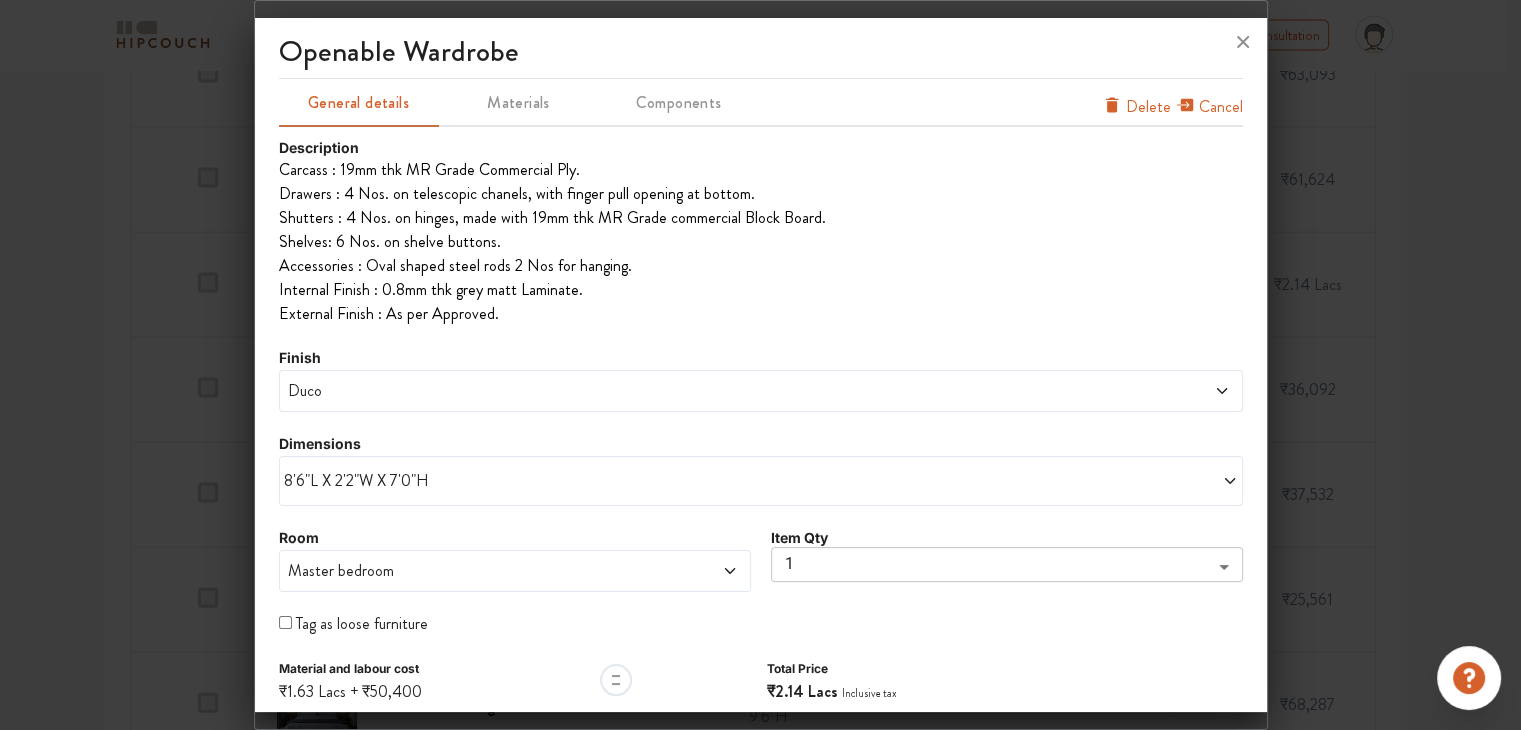 click on "Duco" at bounding box center [761, 391] 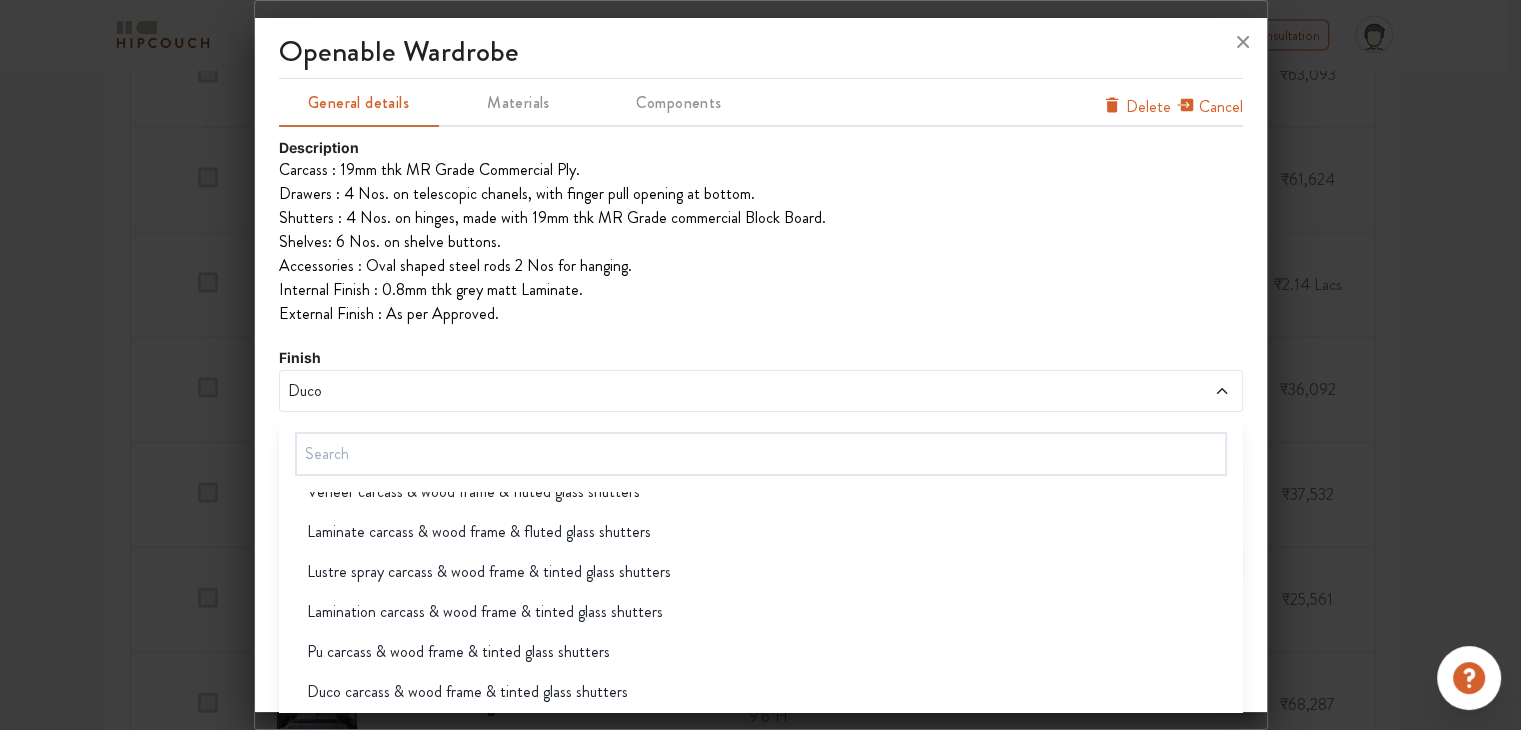 scroll, scrollTop: 400, scrollLeft: 0, axis: vertical 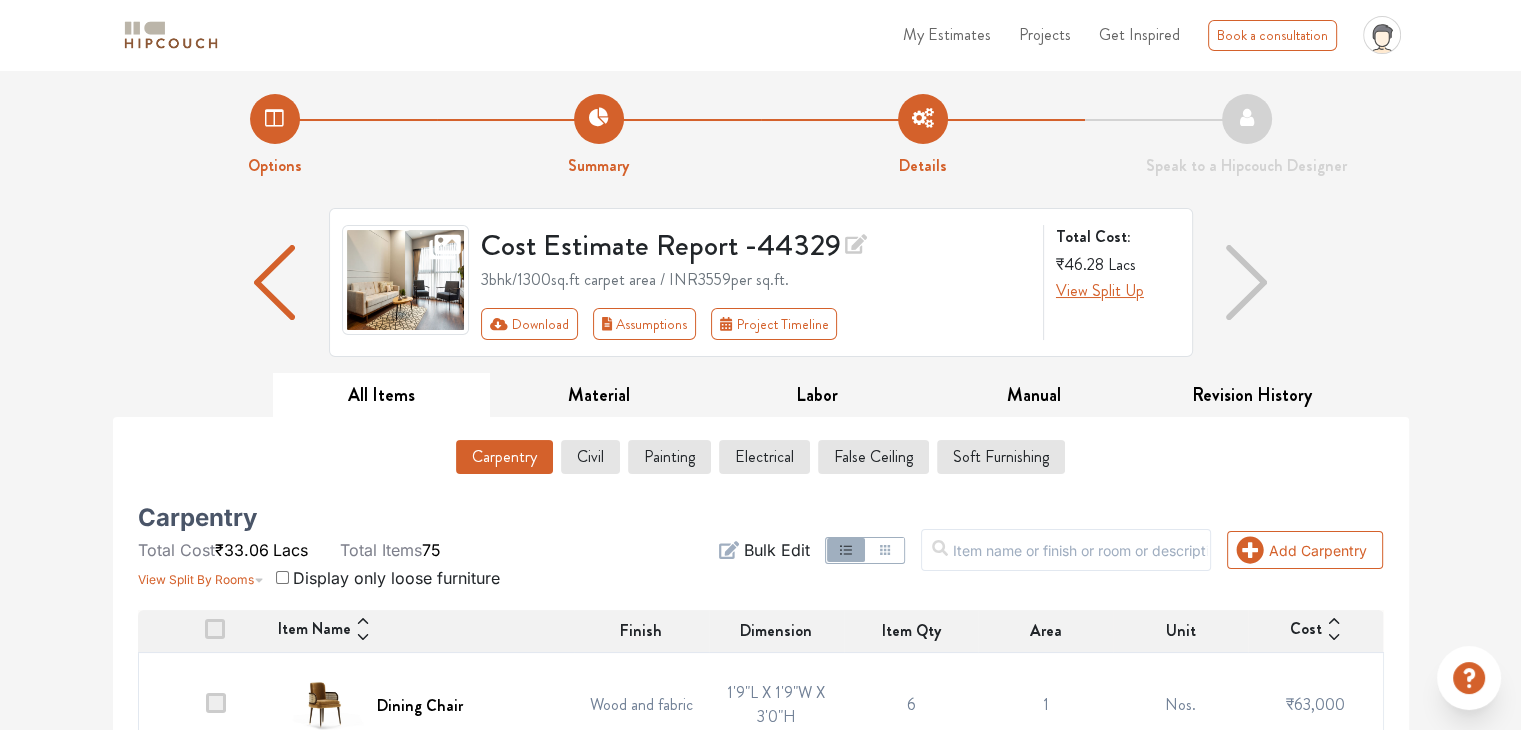 click on "Add Carpentry Filter Bulk Edit" at bounding box center [972, 550] 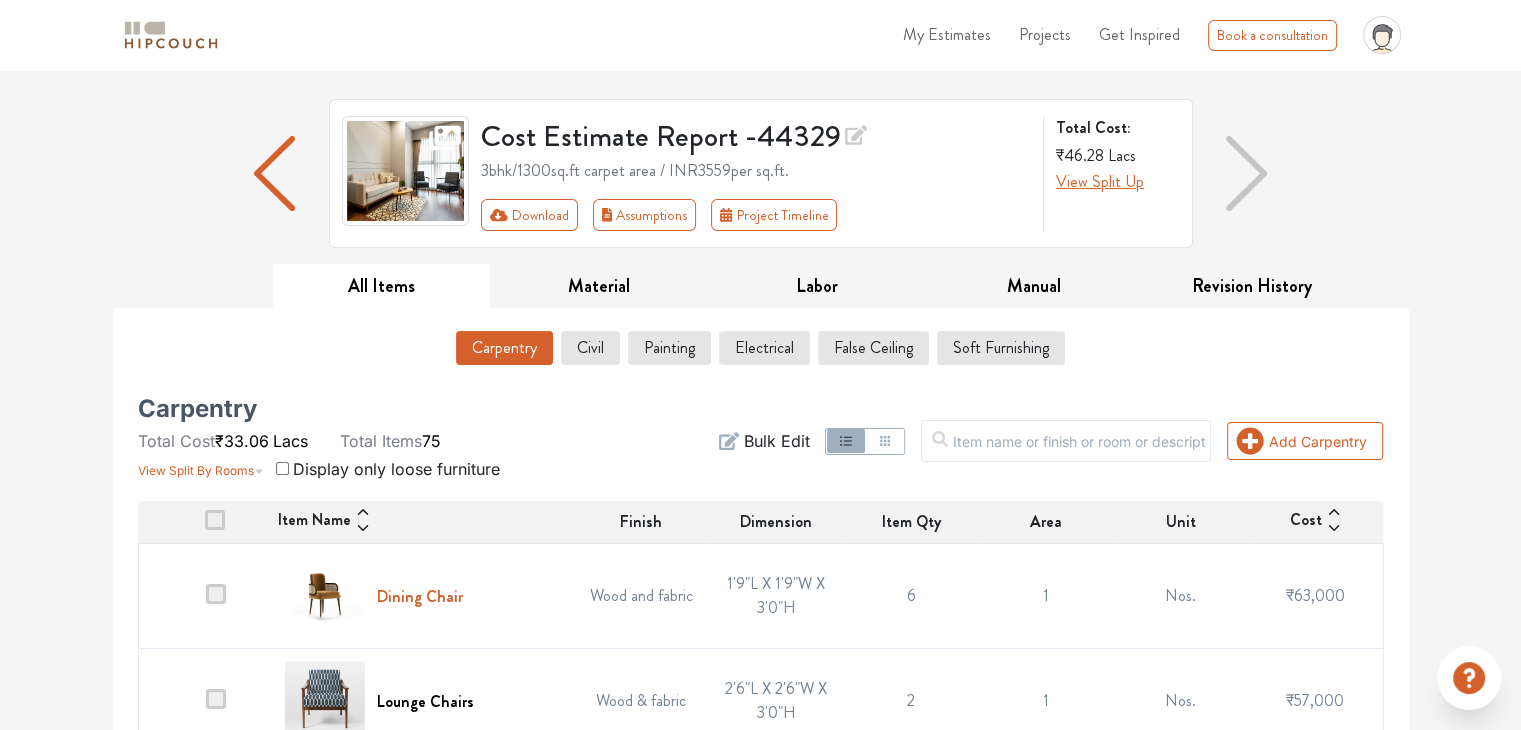 scroll, scrollTop: 100, scrollLeft: 0, axis: vertical 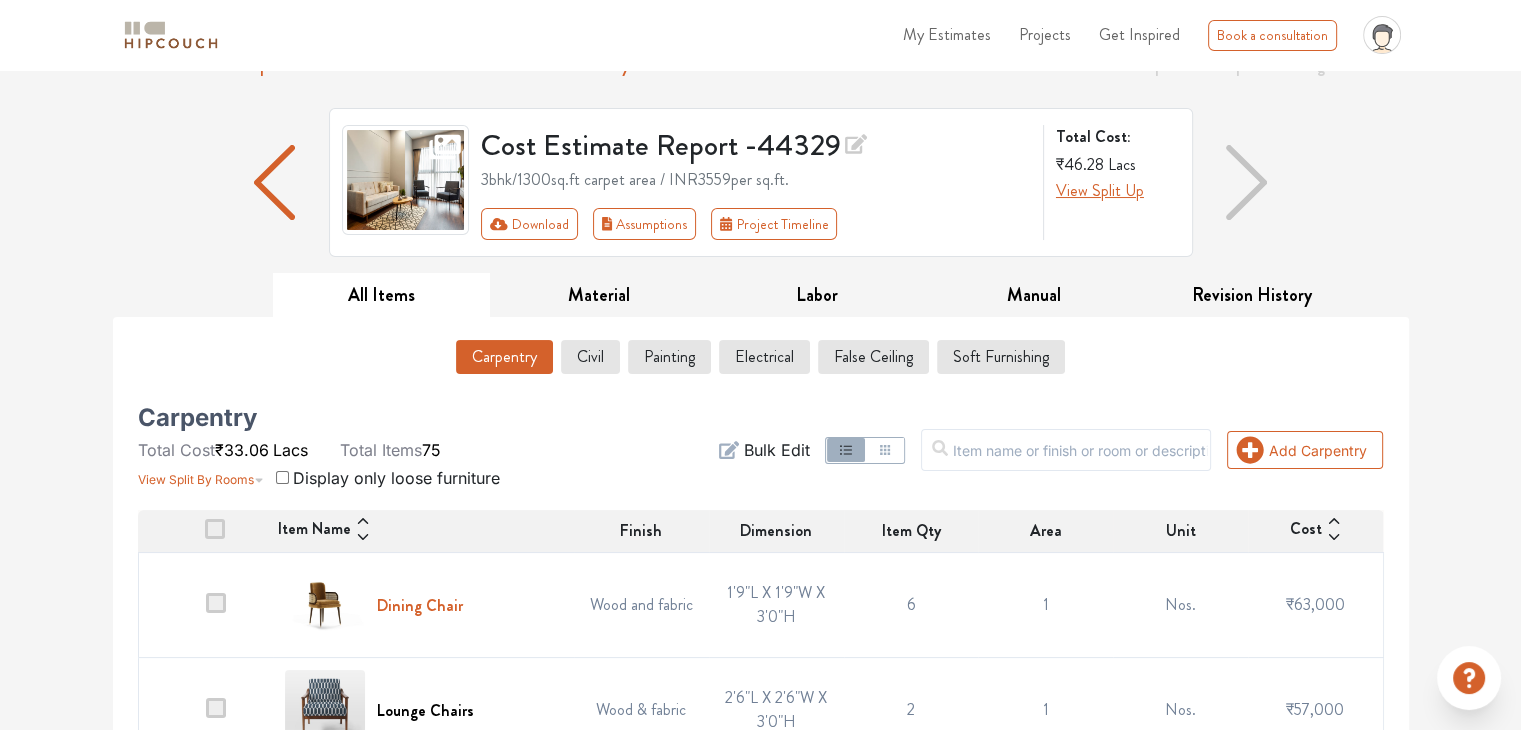 click on "Dining Chair" at bounding box center (420, 605) 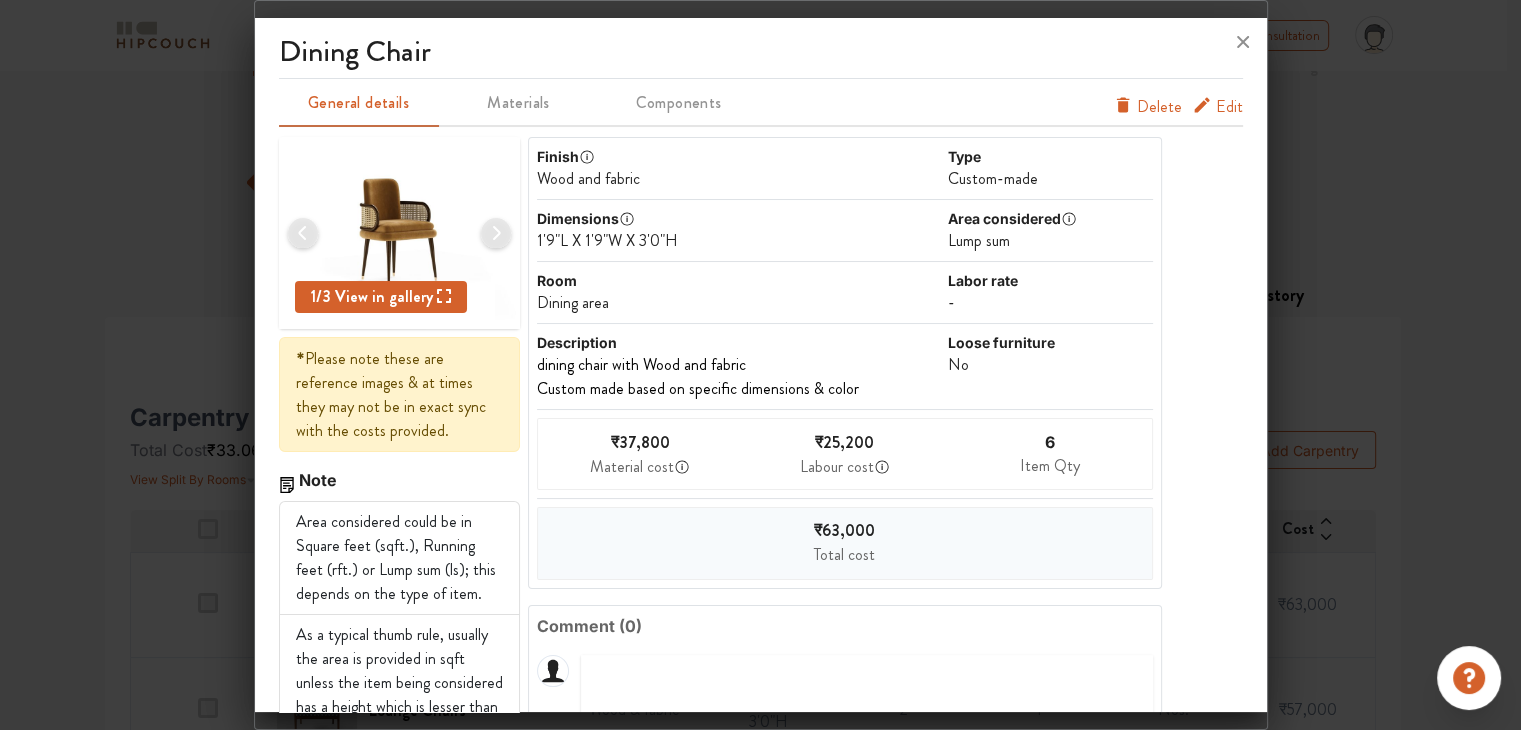 click on "Edit" at bounding box center [1229, 107] 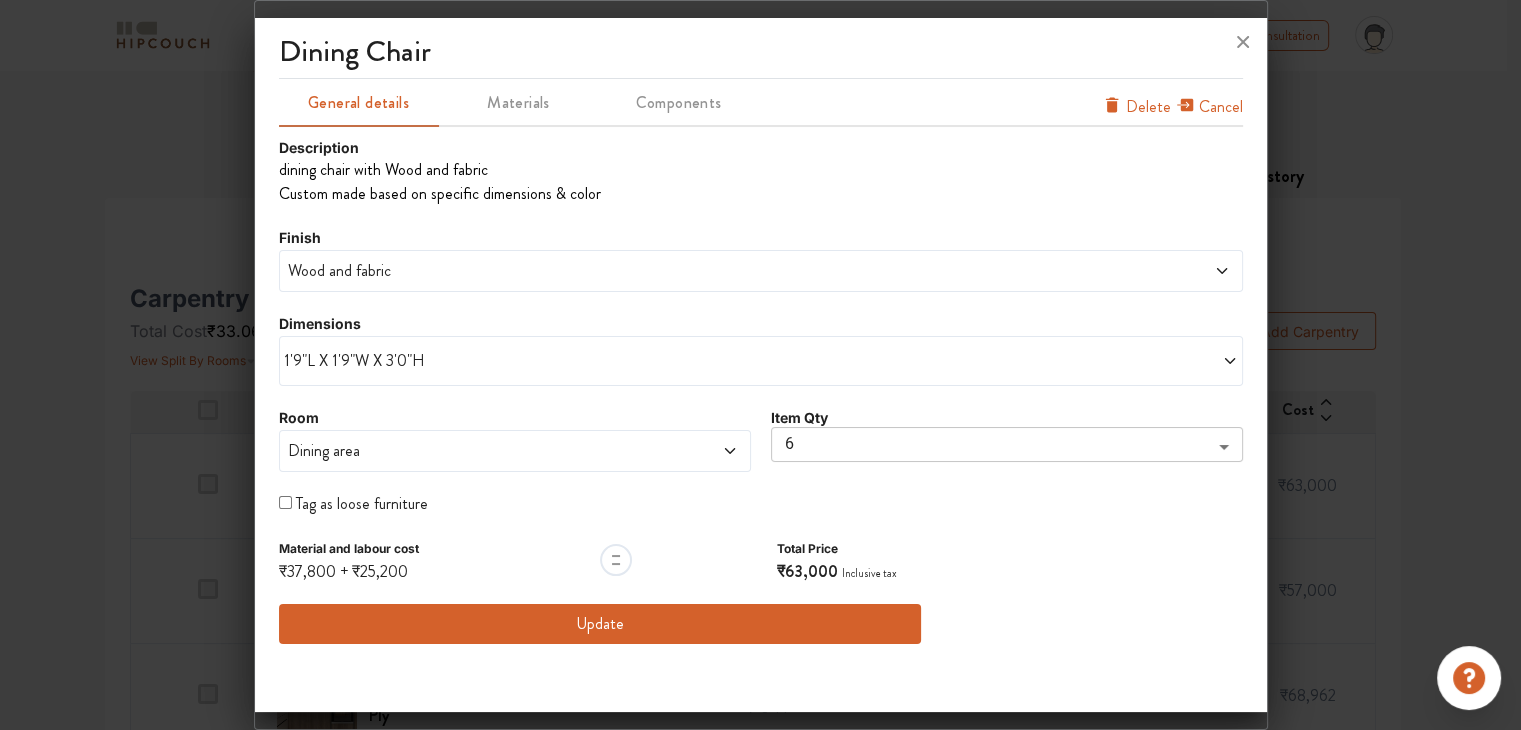 scroll, scrollTop: 0, scrollLeft: 0, axis: both 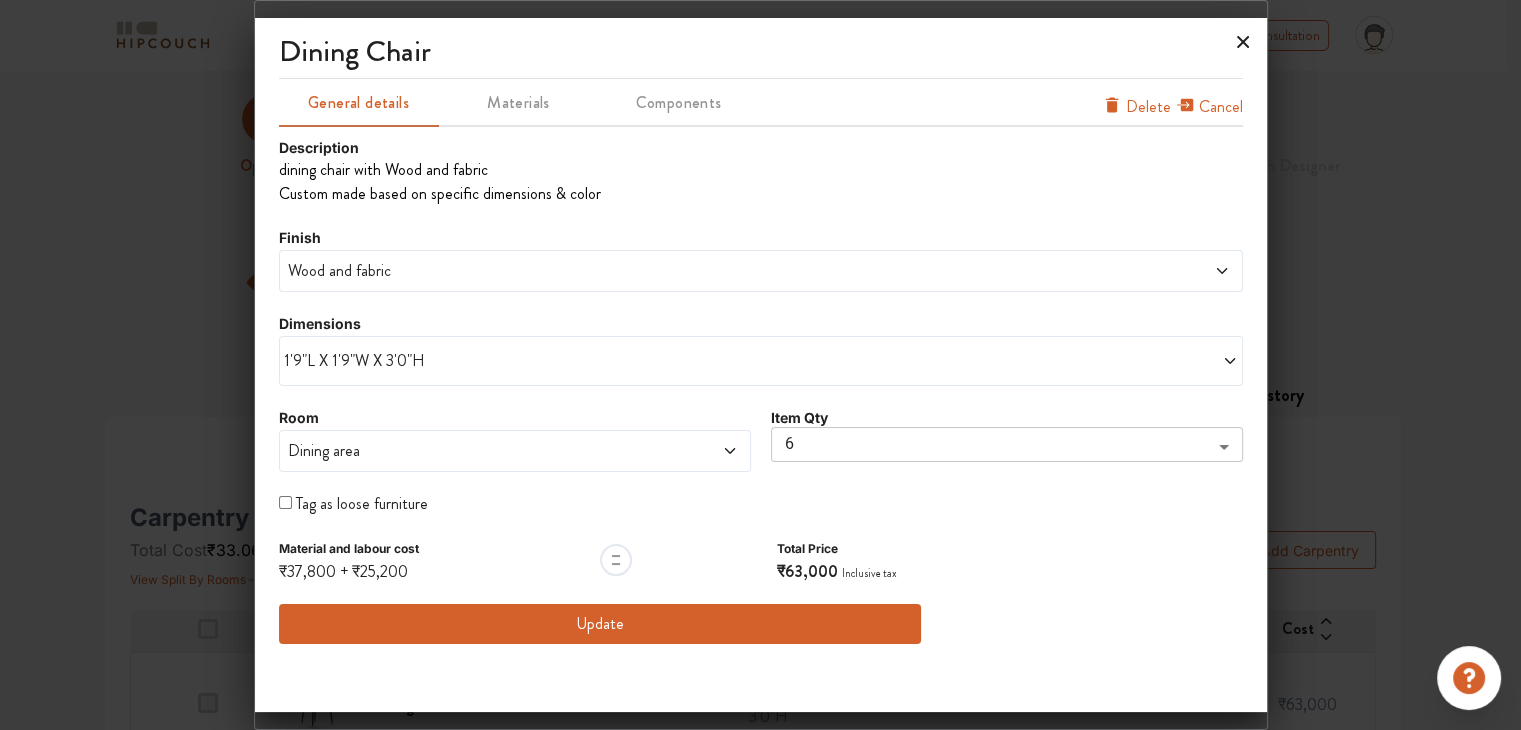click 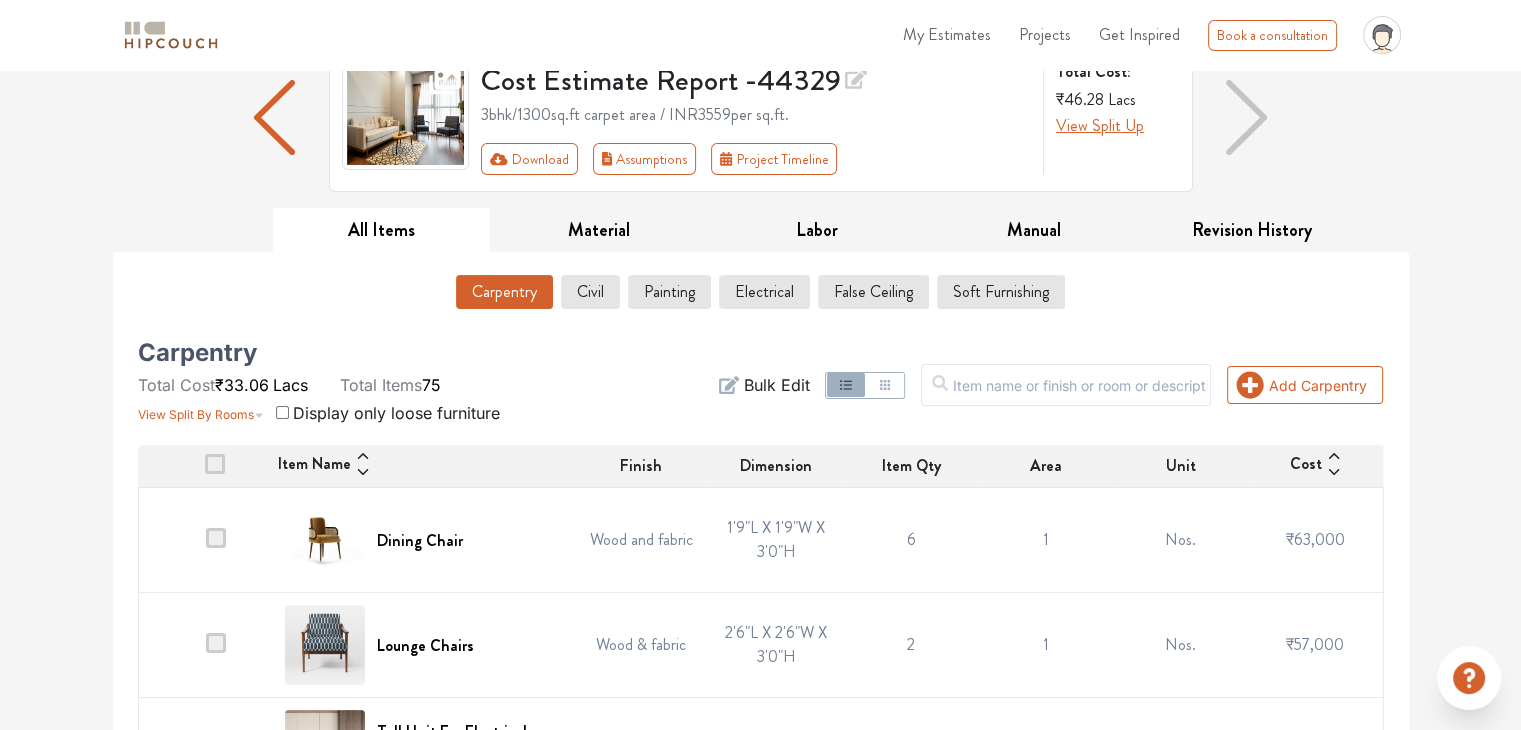 scroll, scrollTop: 200, scrollLeft: 0, axis: vertical 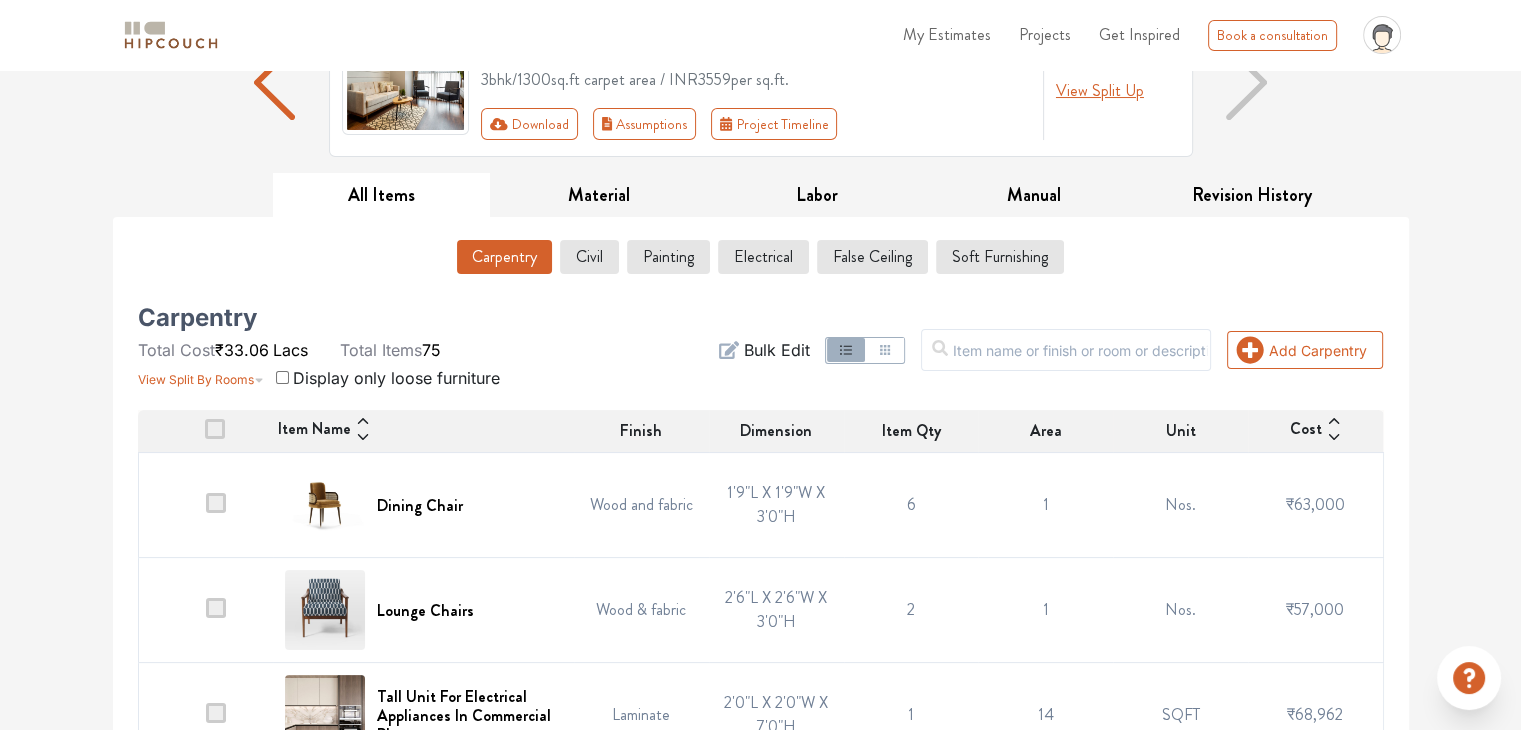 click on "Carpentry" at bounding box center [504, 257] 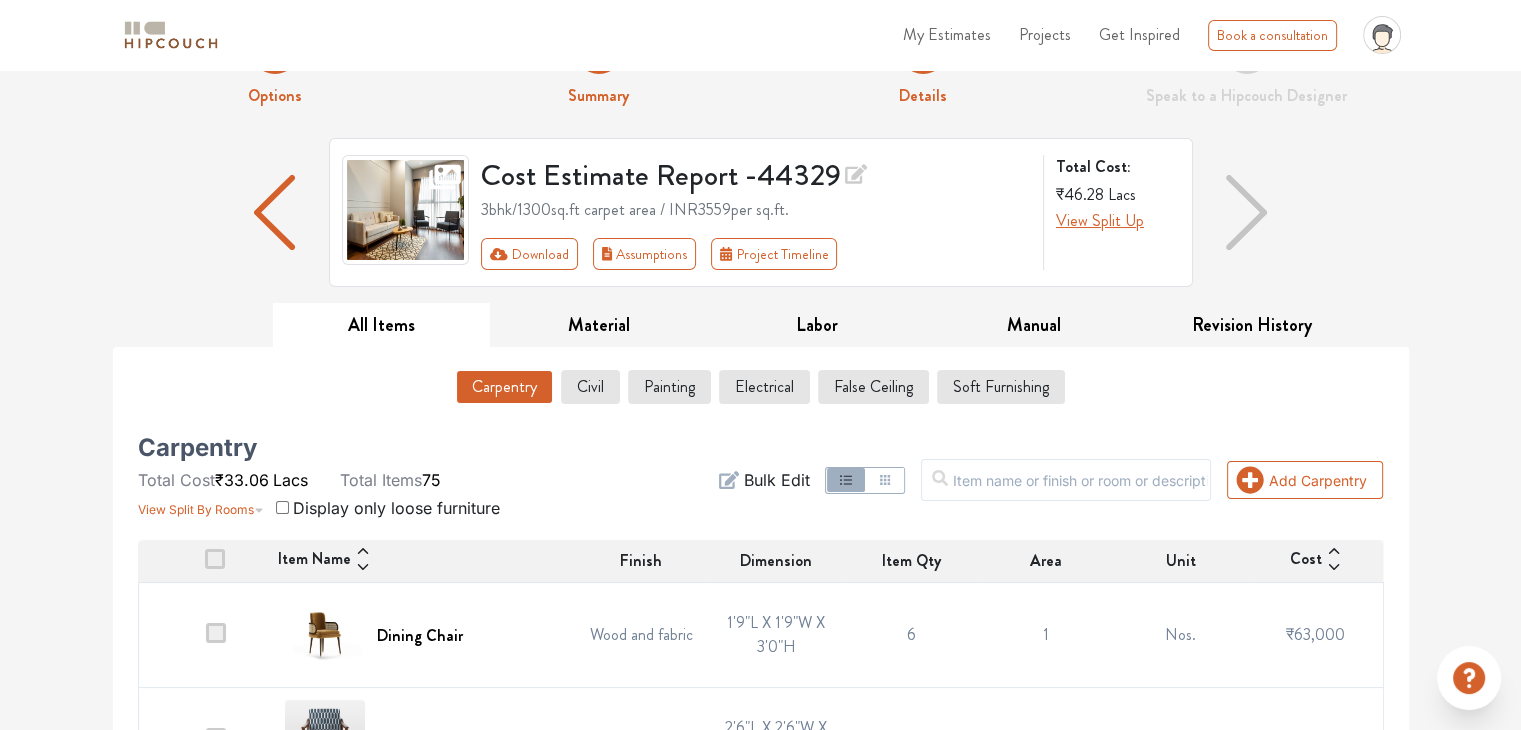 scroll, scrollTop: 200, scrollLeft: 0, axis: vertical 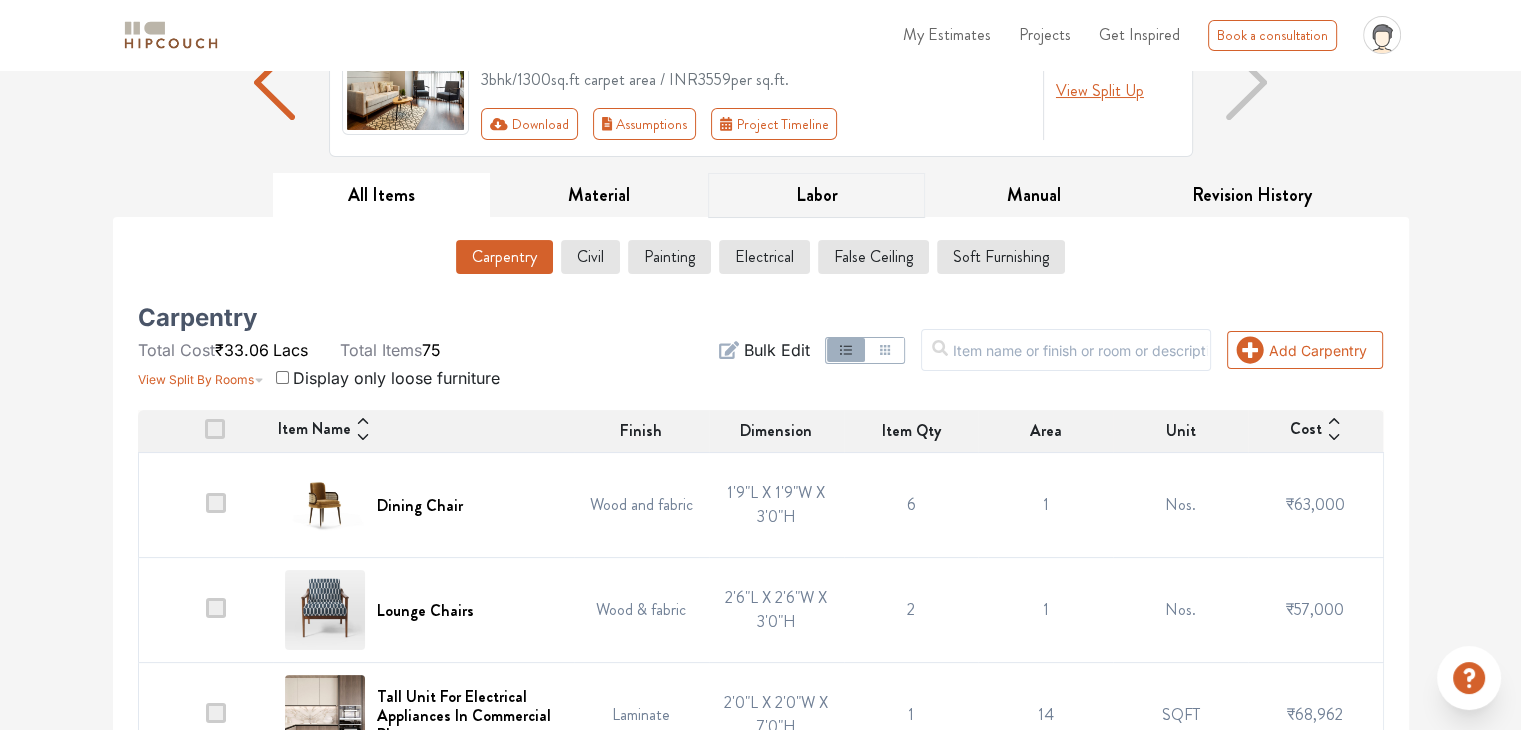 click on "Labor" at bounding box center [817, 195] 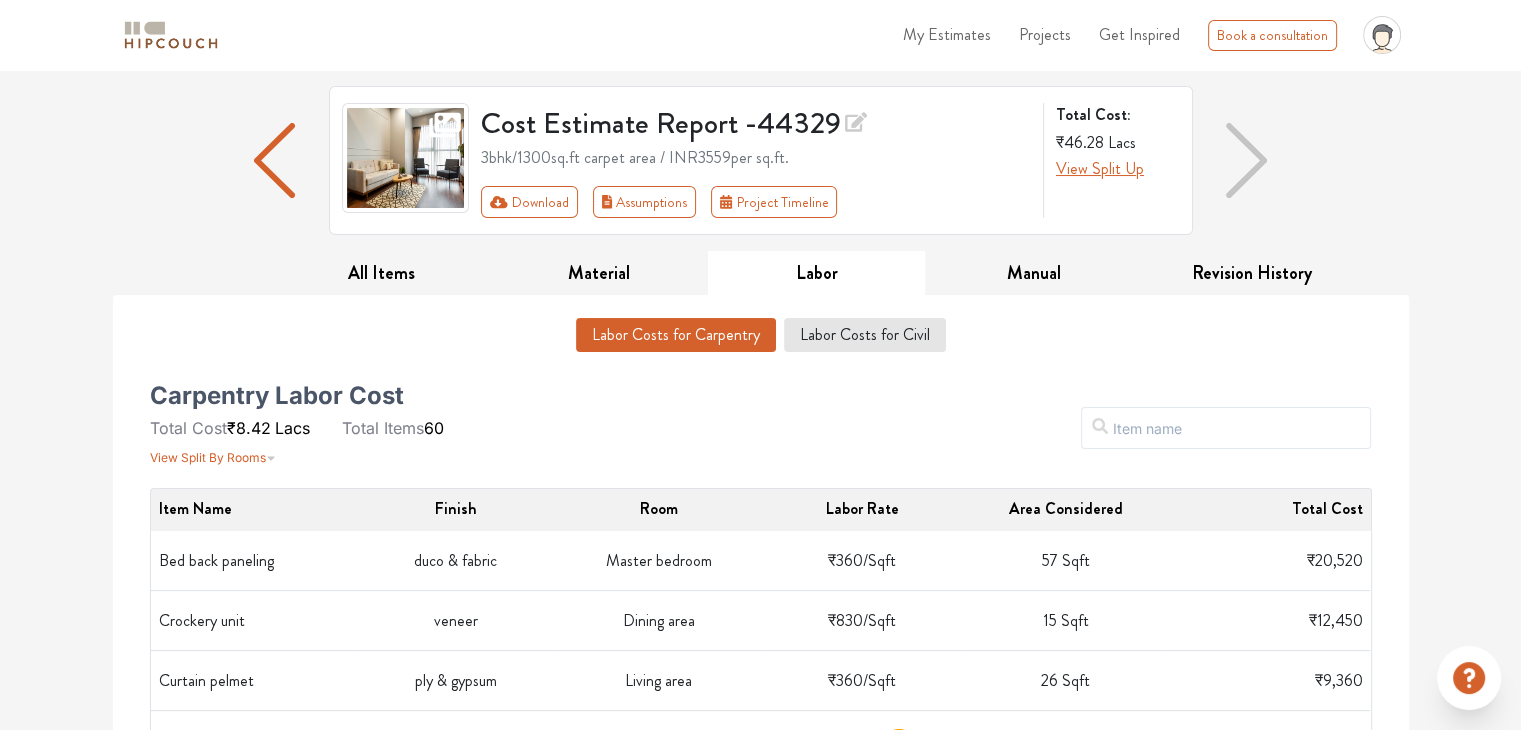 scroll, scrollTop: 100, scrollLeft: 0, axis: vertical 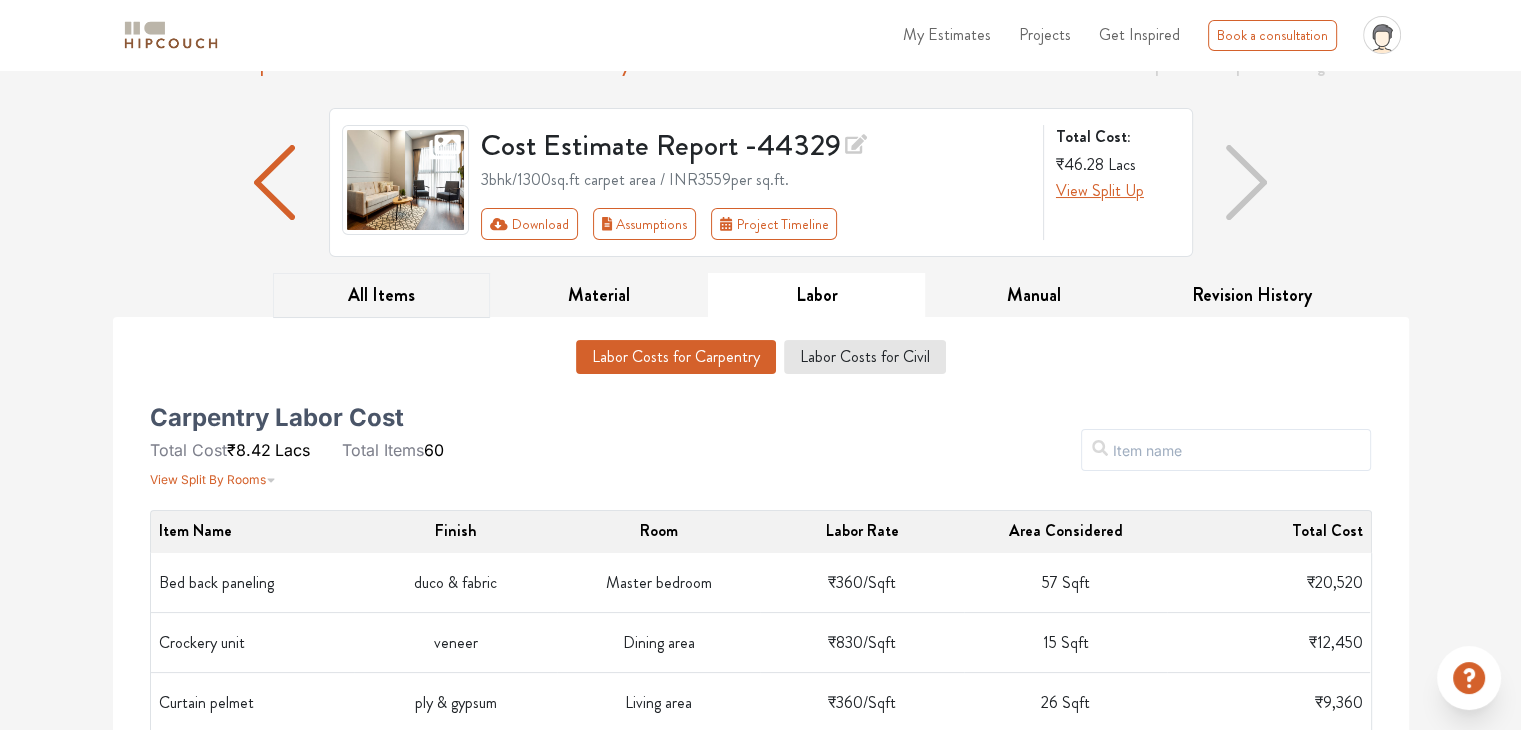 click on "All Items" at bounding box center (382, 295) 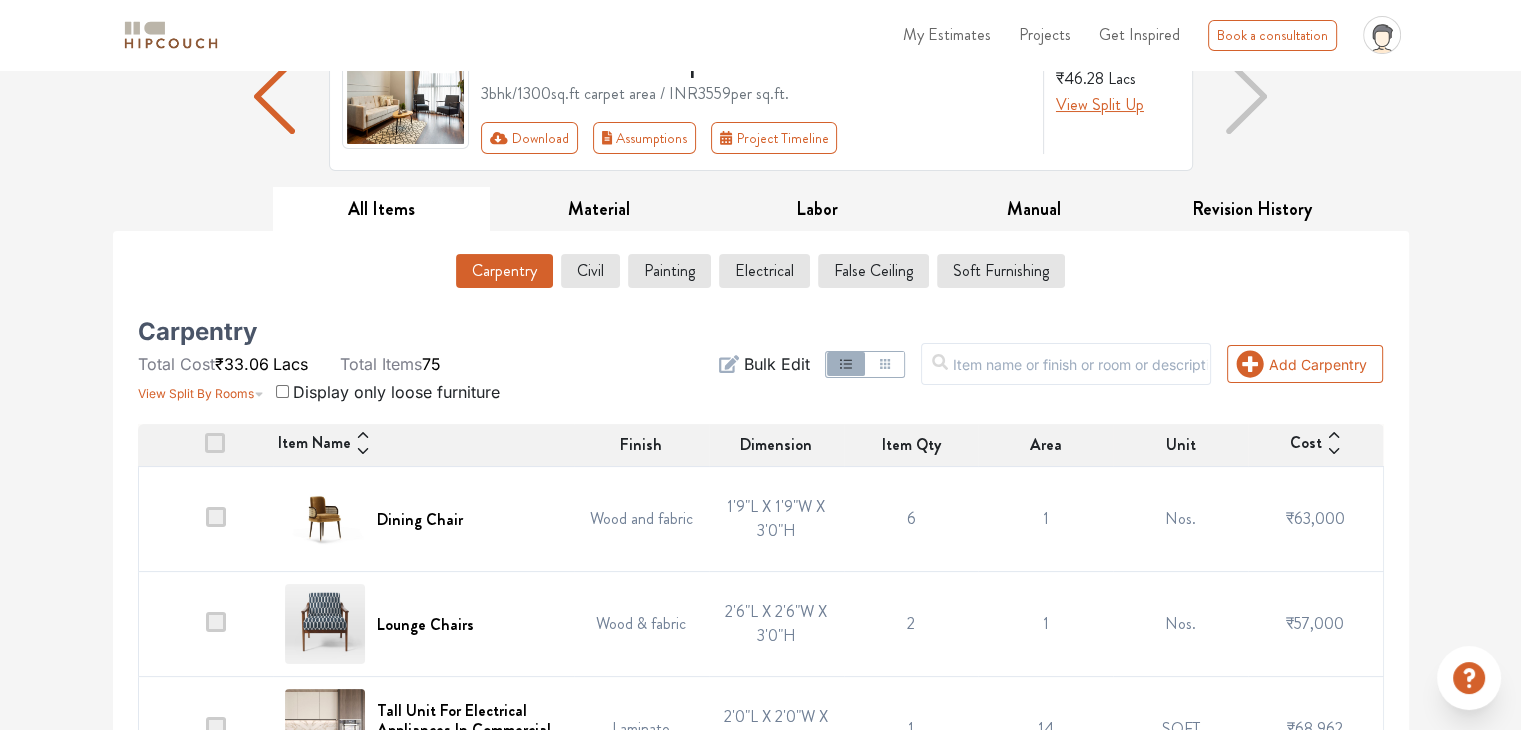 scroll, scrollTop: 200, scrollLeft: 0, axis: vertical 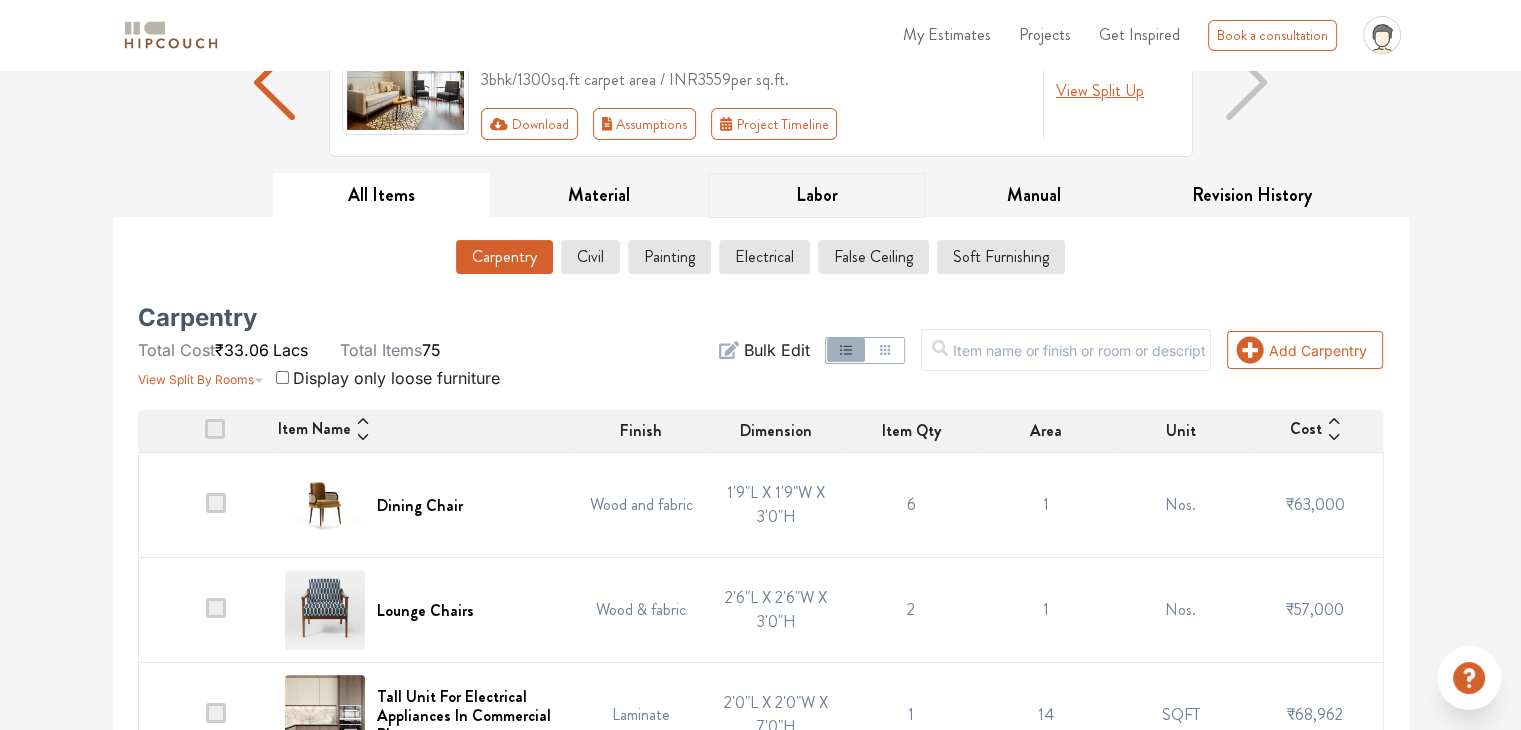 click on "Labor" at bounding box center [817, 195] 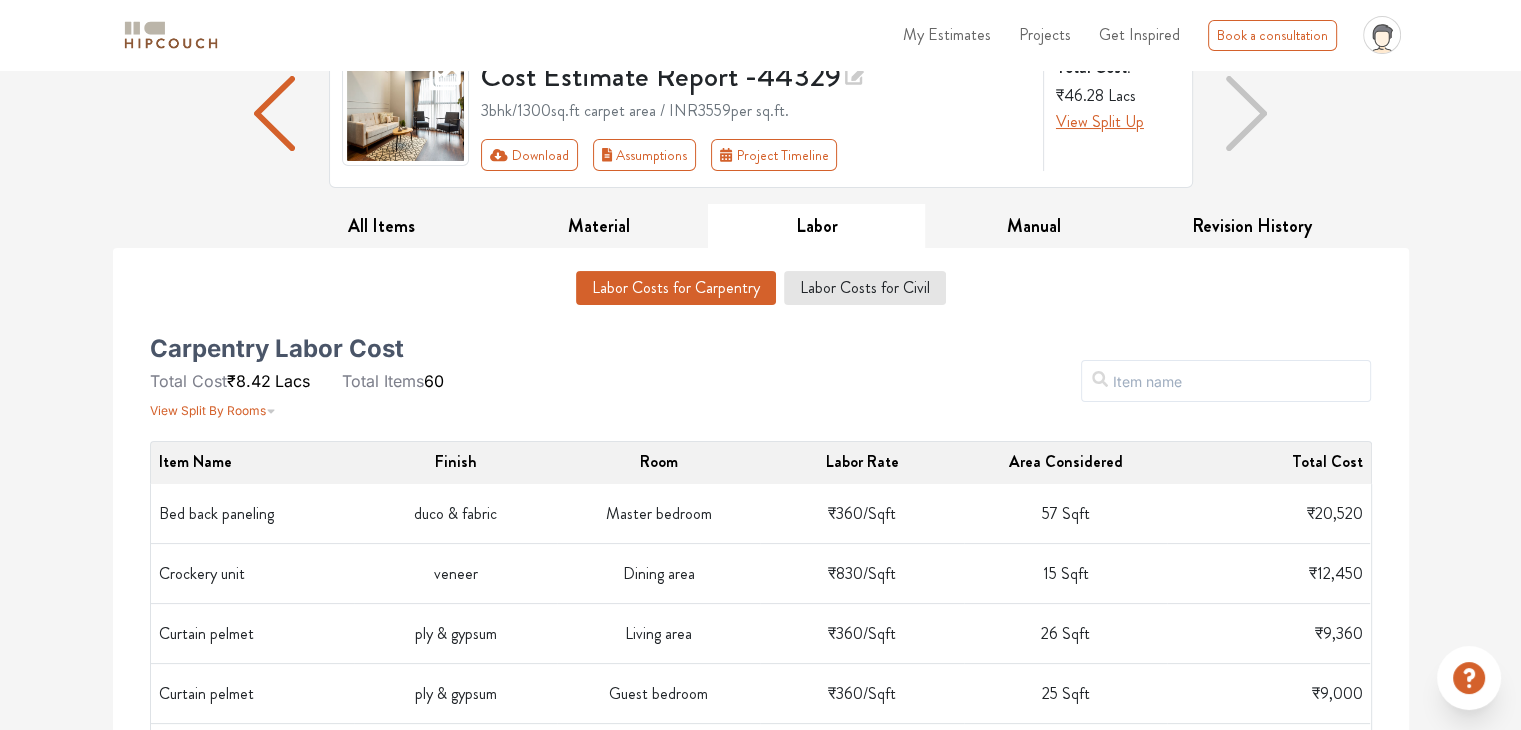 scroll, scrollTop: 0, scrollLeft: 0, axis: both 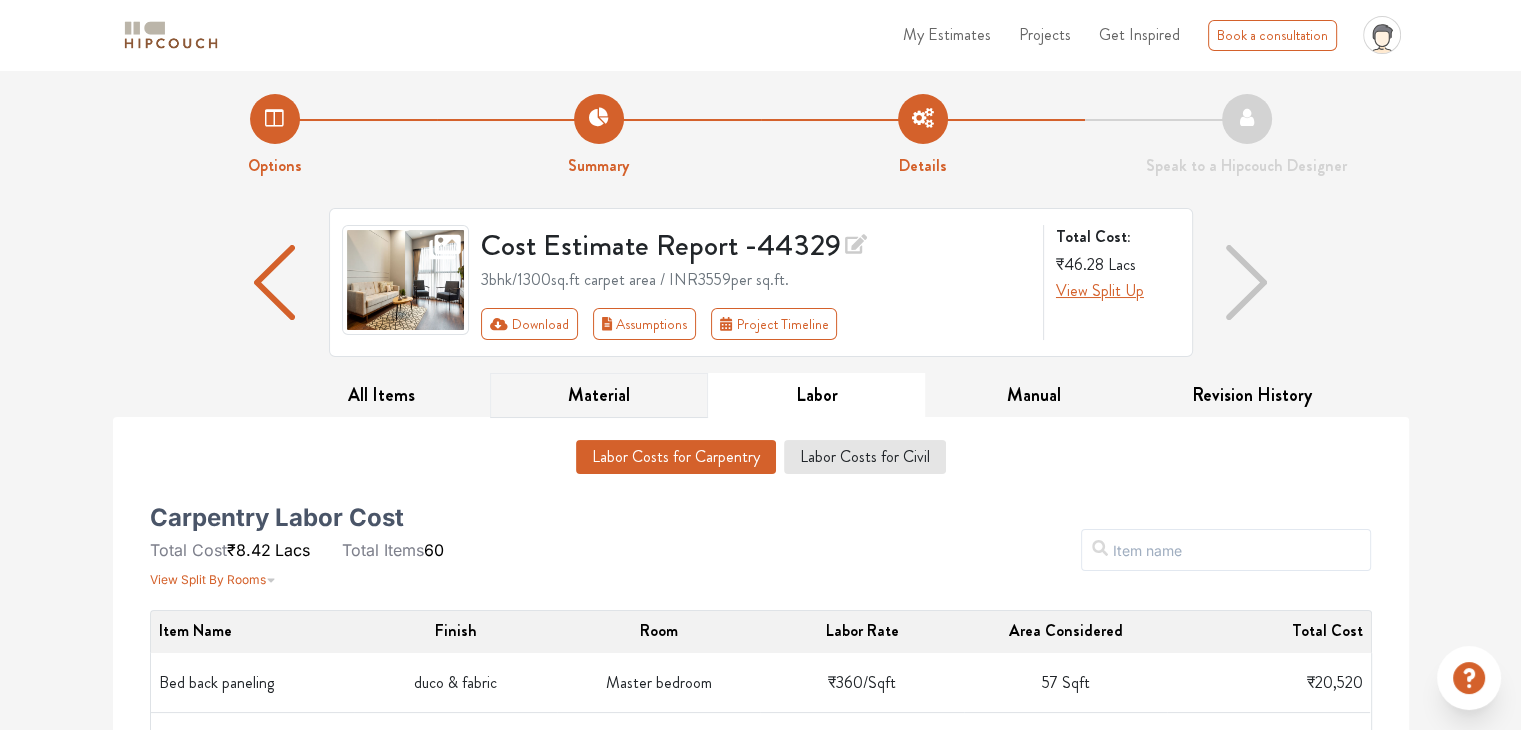click on "Material" at bounding box center (599, 395) 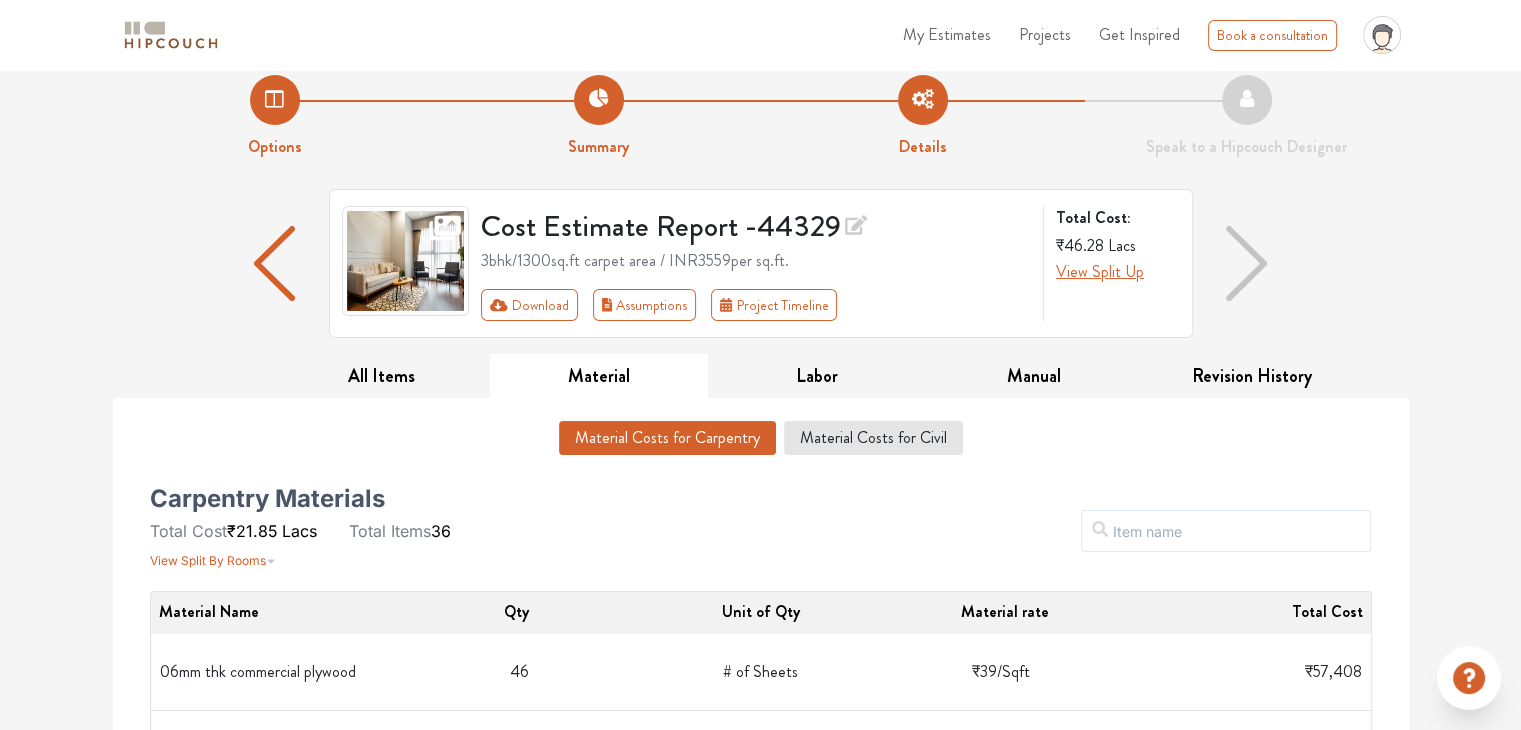 scroll, scrollTop: 0, scrollLeft: 0, axis: both 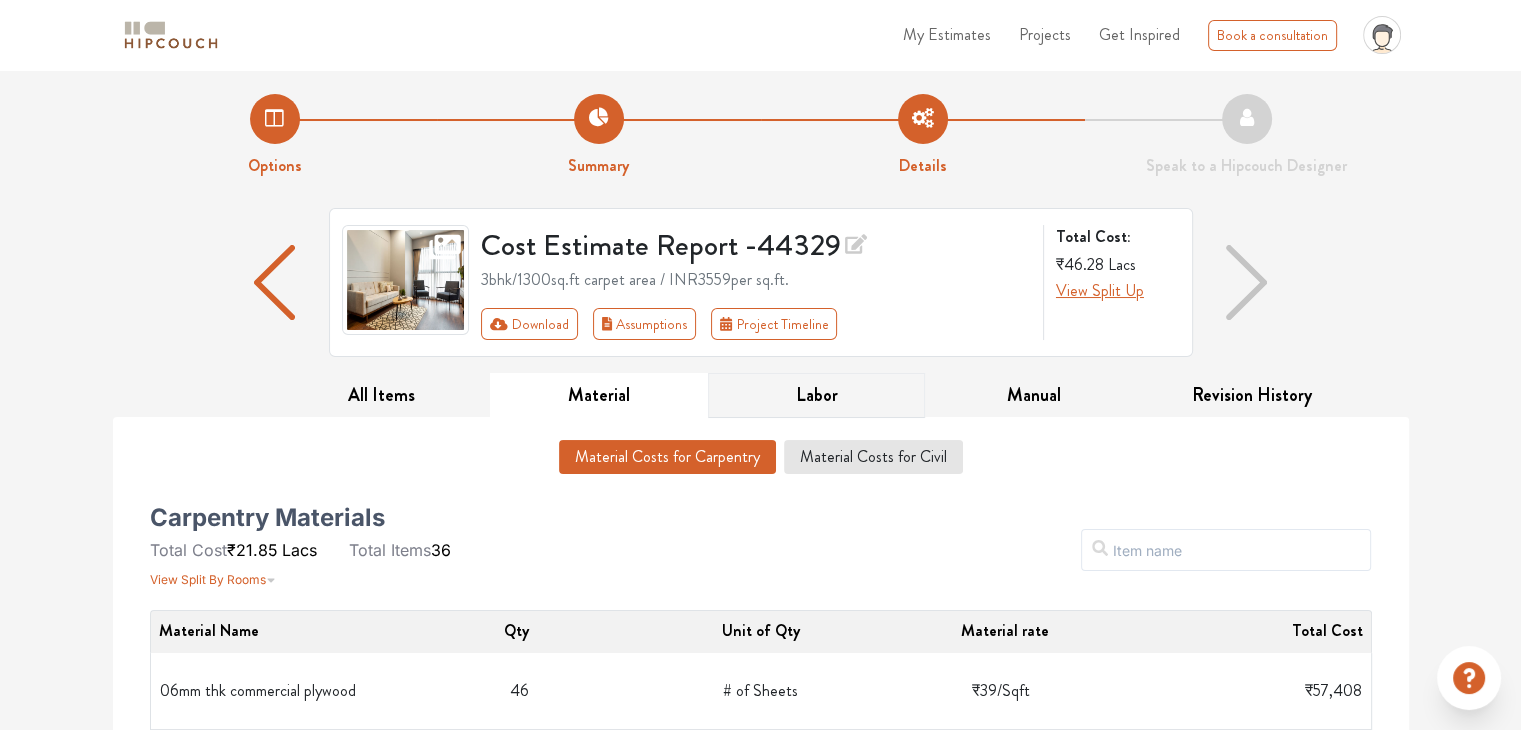 click on "Labor" at bounding box center [817, 395] 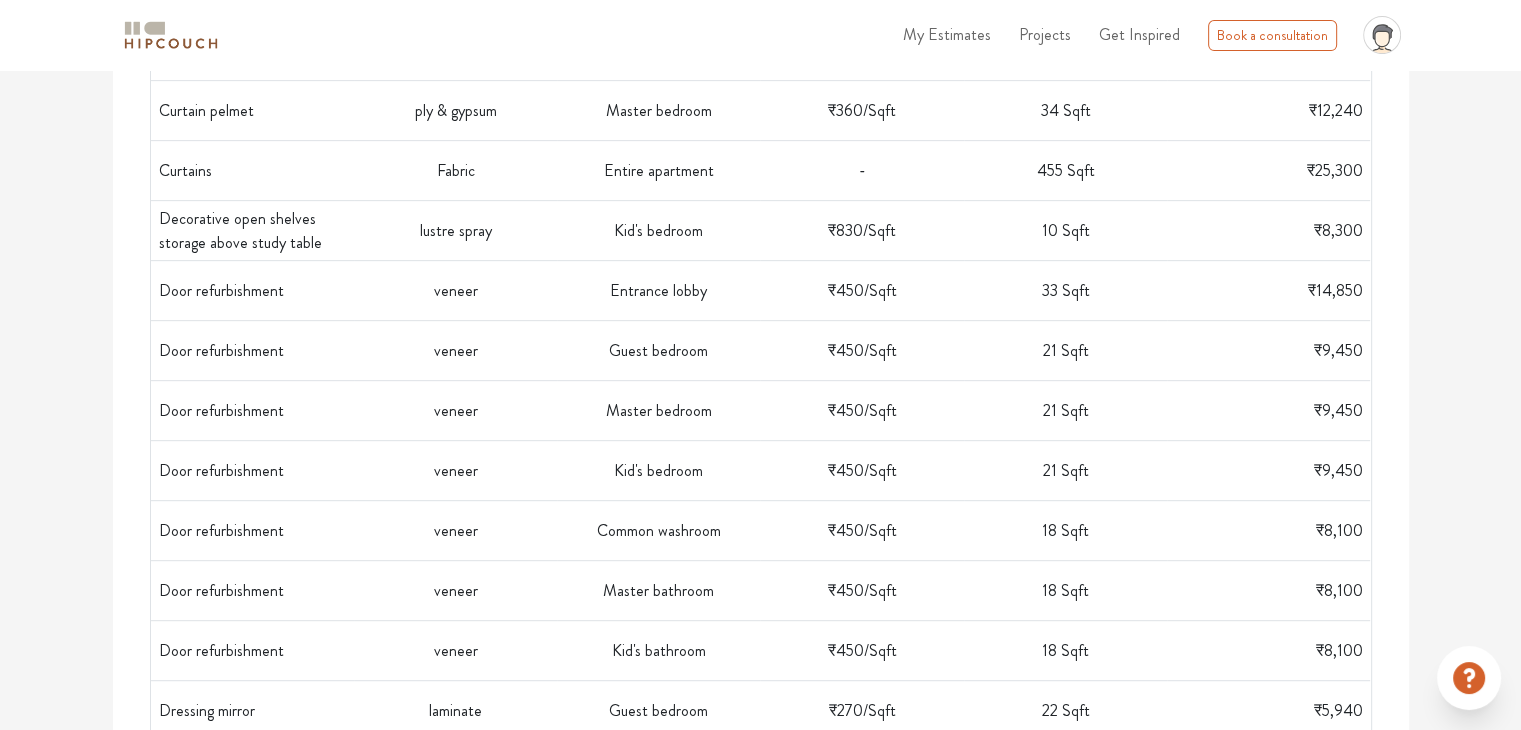 scroll, scrollTop: 1000, scrollLeft: 0, axis: vertical 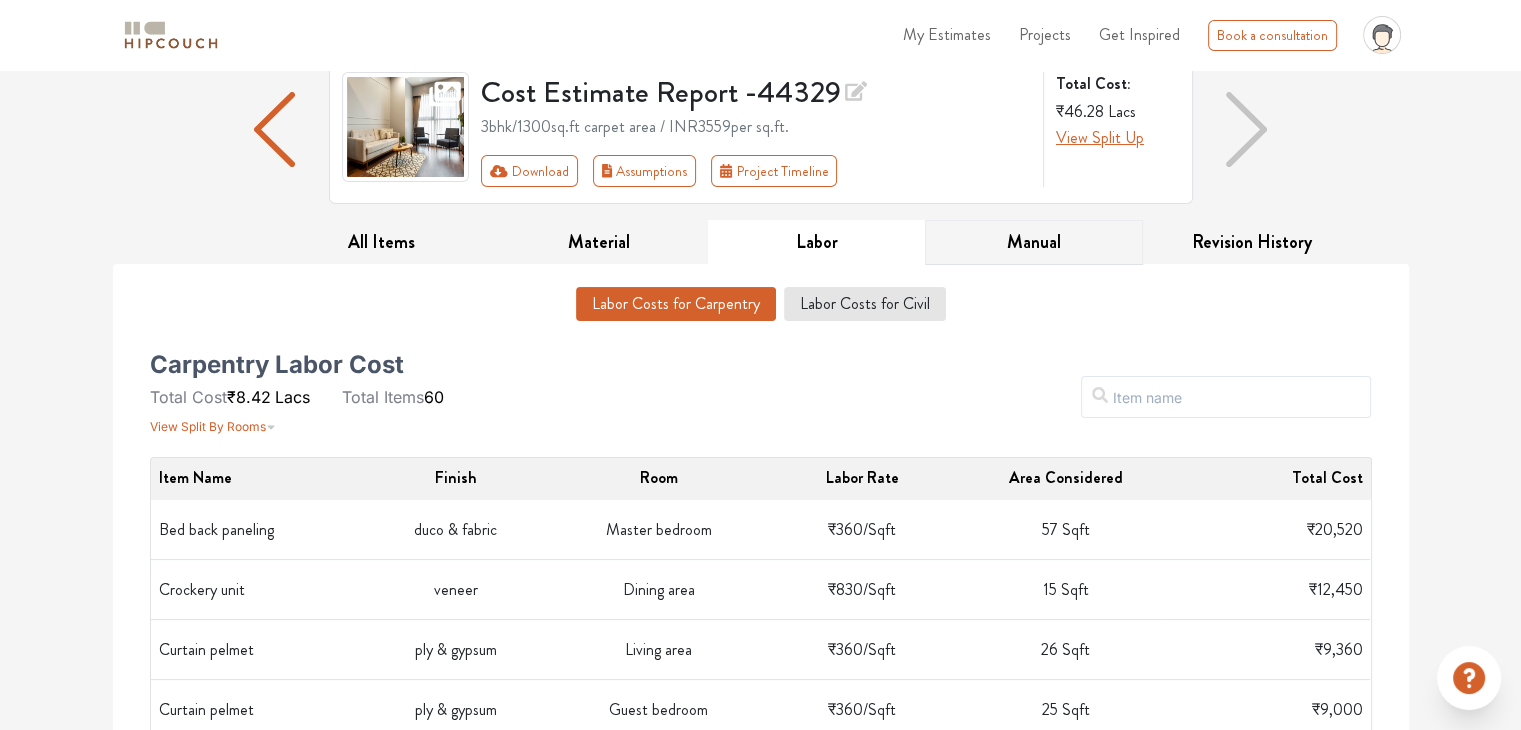 click on "Manual" at bounding box center [1034, 242] 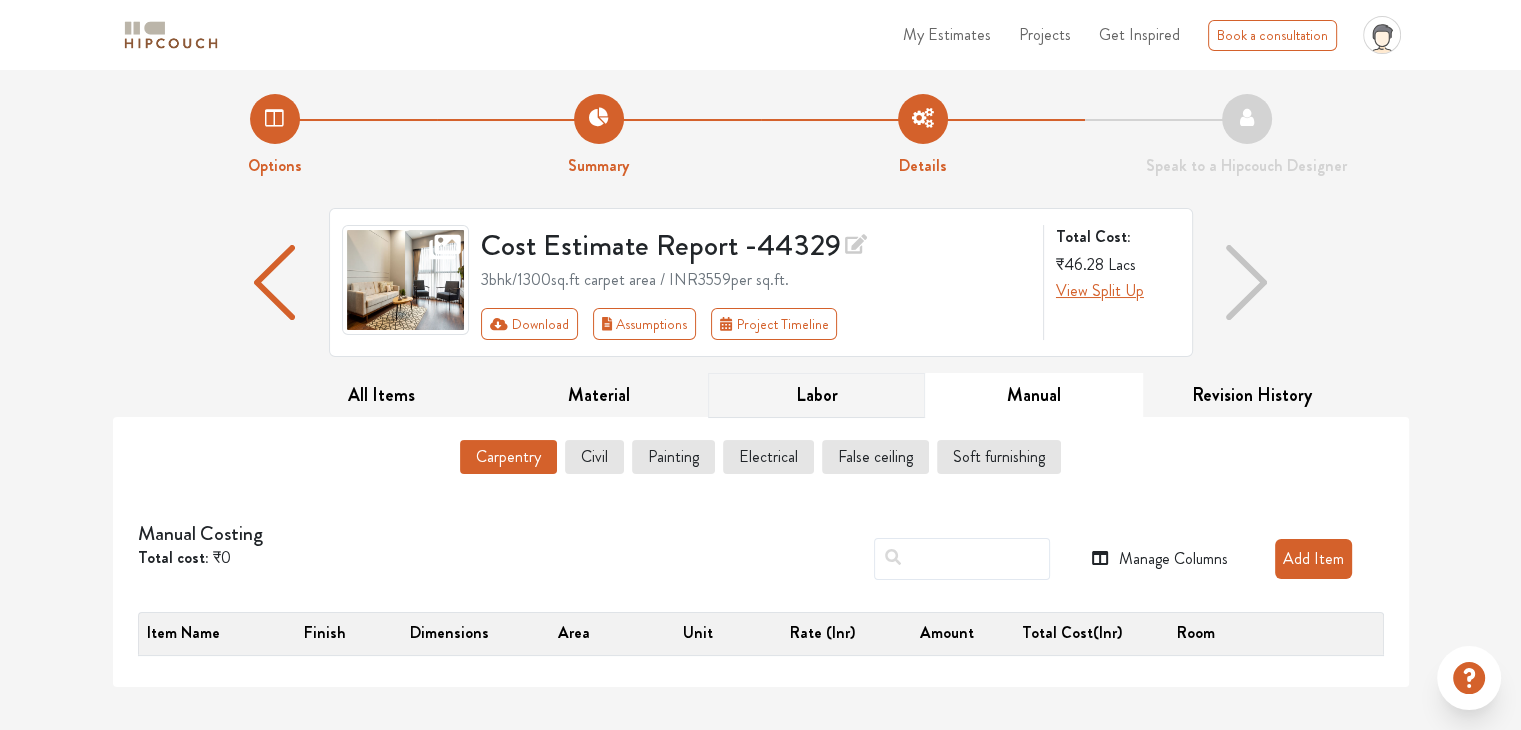 click on "Labor" at bounding box center (817, 395) 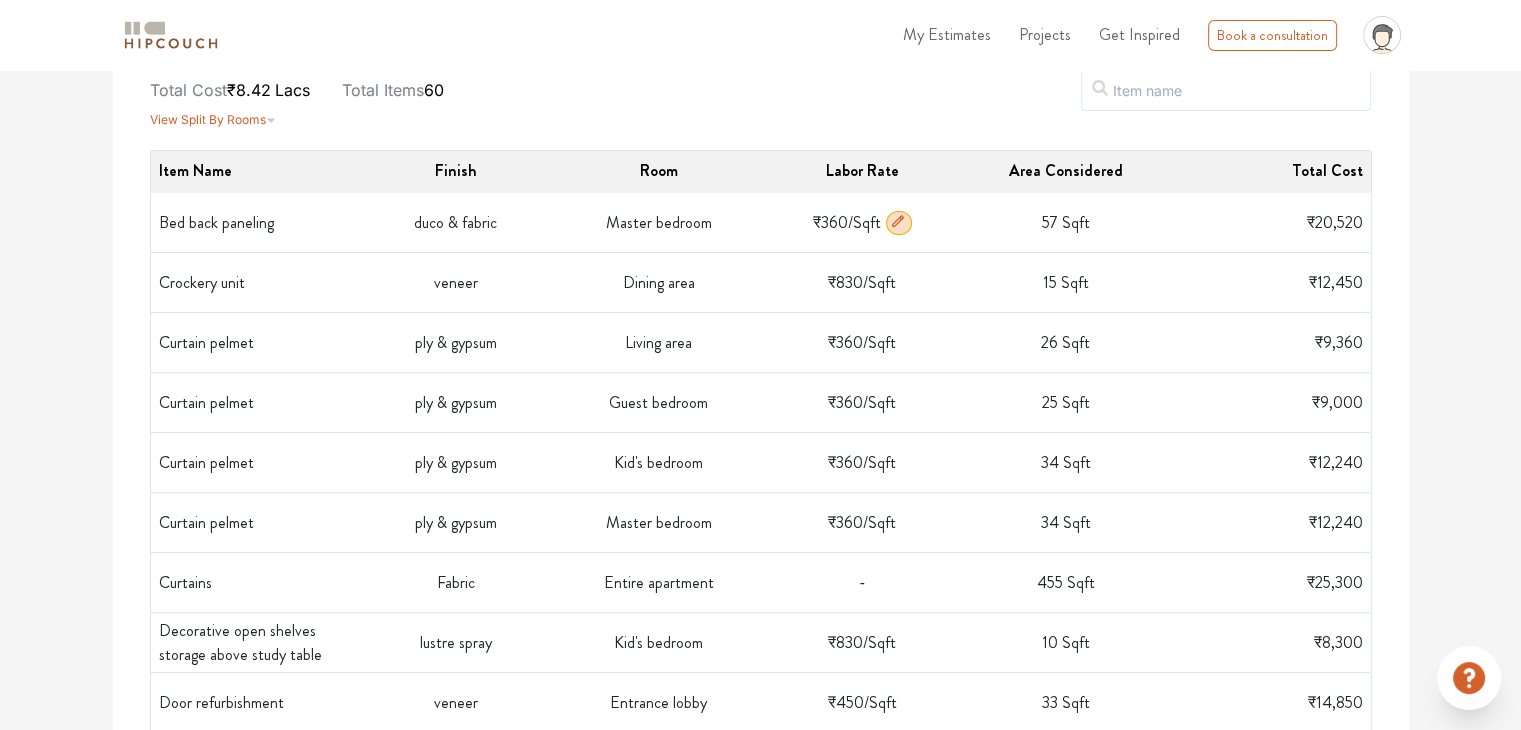 scroll, scrollTop: 0, scrollLeft: 0, axis: both 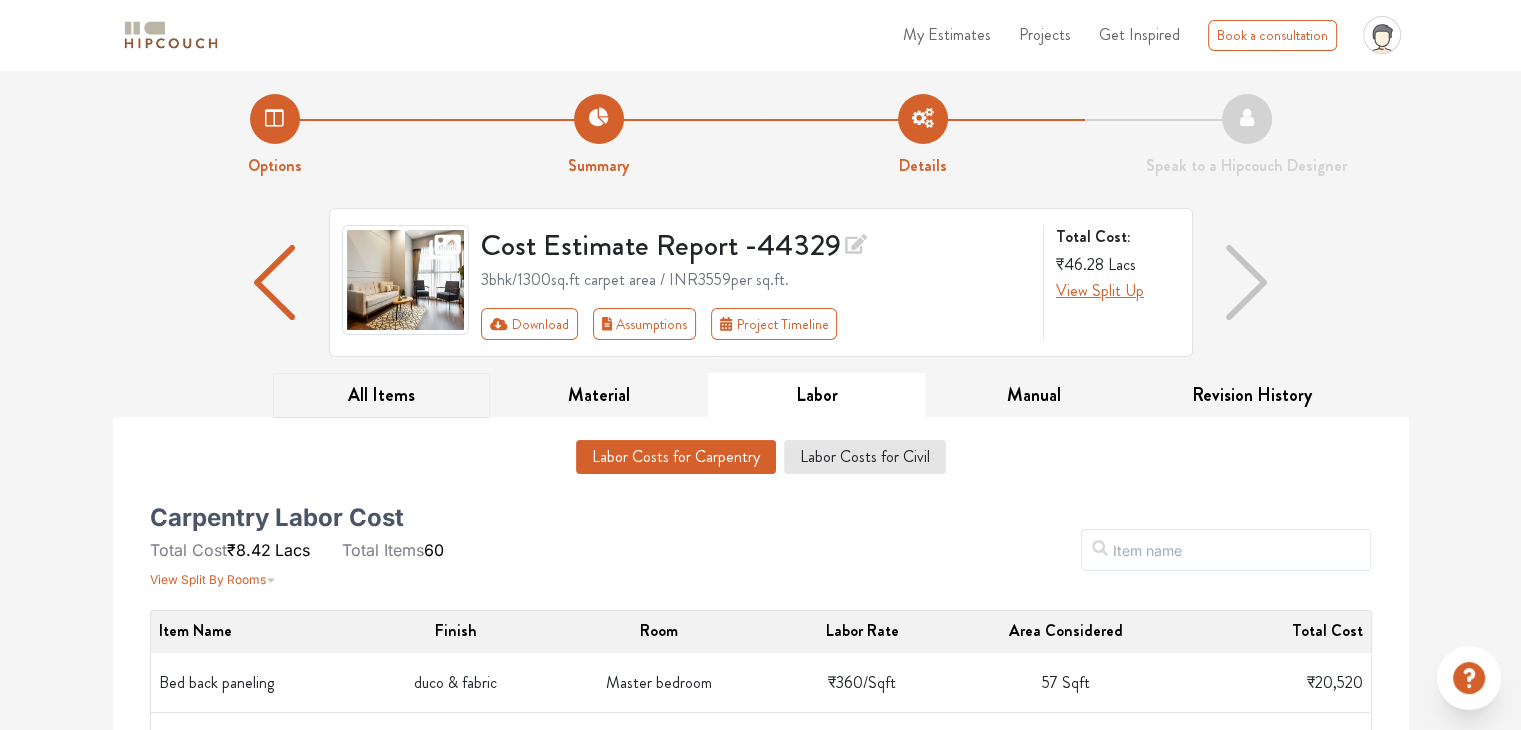 click on "All Items" at bounding box center (382, 395) 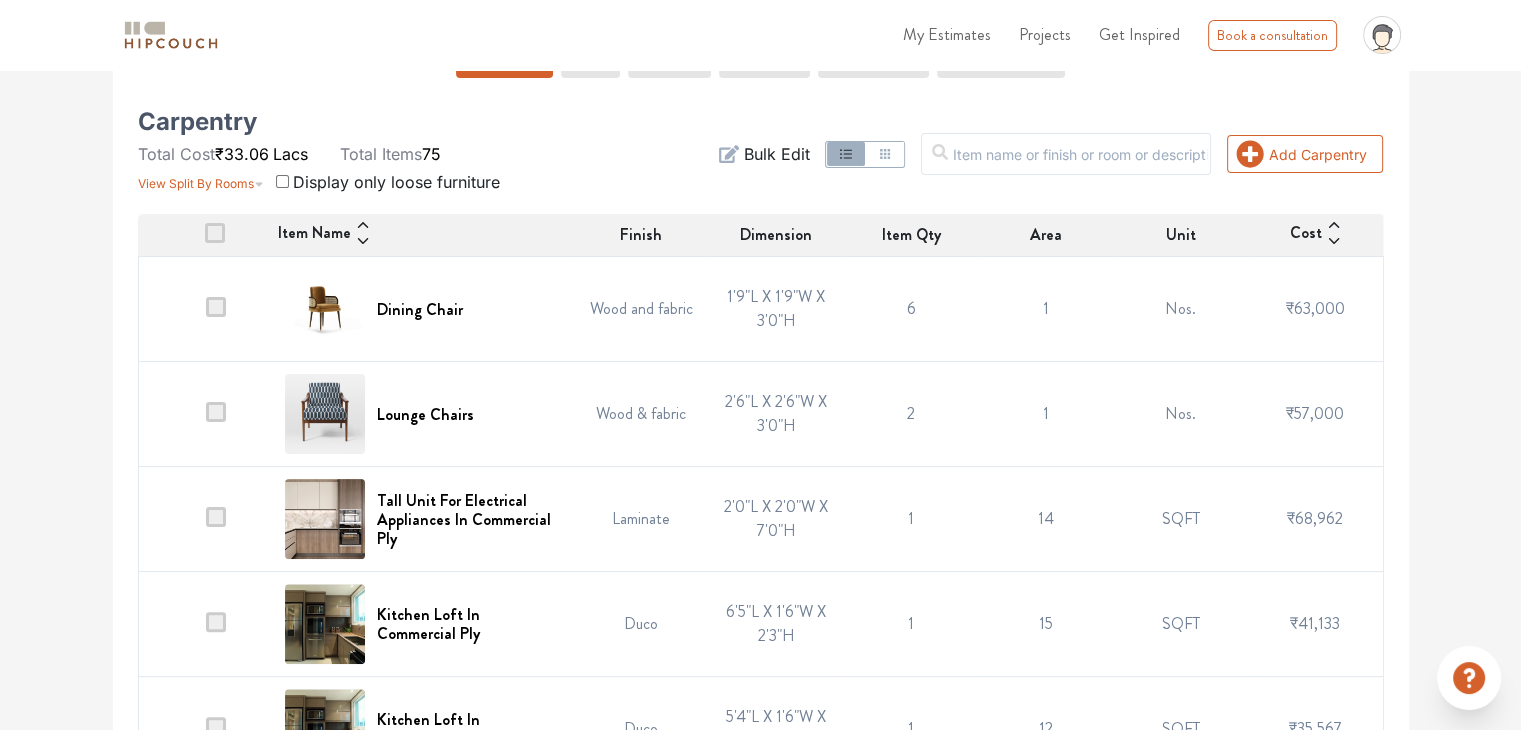 scroll, scrollTop: 400, scrollLeft: 0, axis: vertical 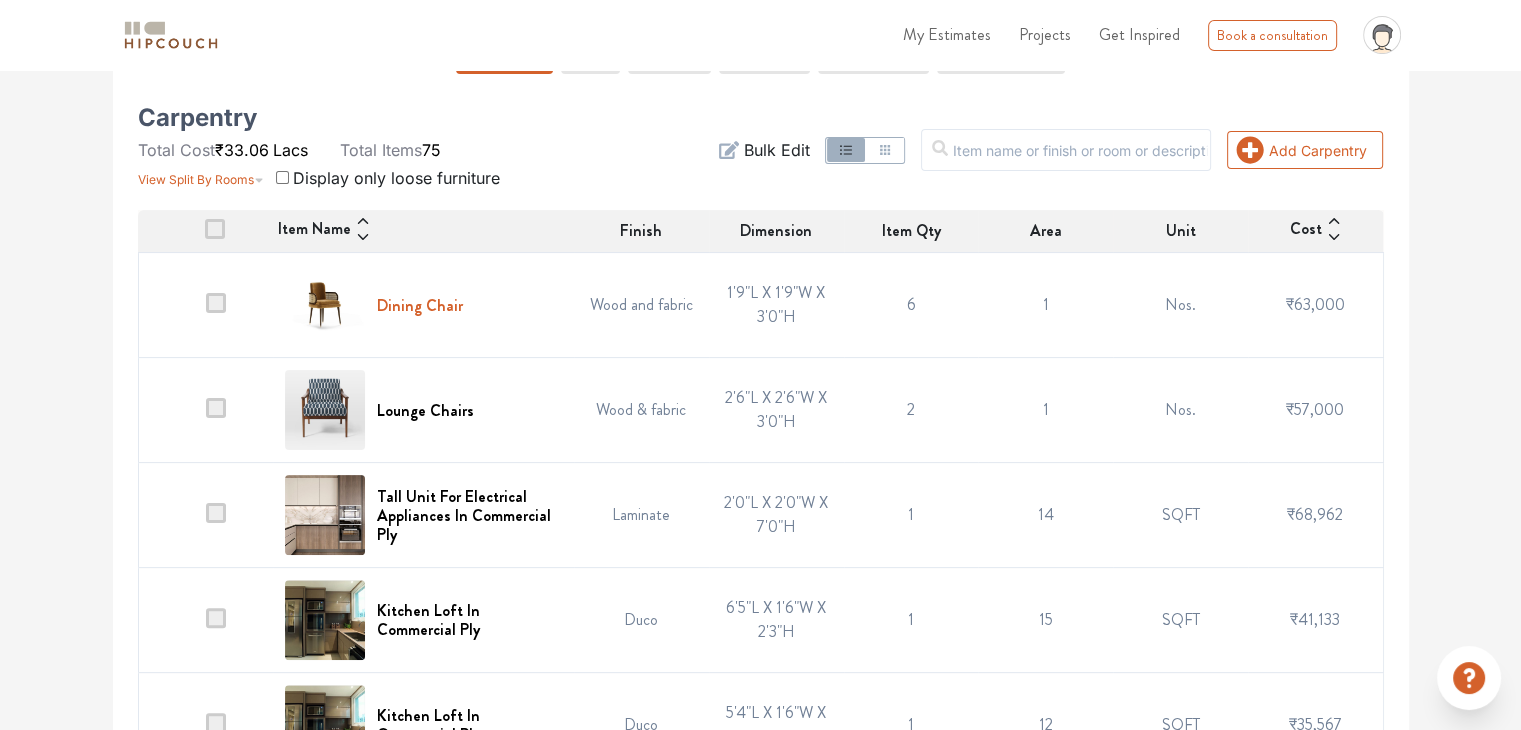 click on "Dining Chair" at bounding box center (420, 305) 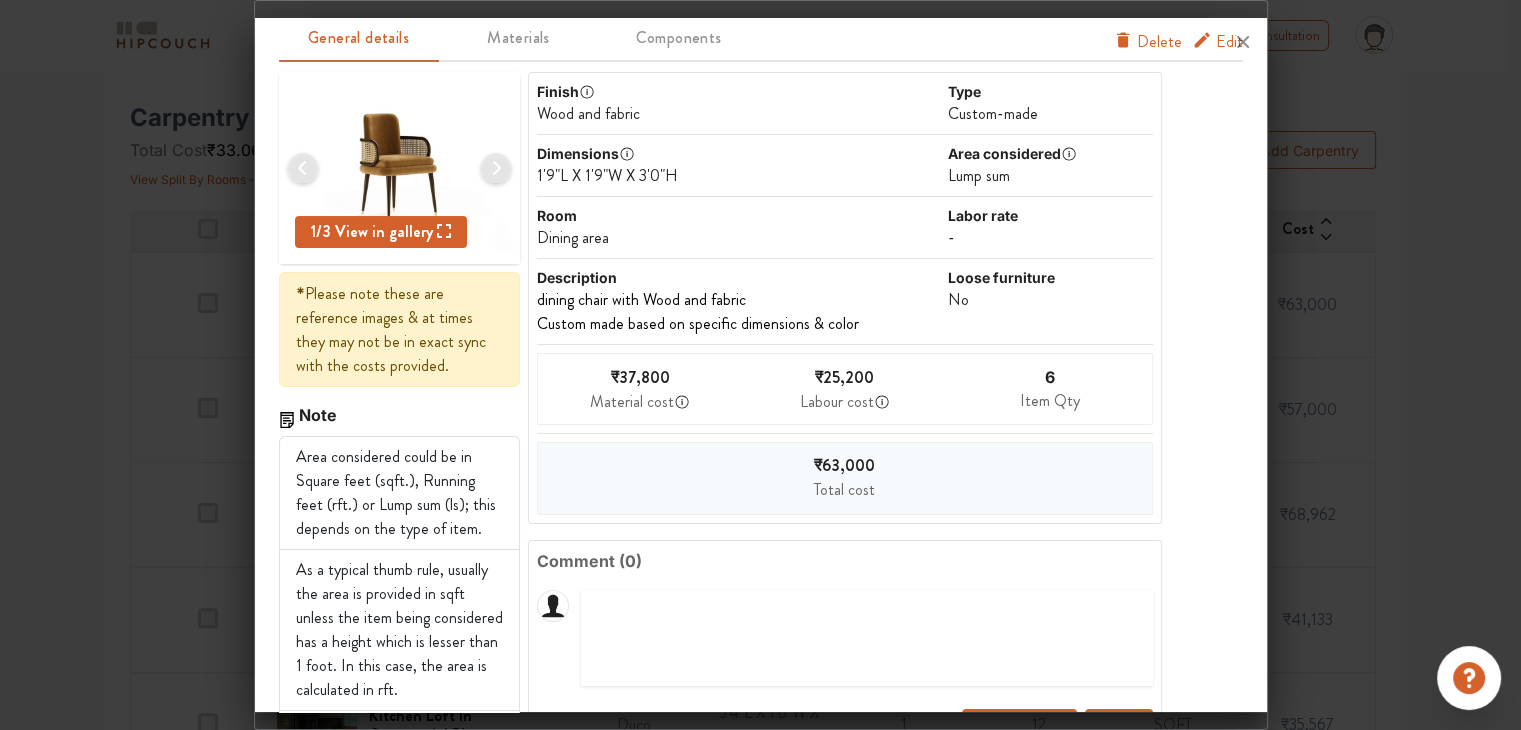 scroll, scrollTop: 100, scrollLeft: 0, axis: vertical 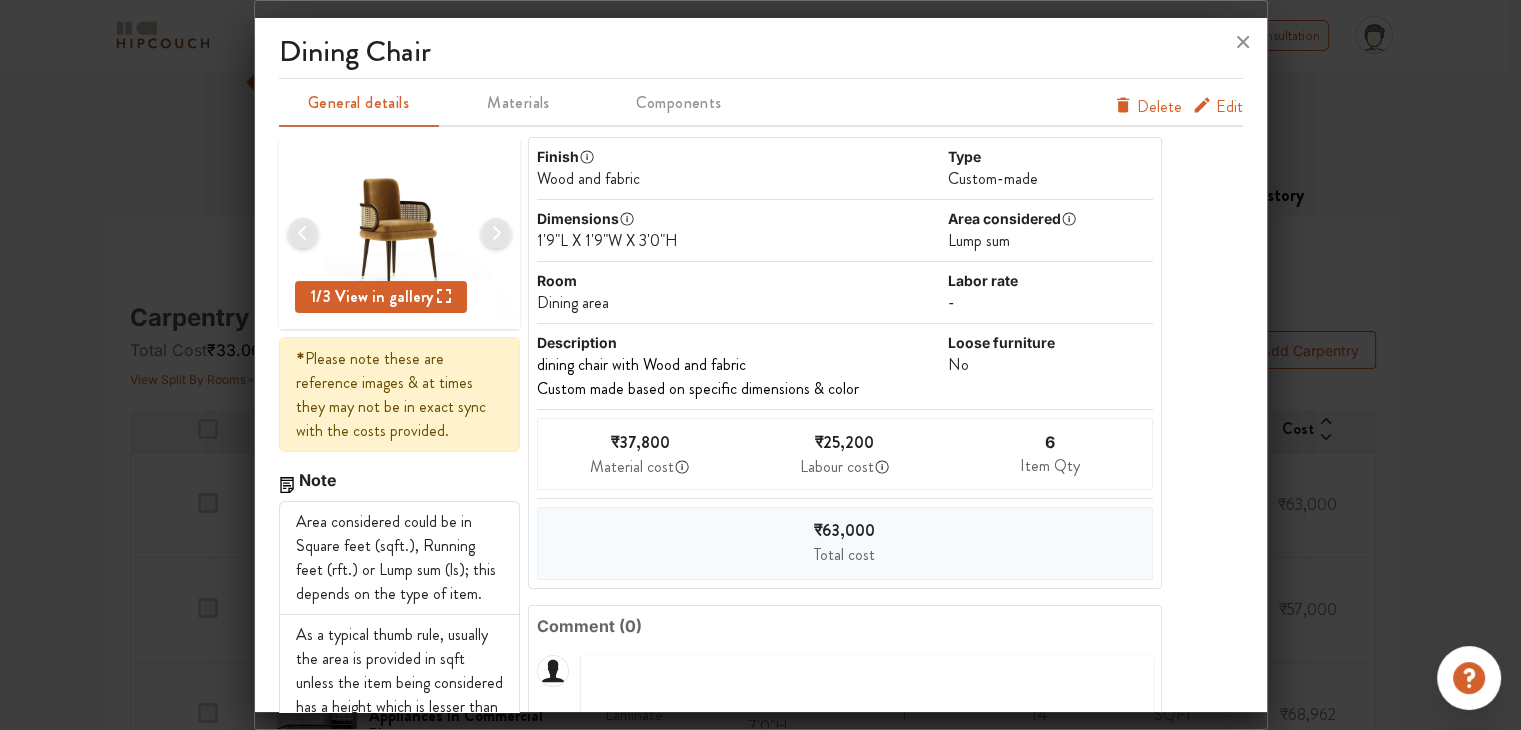 click on "Edit Delete" at bounding box center [1178, 103] 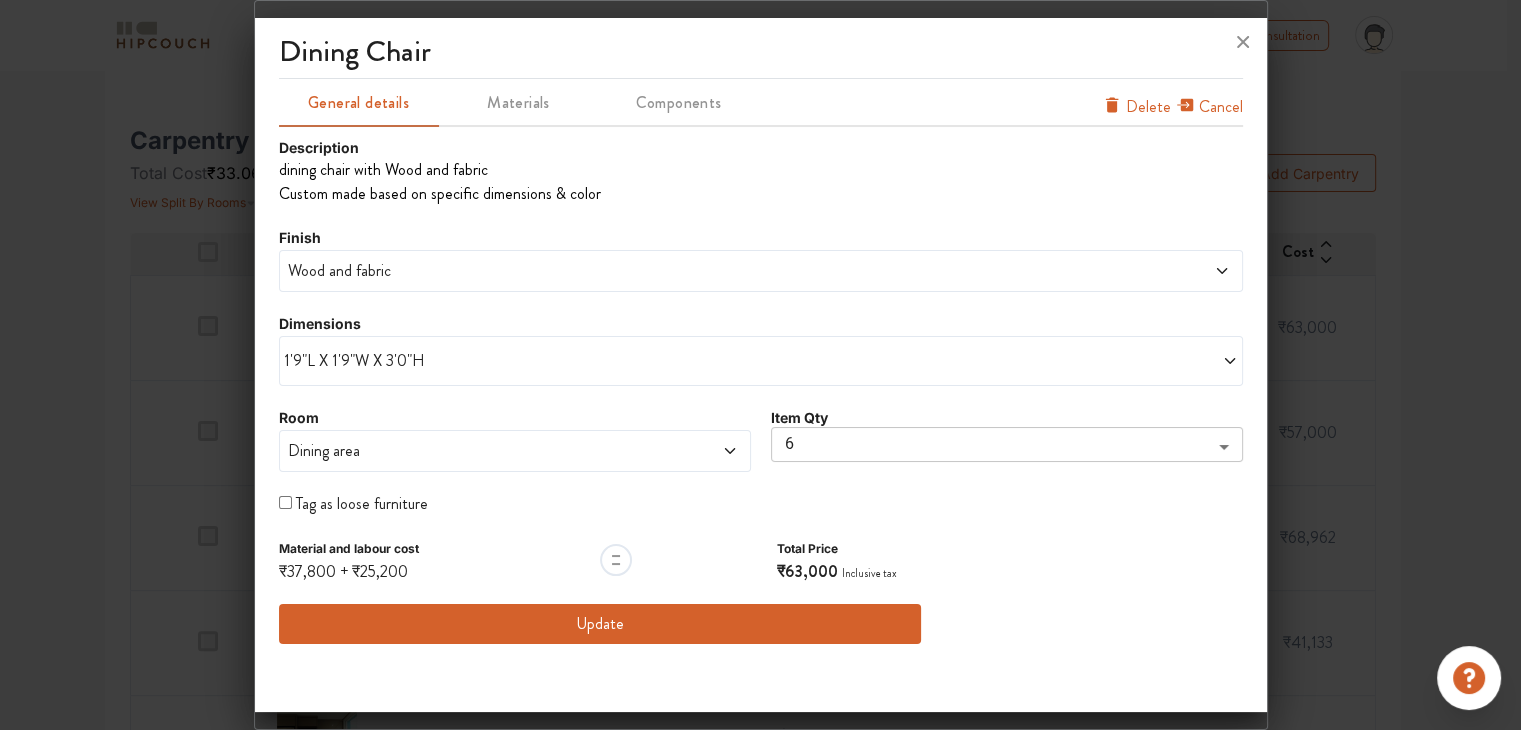 scroll, scrollTop: 400, scrollLeft: 0, axis: vertical 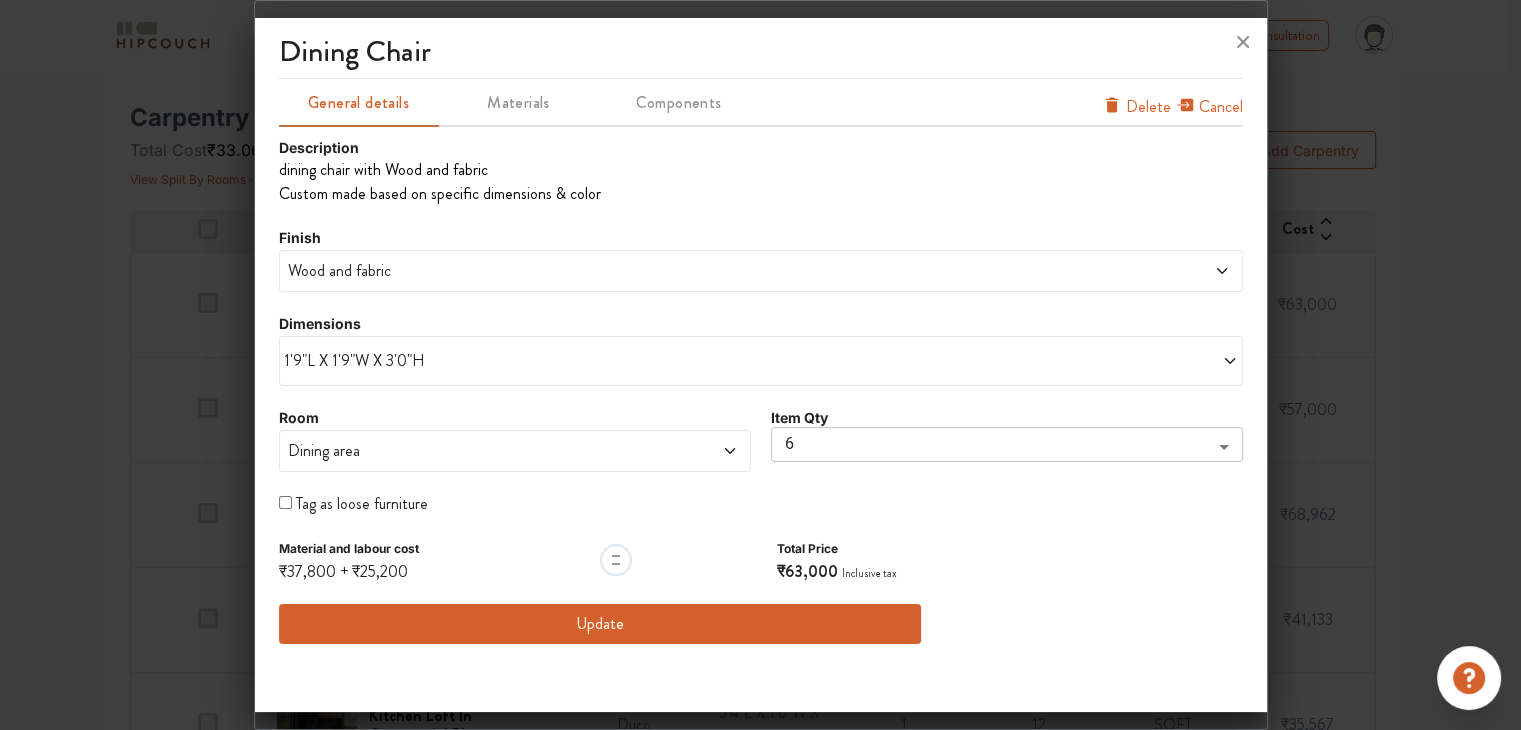 click on "₹63,000" at bounding box center [807, 571] 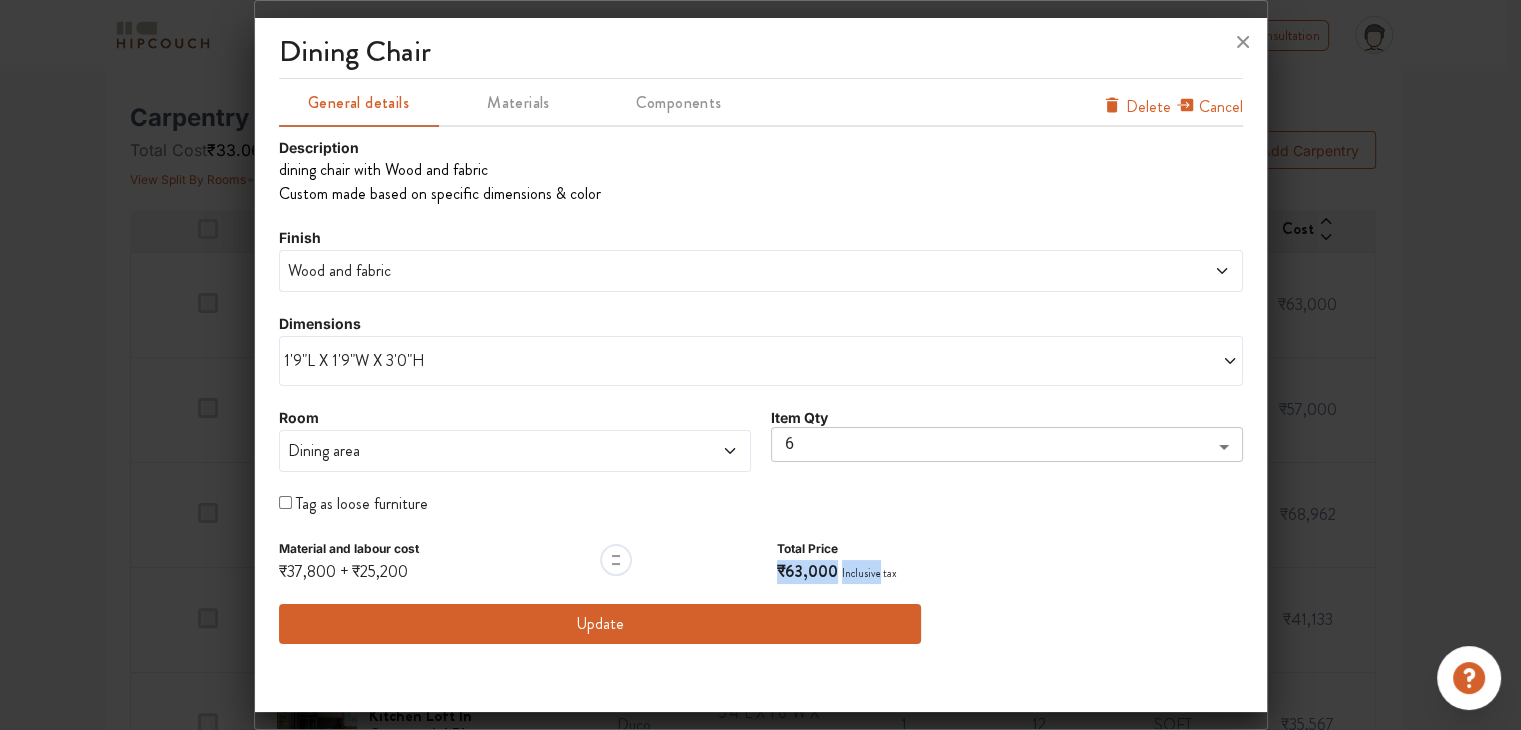 drag, startPoint x: 836, startPoint y: 565, endPoint x: 781, endPoint y: 570, distance: 55.226807 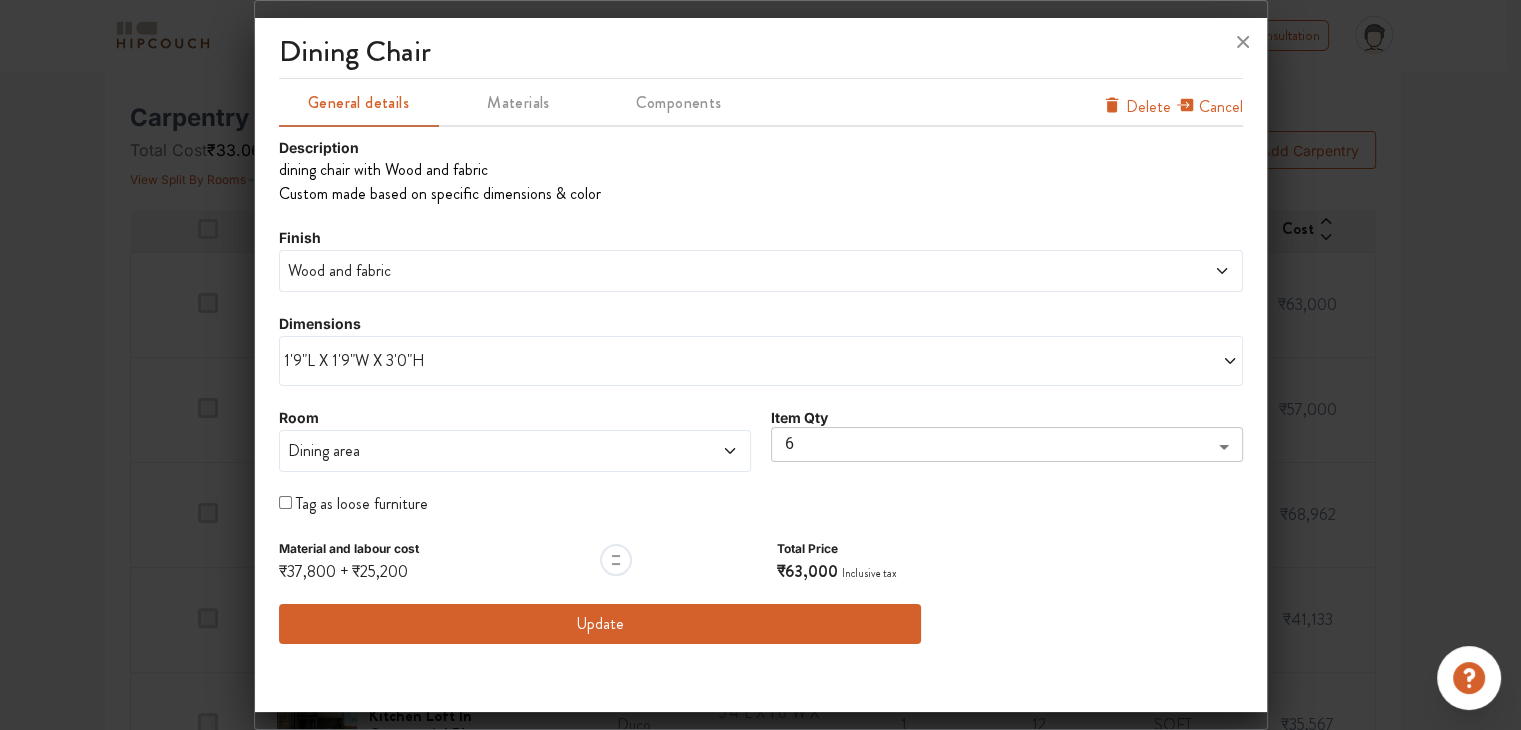 click on "Material and labour cost ₹37,800 + ₹25,200" at bounding box center [349, 560] 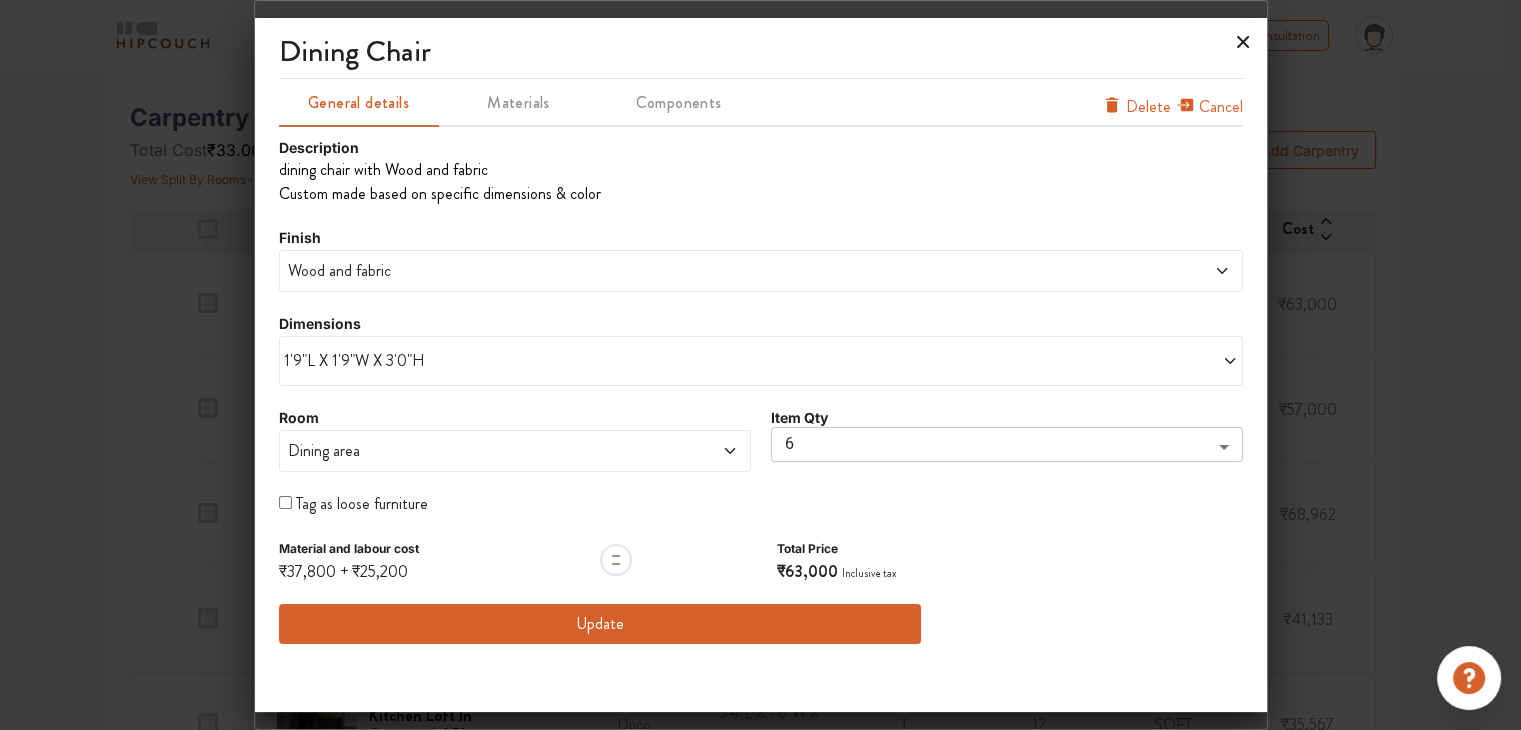 click 